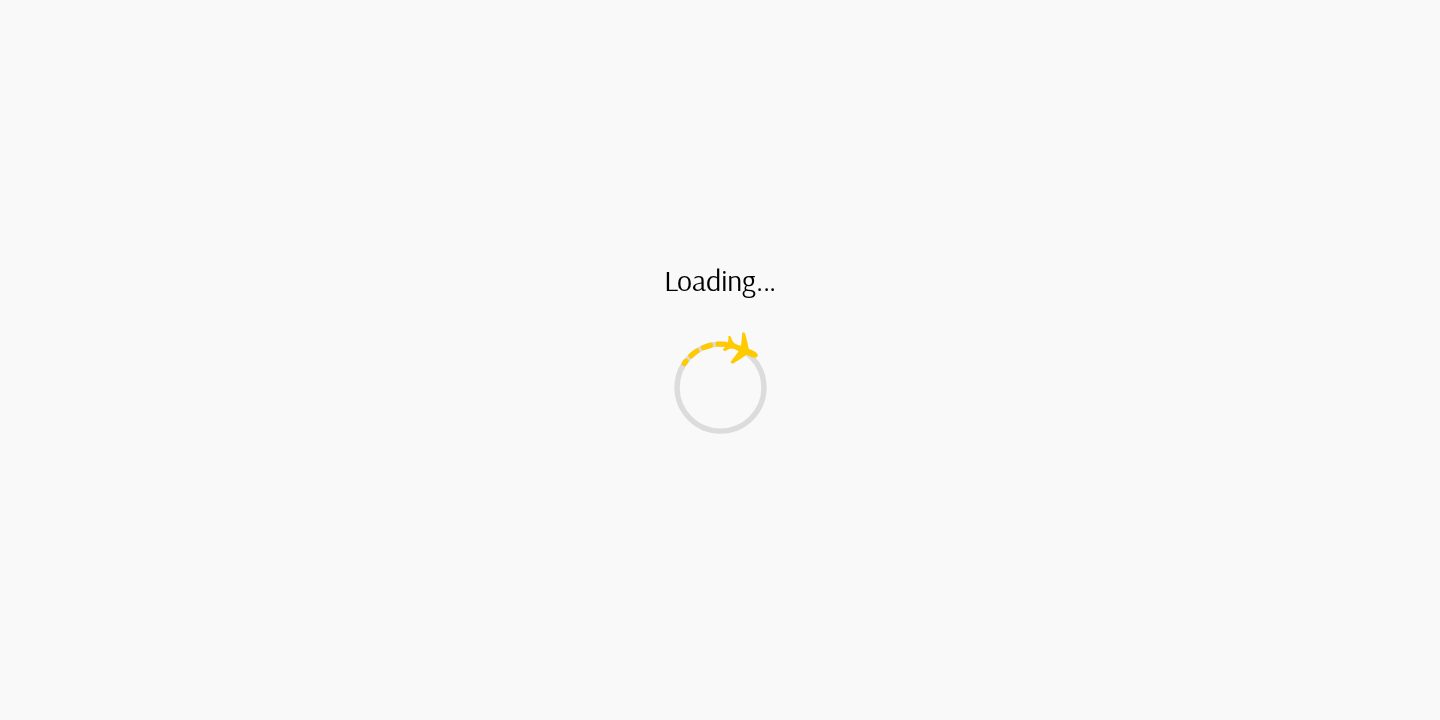 scroll, scrollTop: 0, scrollLeft: 0, axis: both 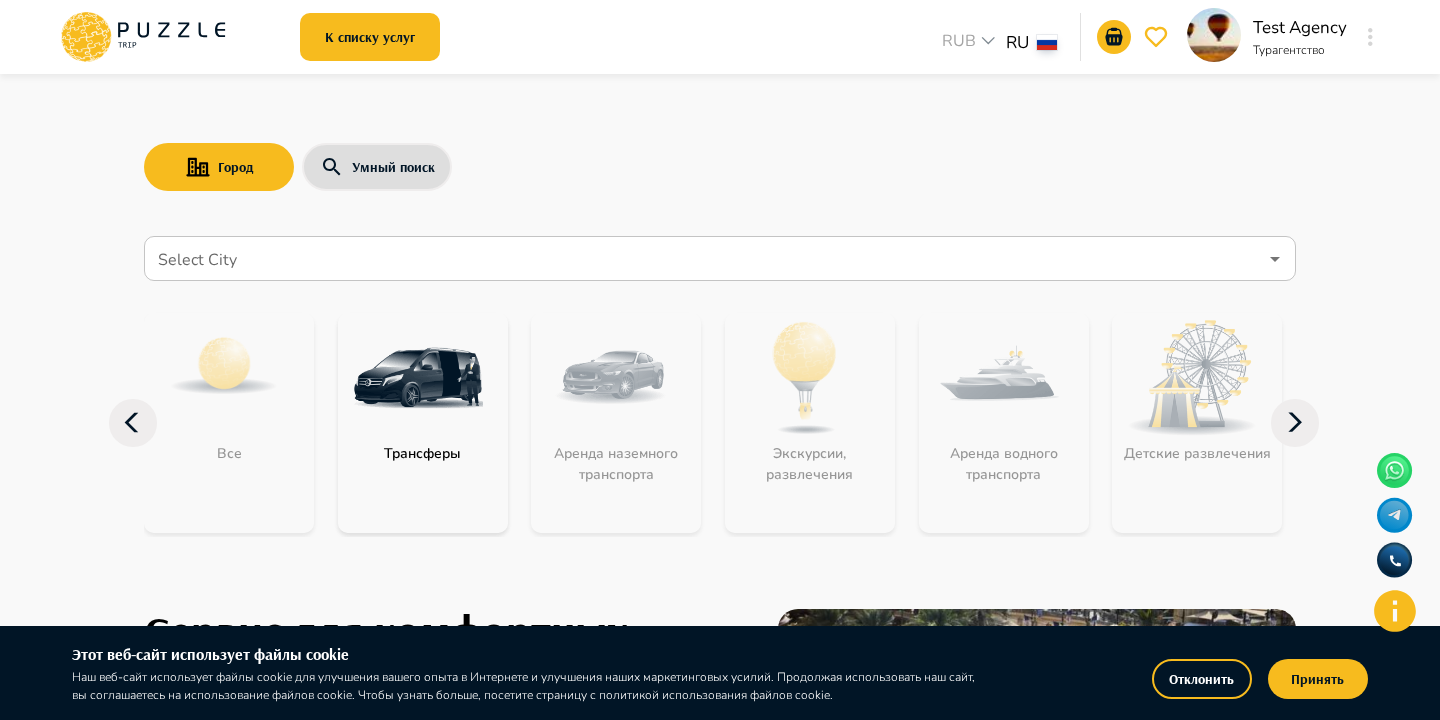 click 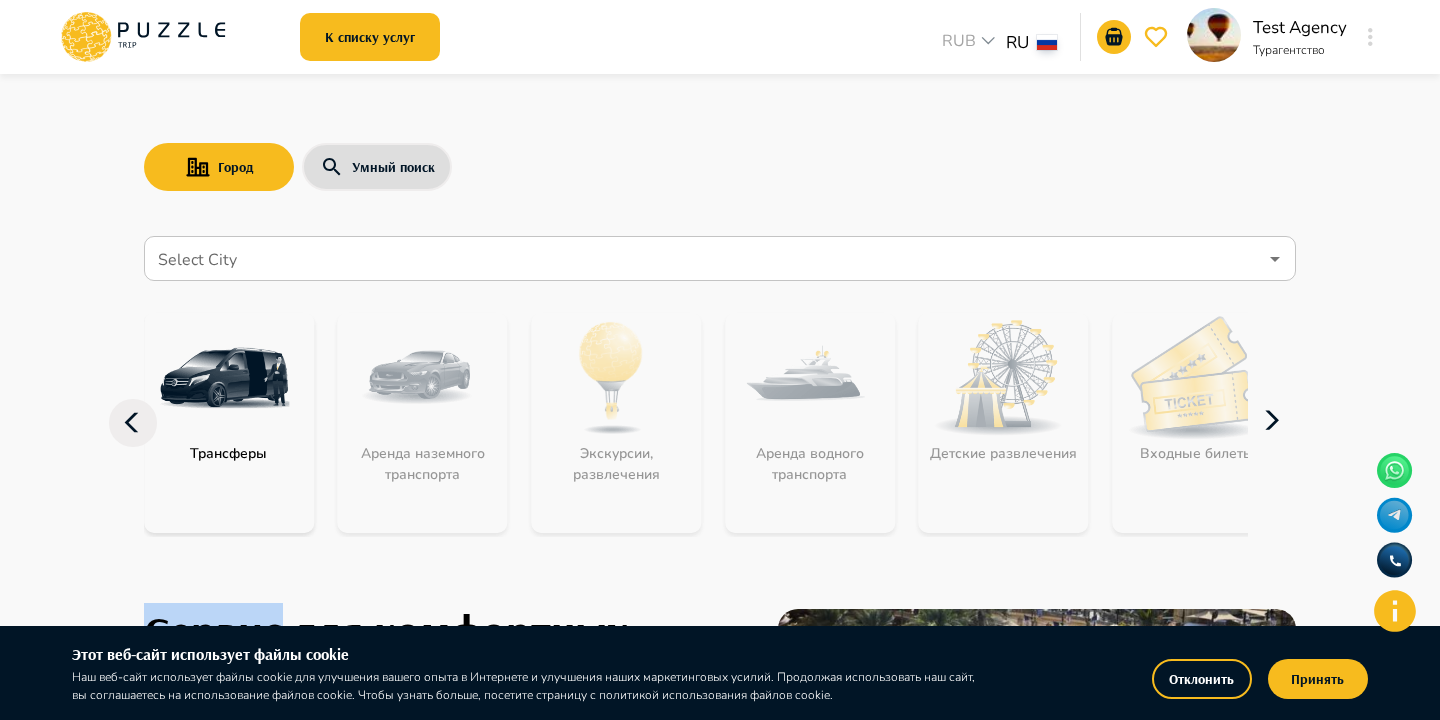 click 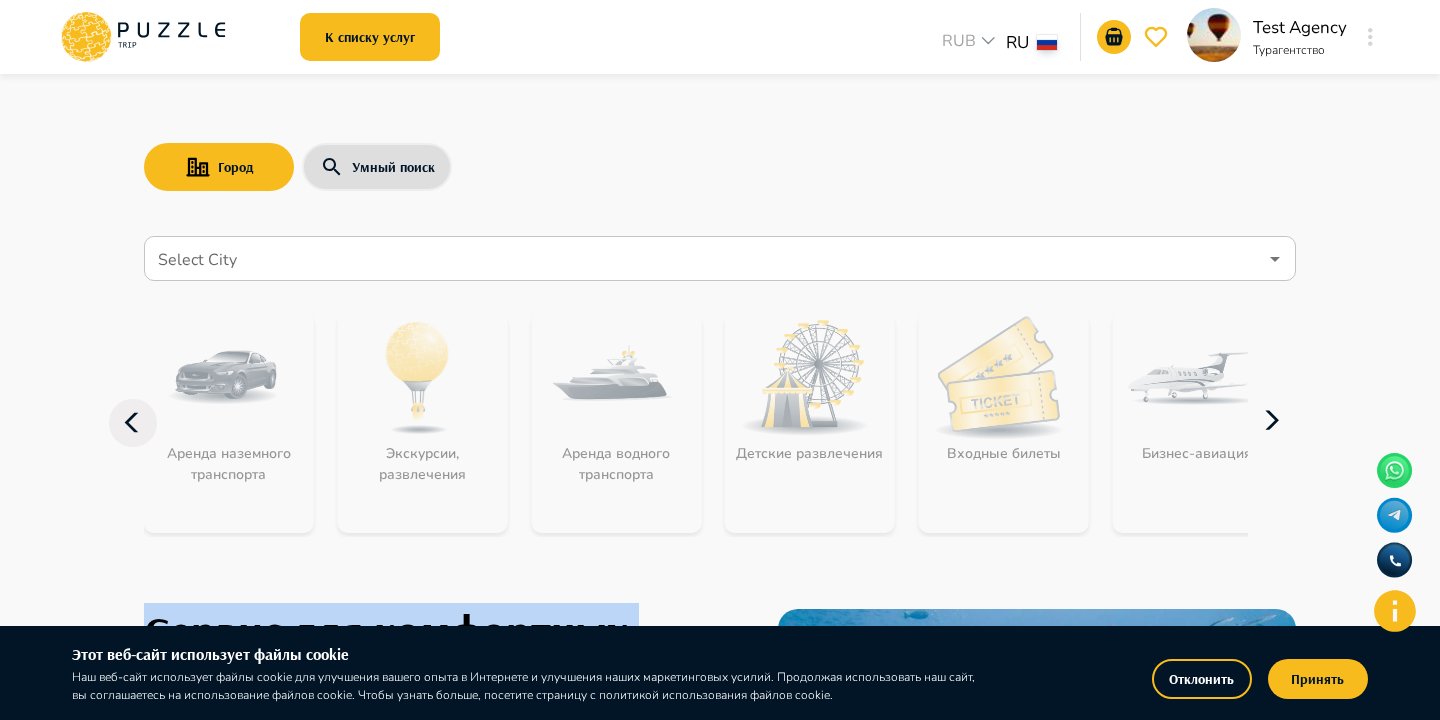 click 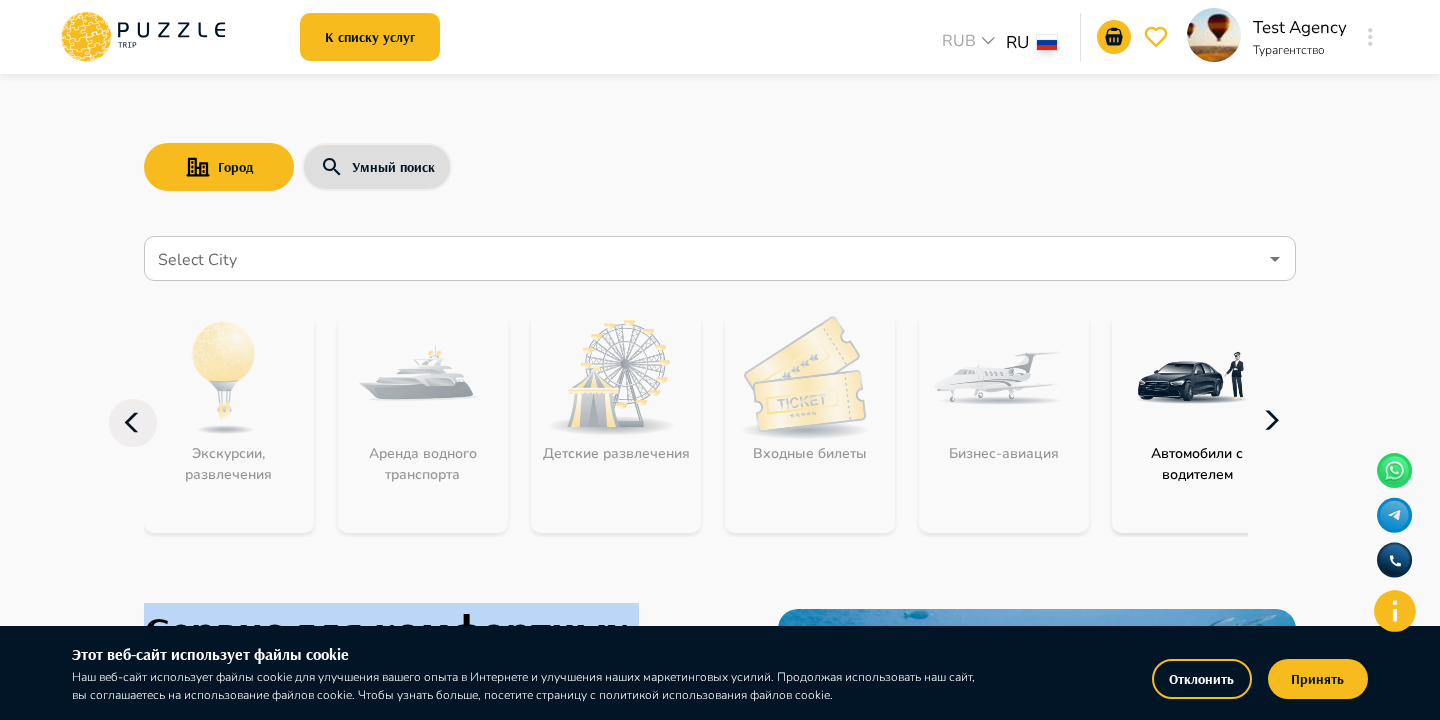 click 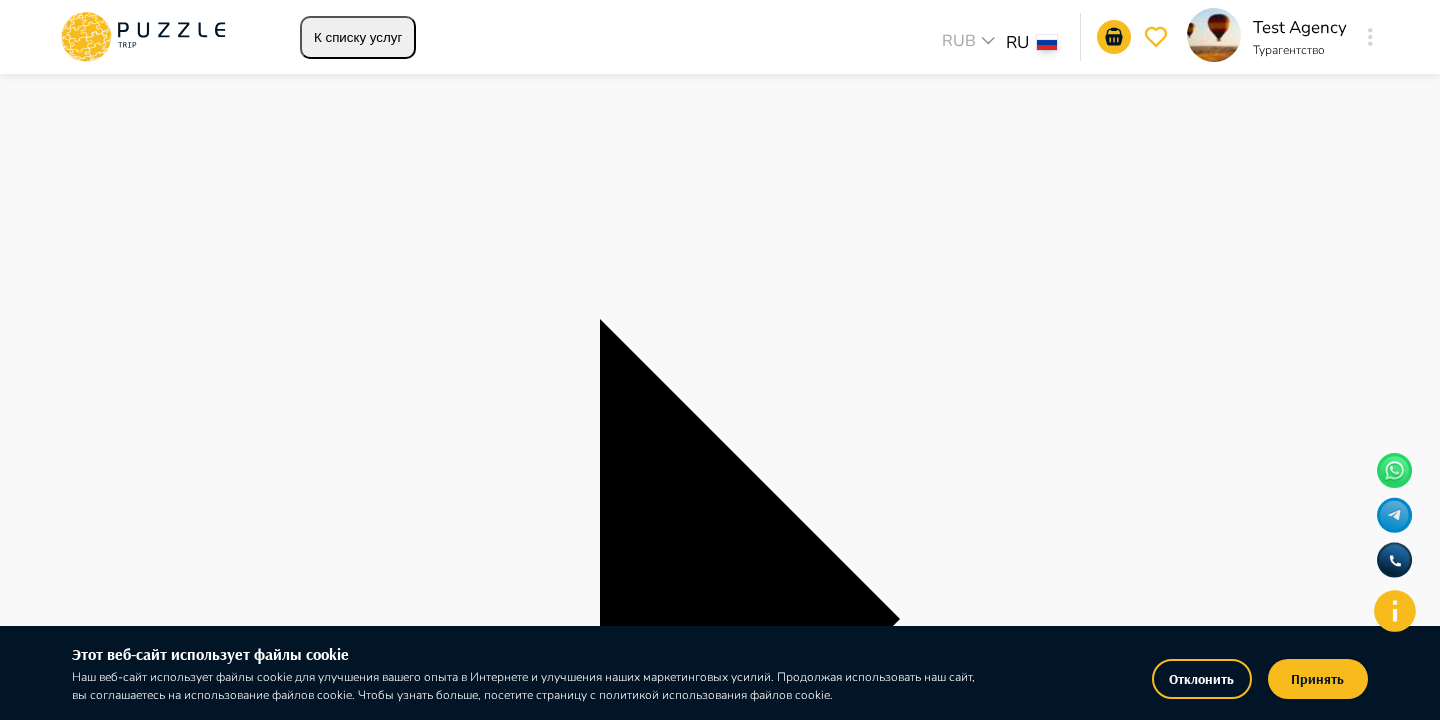 scroll, scrollTop: 238, scrollLeft: 0, axis: vertical 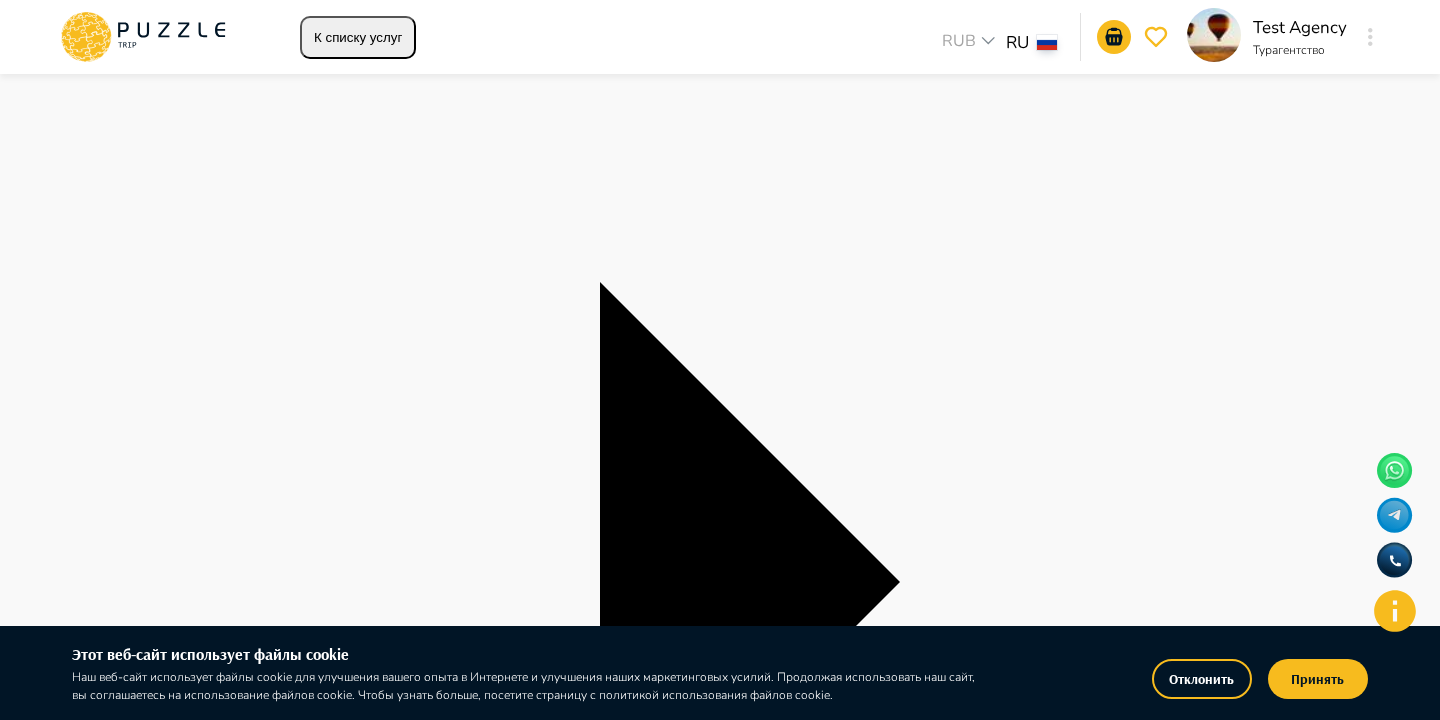 click on "**********" at bounding box center [720, 2960] 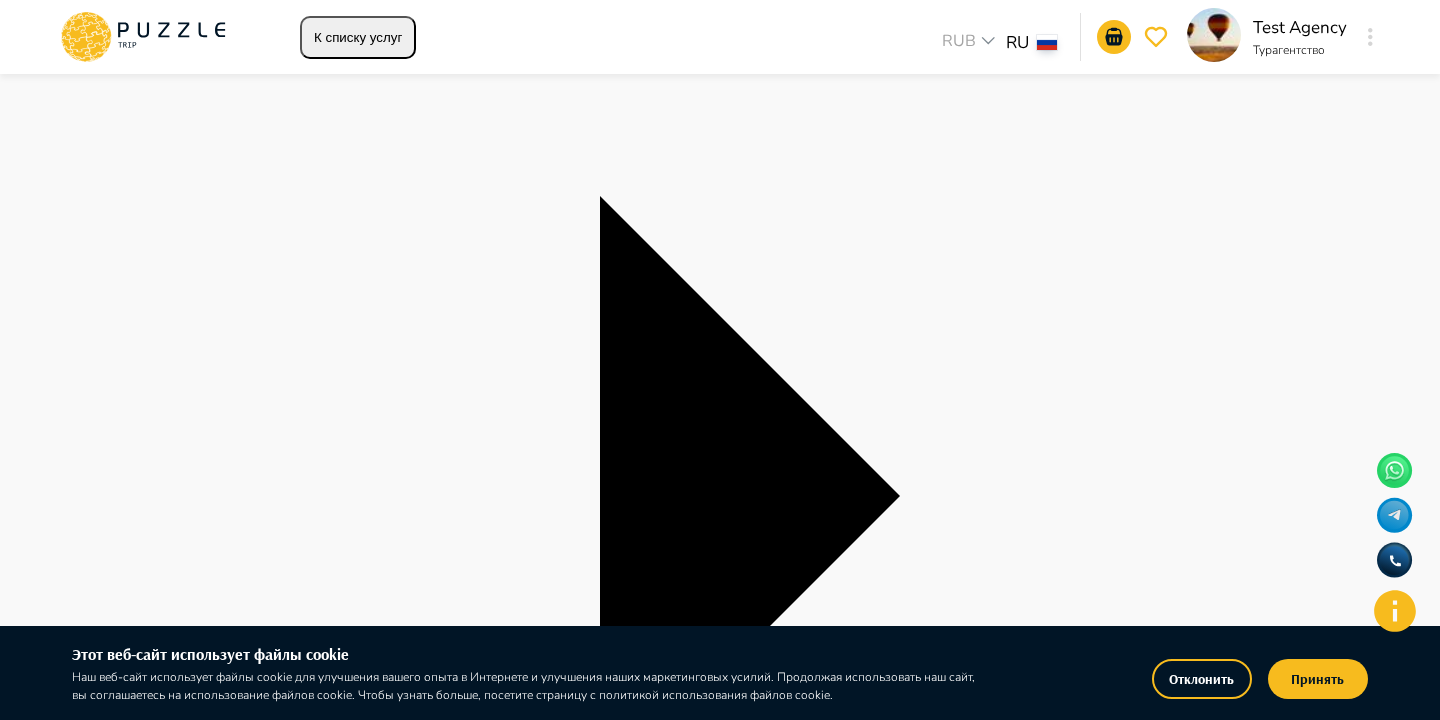 scroll, scrollTop: 373, scrollLeft: 0, axis: vertical 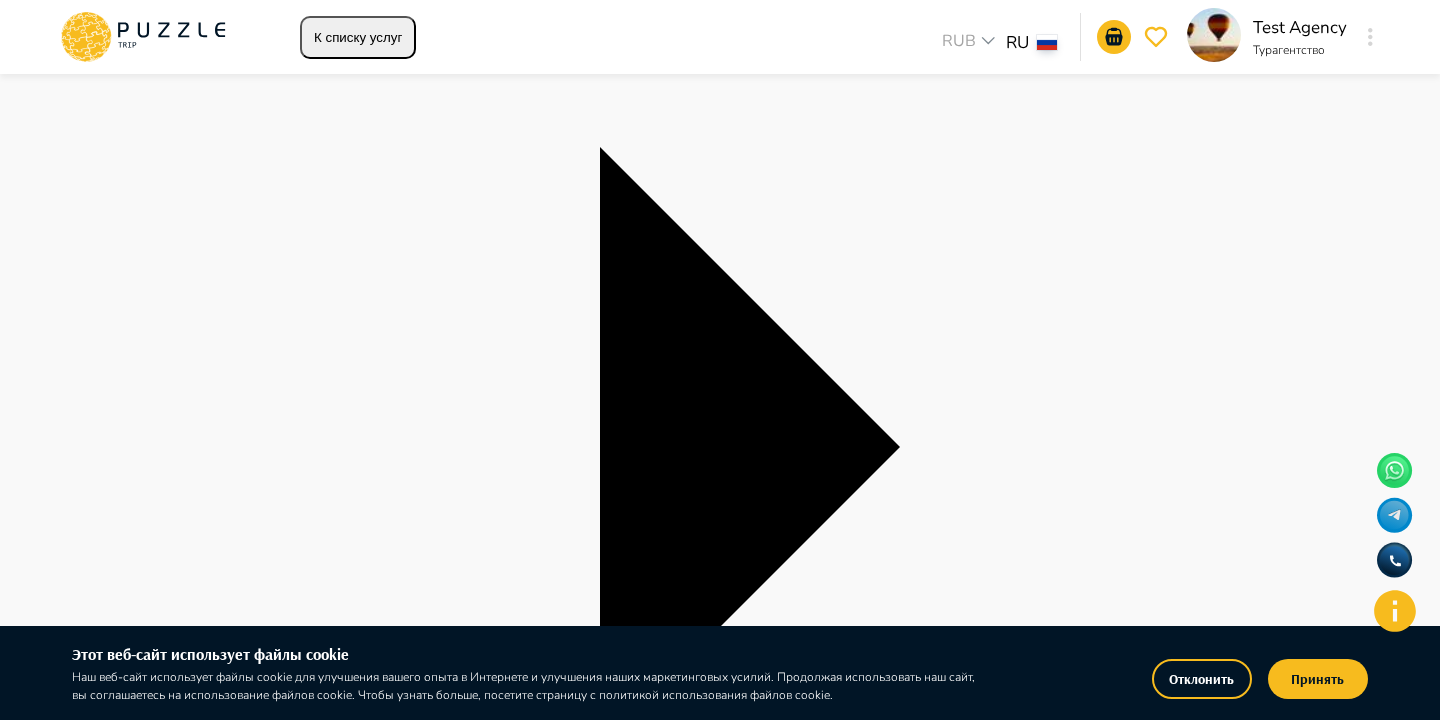 click at bounding box center [701, 3207] 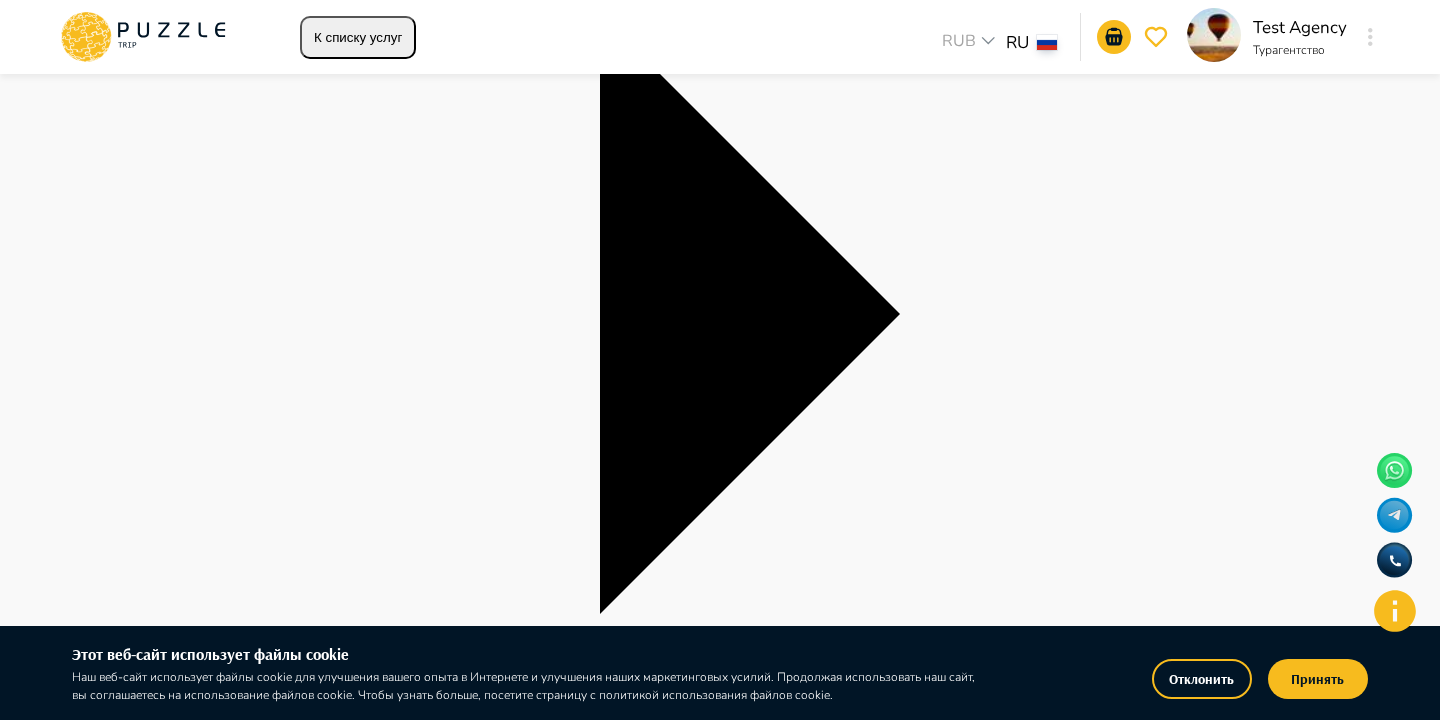 scroll, scrollTop: 509, scrollLeft: 0, axis: vertical 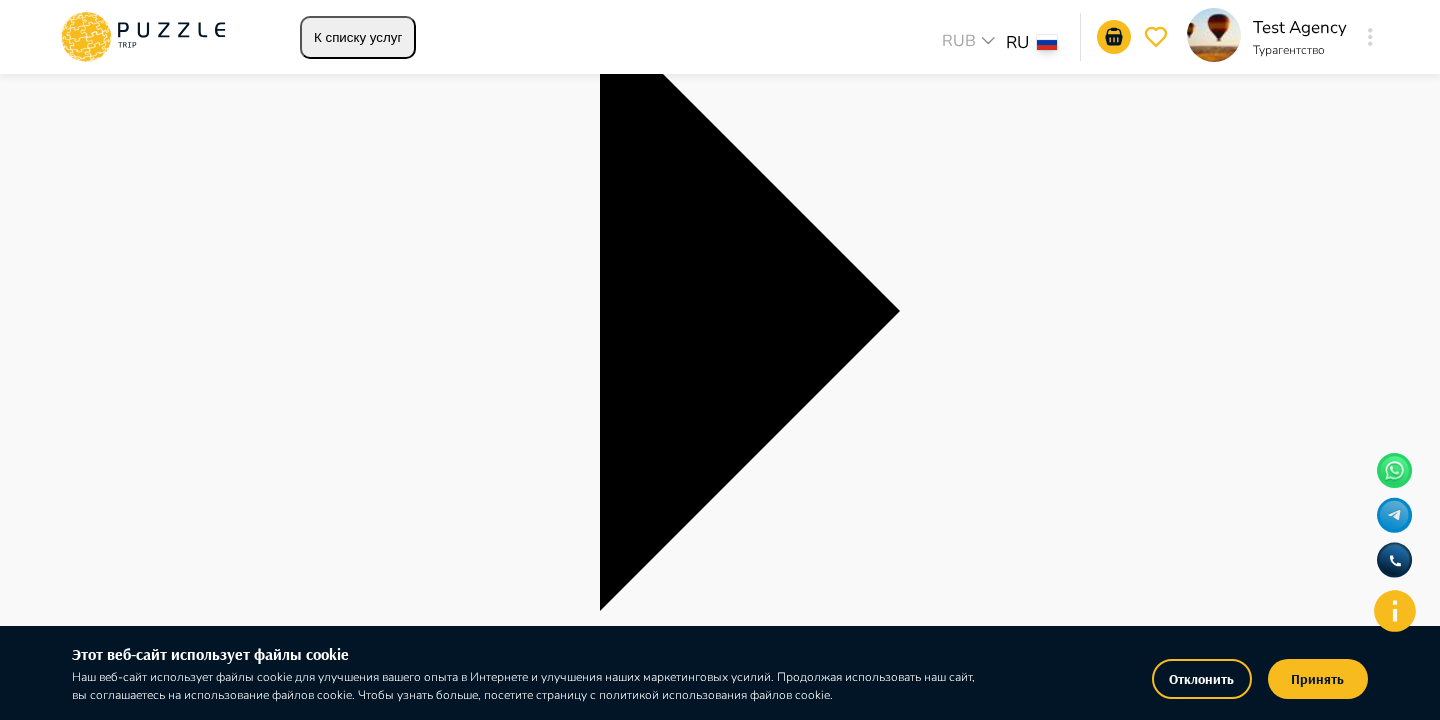 click on "Найти" at bounding box center (21, 3441) 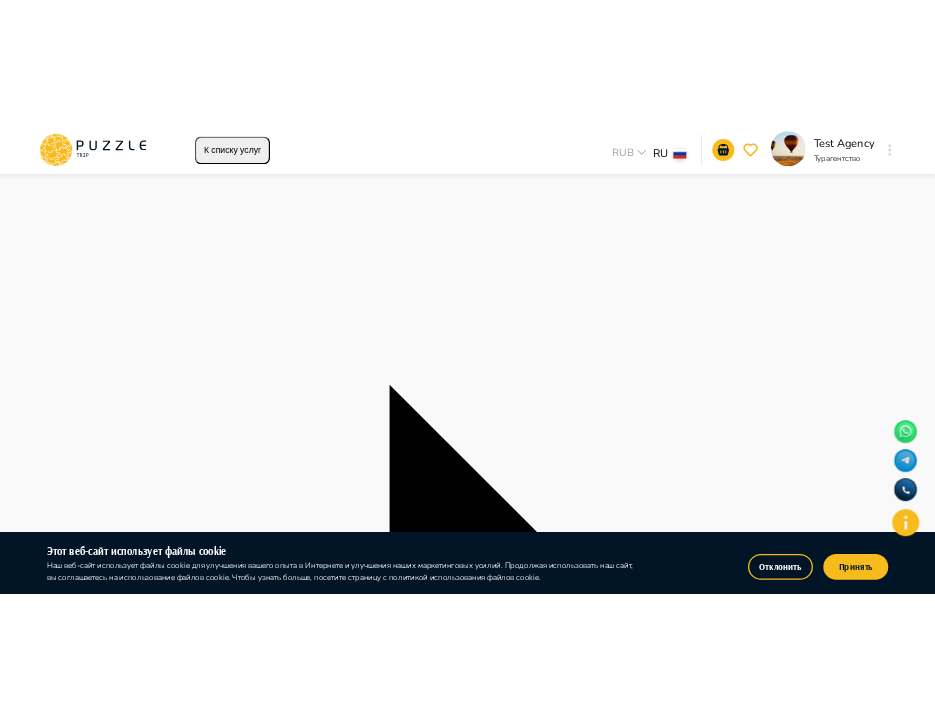 scroll, scrollTop: 0, scrollLeft: 0, axis: both 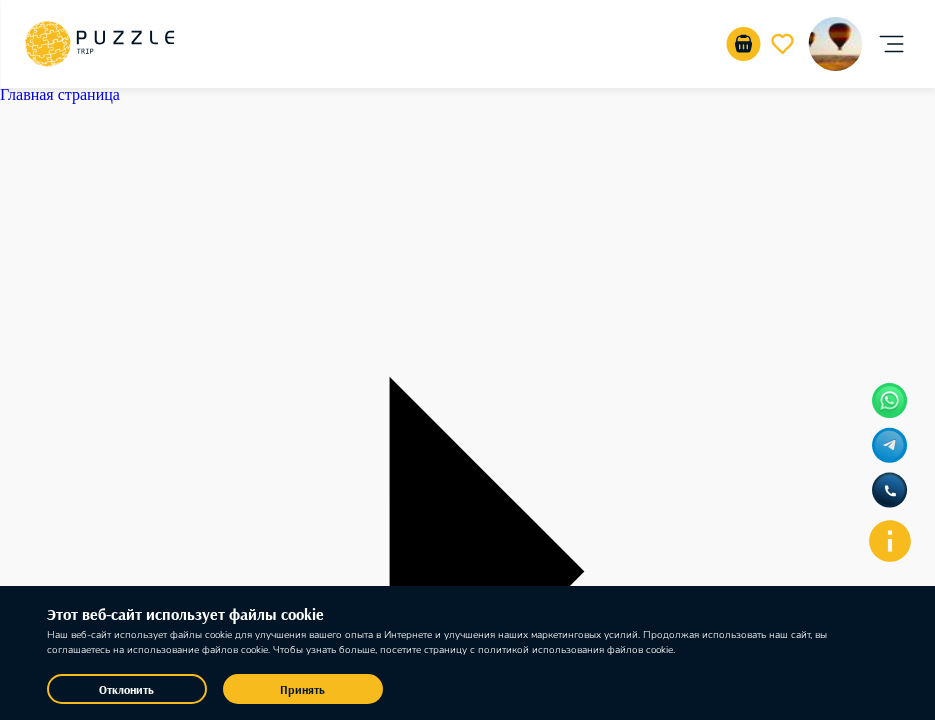 type on "*" 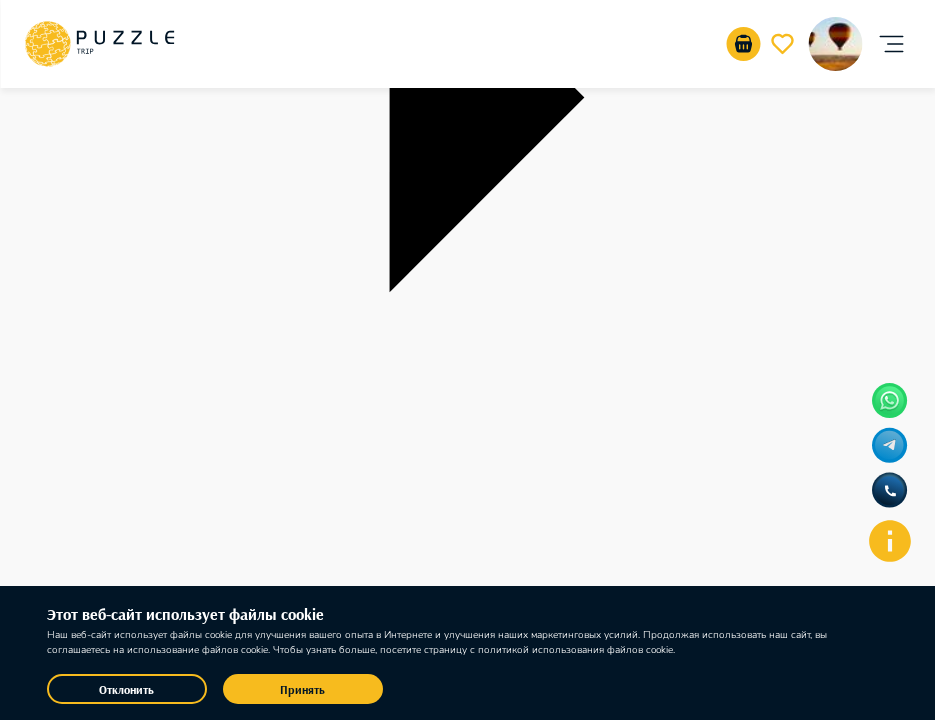 scroll, scrollTop: 421, scrollLeft: 0, axis: vertical 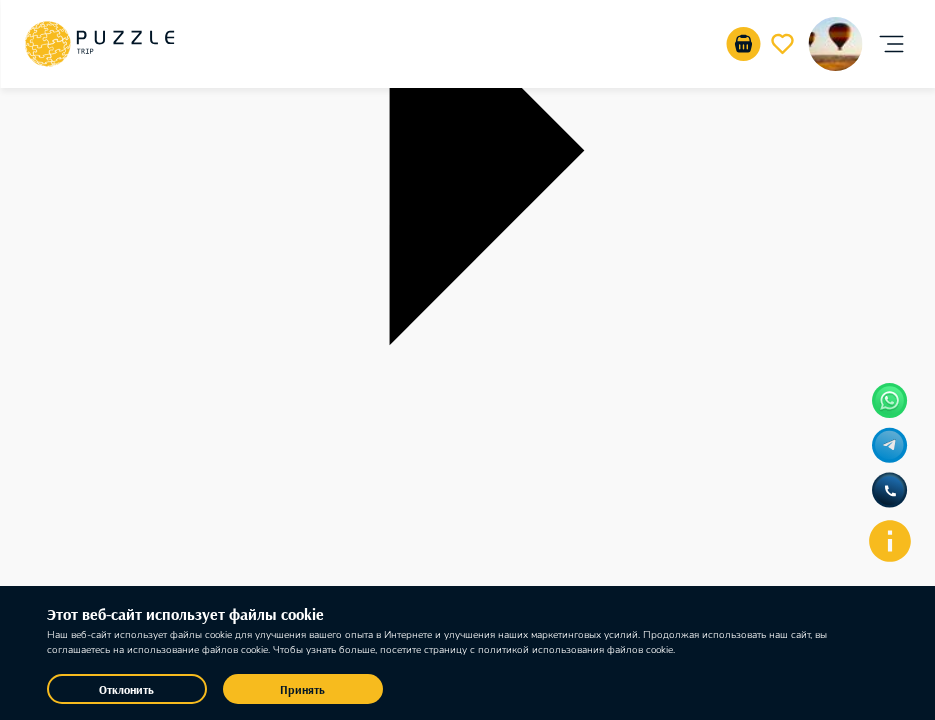 click on "+" at bounding box center (14, 2049) 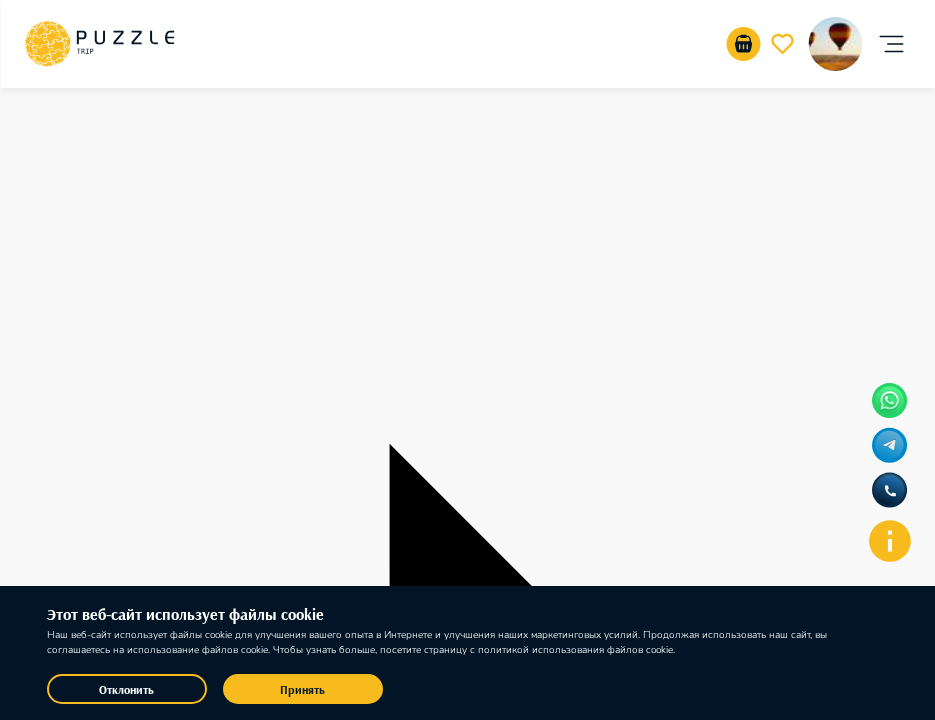 scroll, scrollTop: 931, scrollLeft: 0, axis: vertical 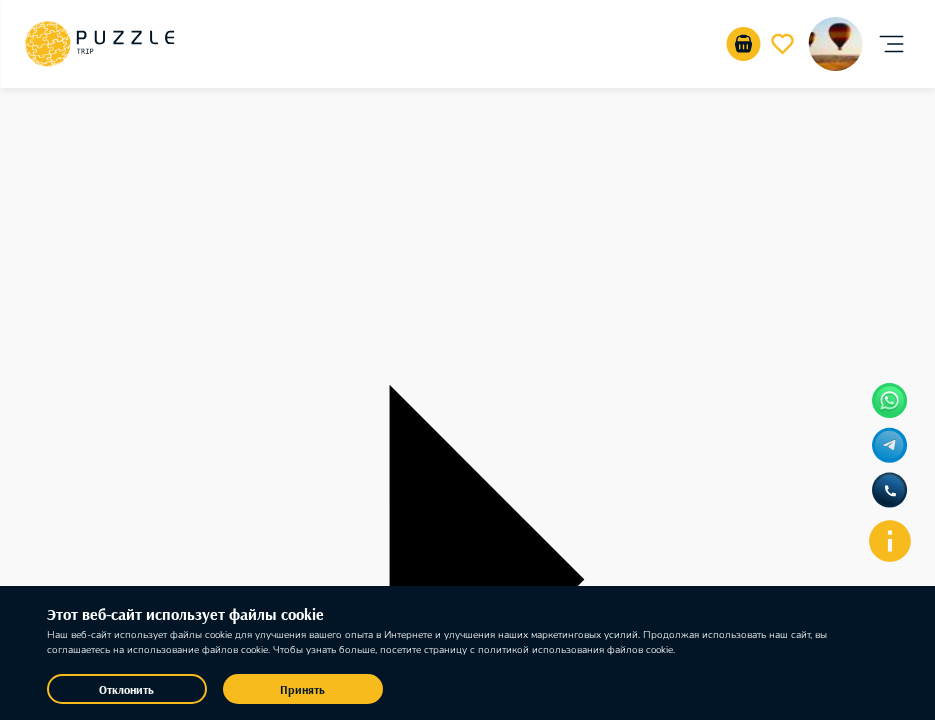 click on "Найти" at bounding box center [21, 2013] 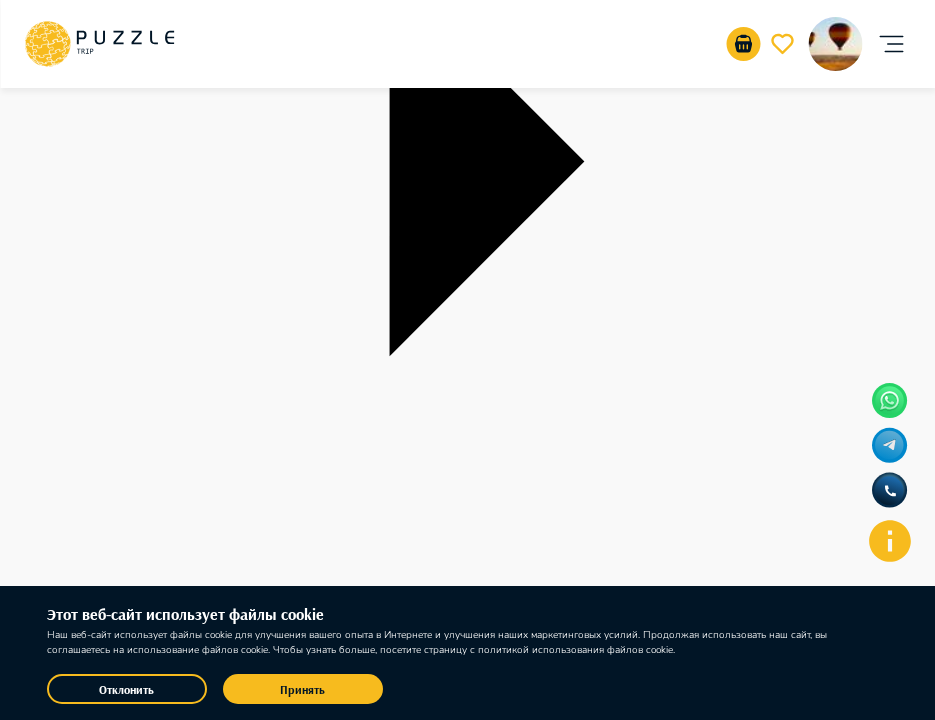 scroll, scrollTop: 386, scrollLeft: 0, axis: vertical 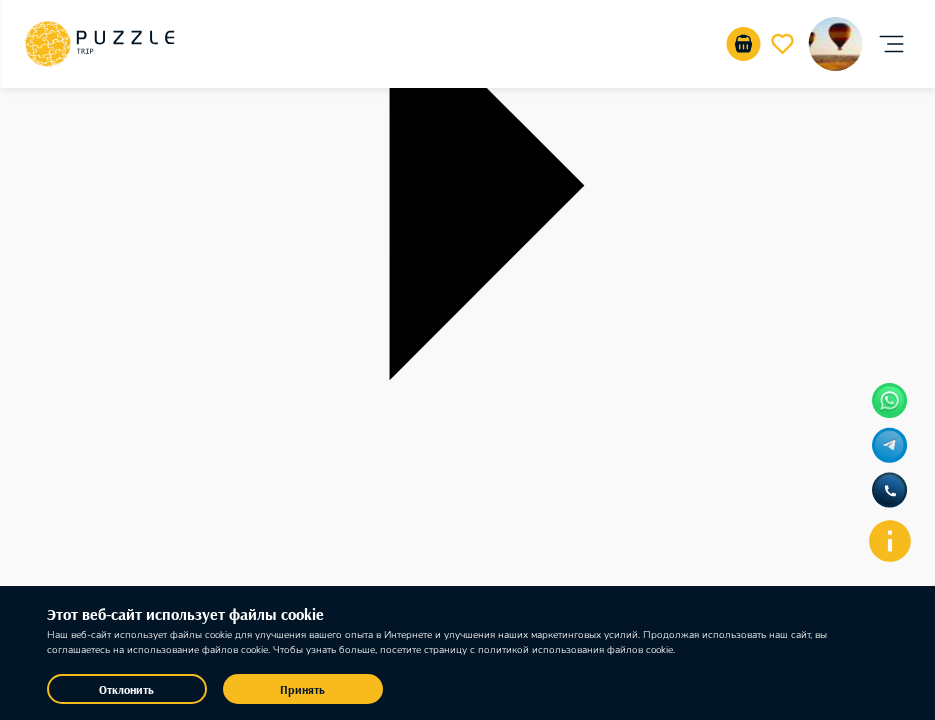 click on "+" at bounding box center [14, 2084] 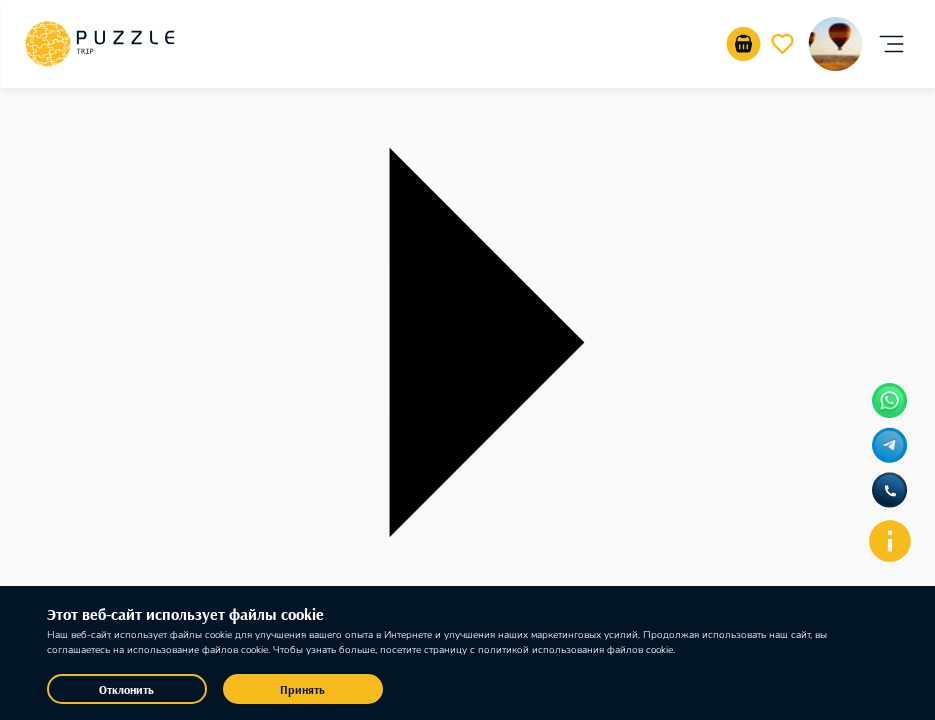 scroll, scrollTop: 1129, scrollLeft: 0, axis: vertical 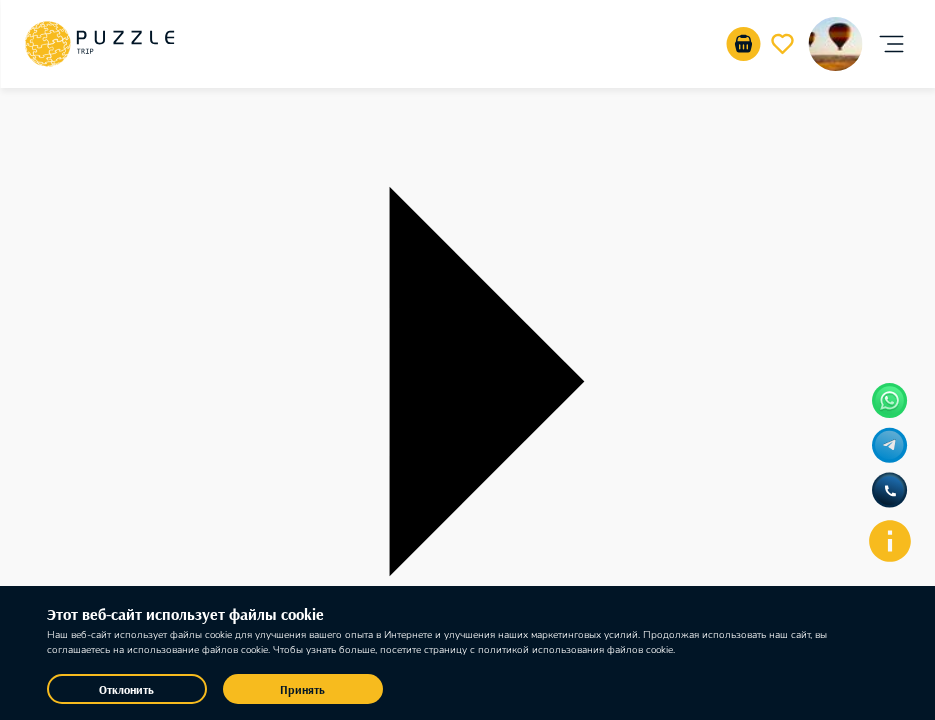 click on "Найти" at bounding box center [21, 1815] 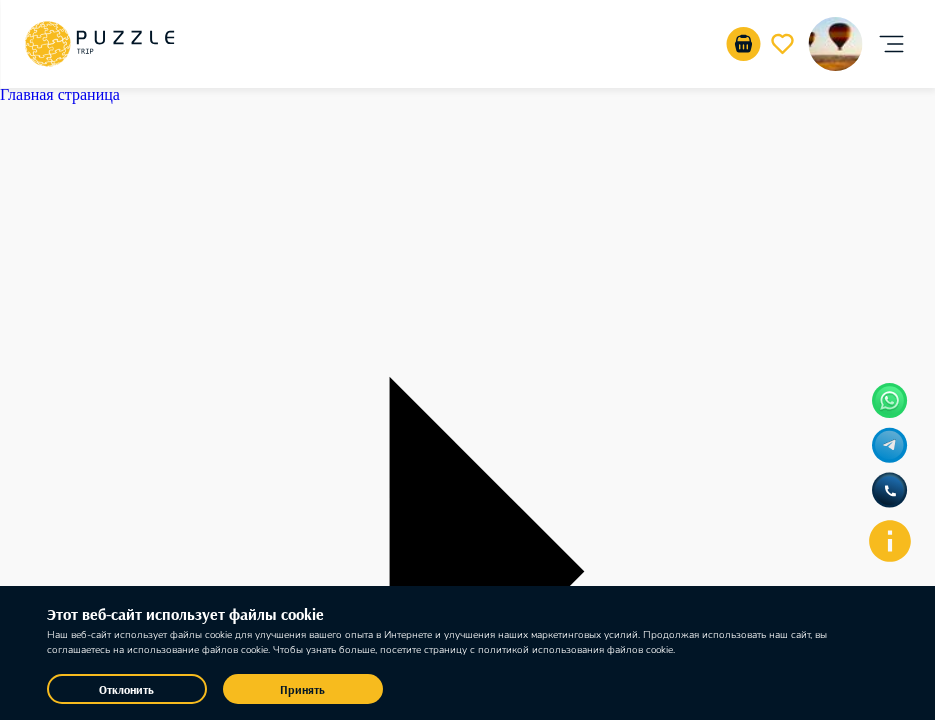 scroll, scrollTop: 74, scrollLeft: 0, axis: vertical 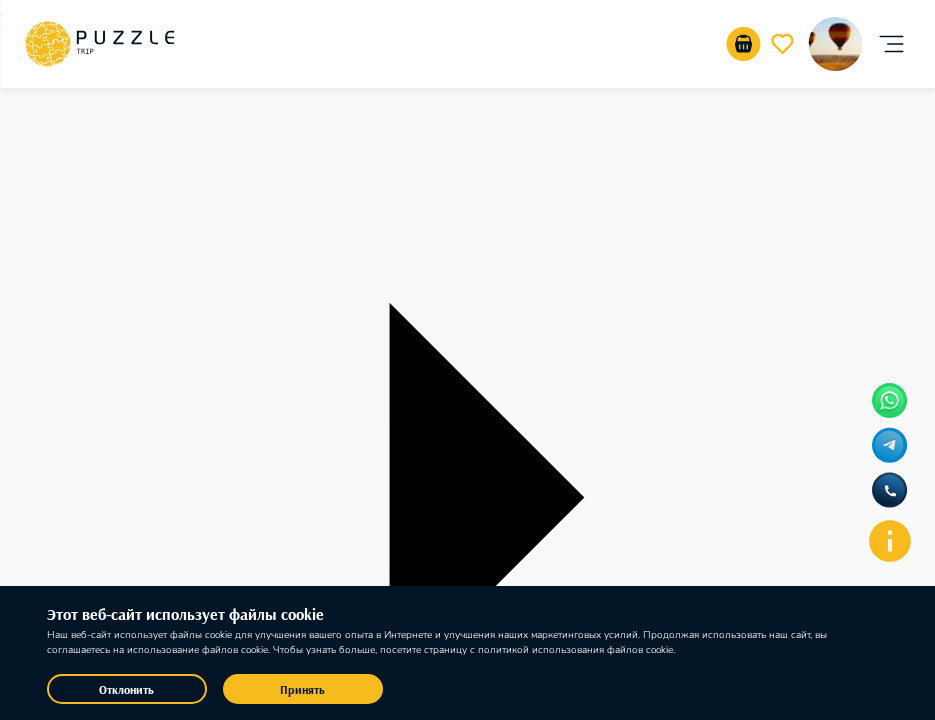 click on "Все" at bounding box center [88, 2126] 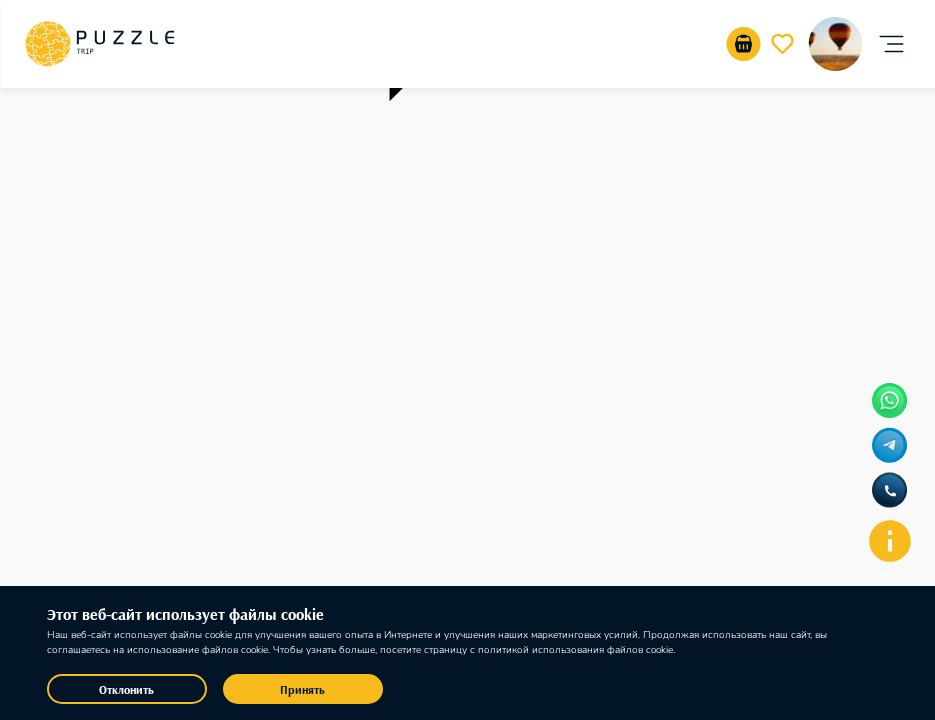 scroll, scrollTop: 867, scrollLeft: 0, axis: vertical 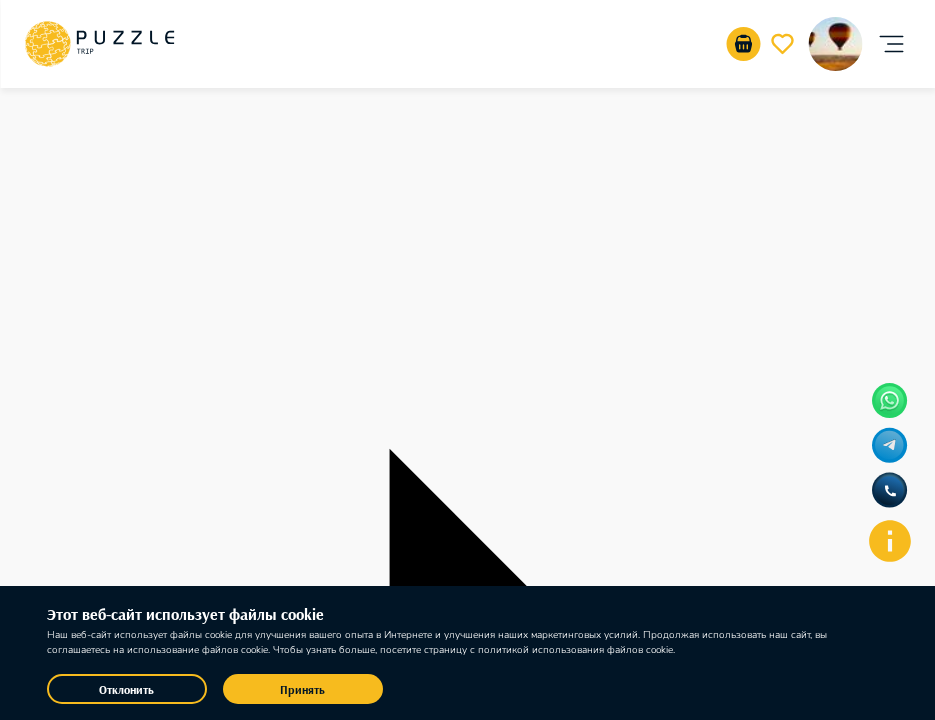 click on "Найти" at bounding box center [21, 2077] 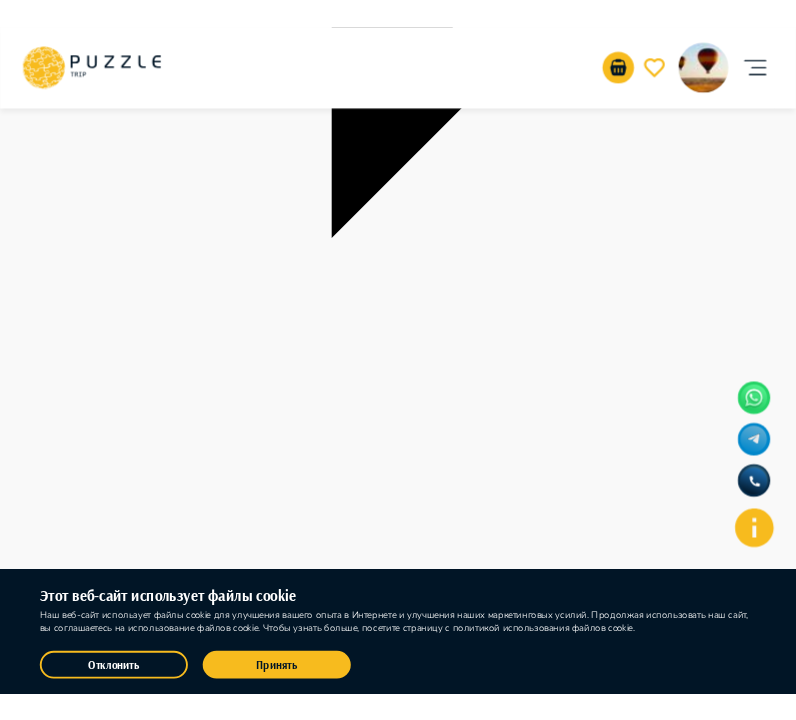 scroll, scrollTop: 495, scrollLeft: 0, axis: vertical 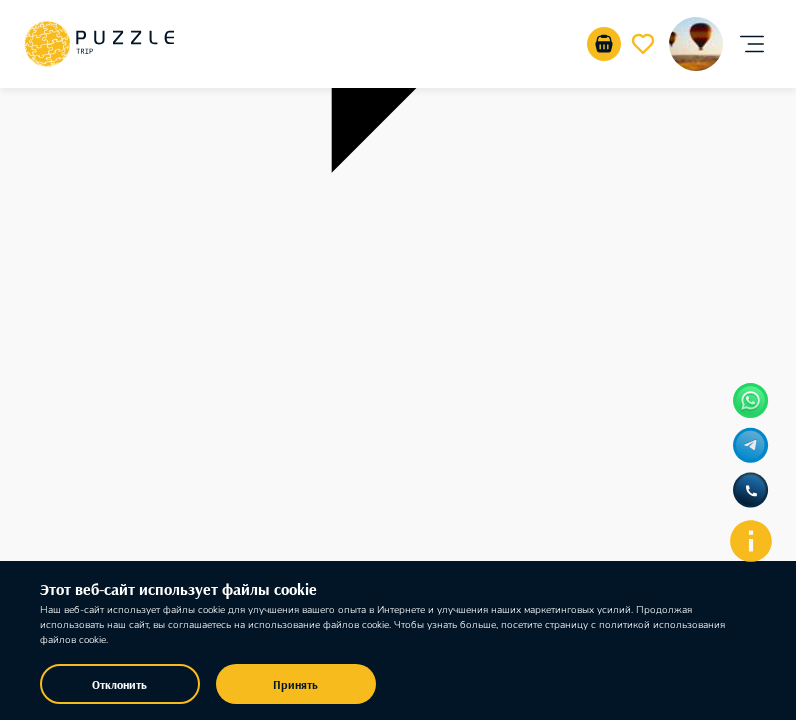 type on "*" 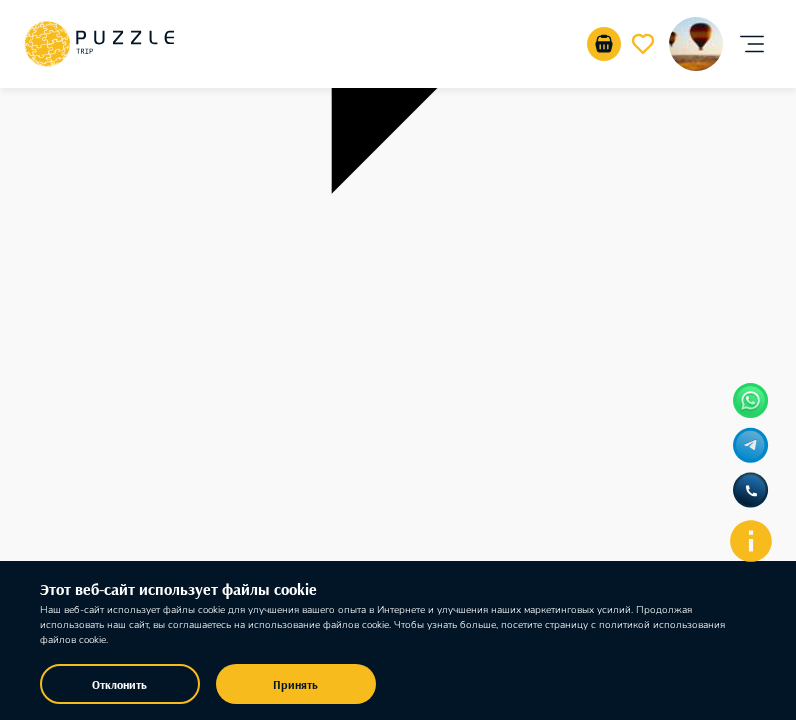 scroll, scrollTop: 0, scrollLeft: 0, axis: both 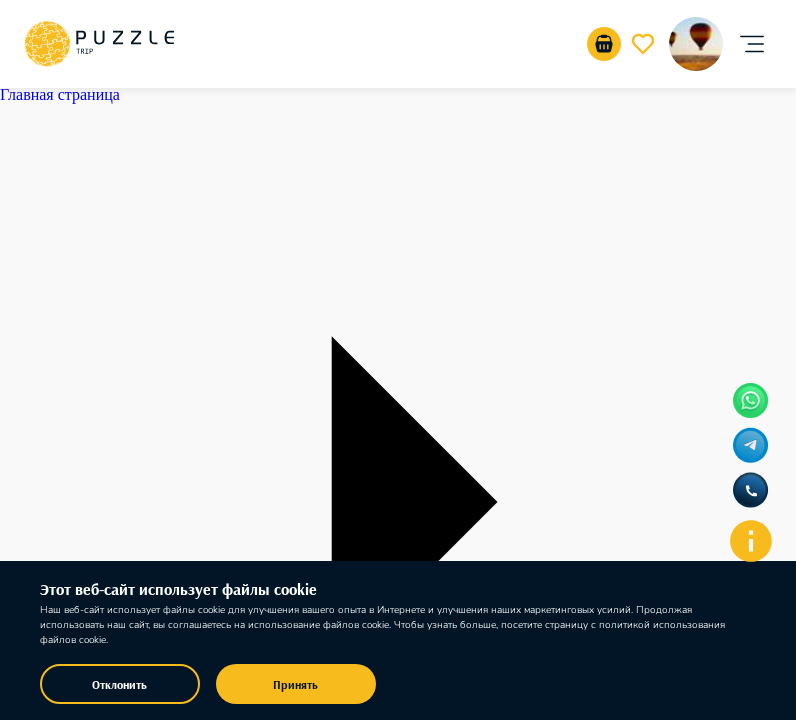 click on "Назад" at bounding box center (34, 1759) 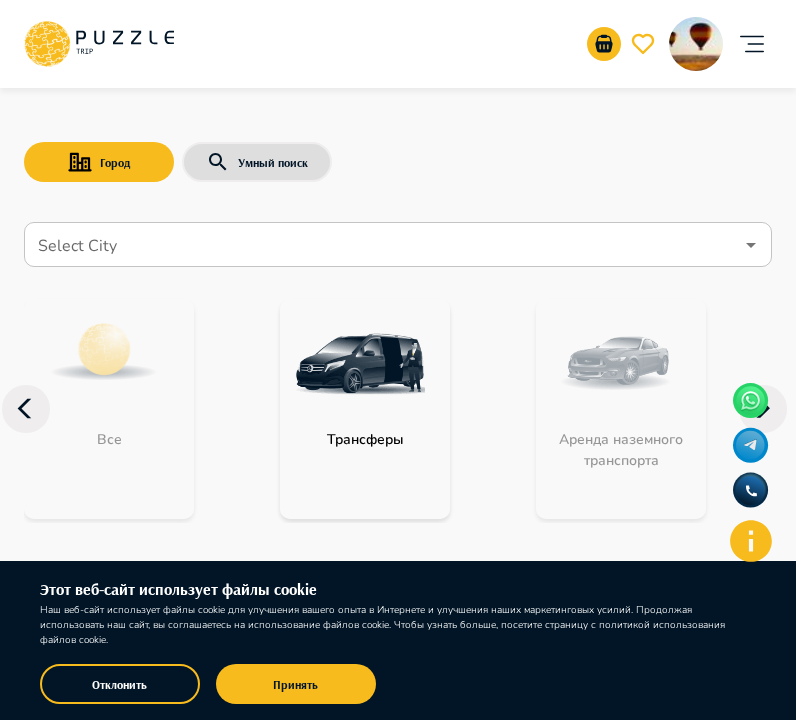 click at bounding box center (360, 364) 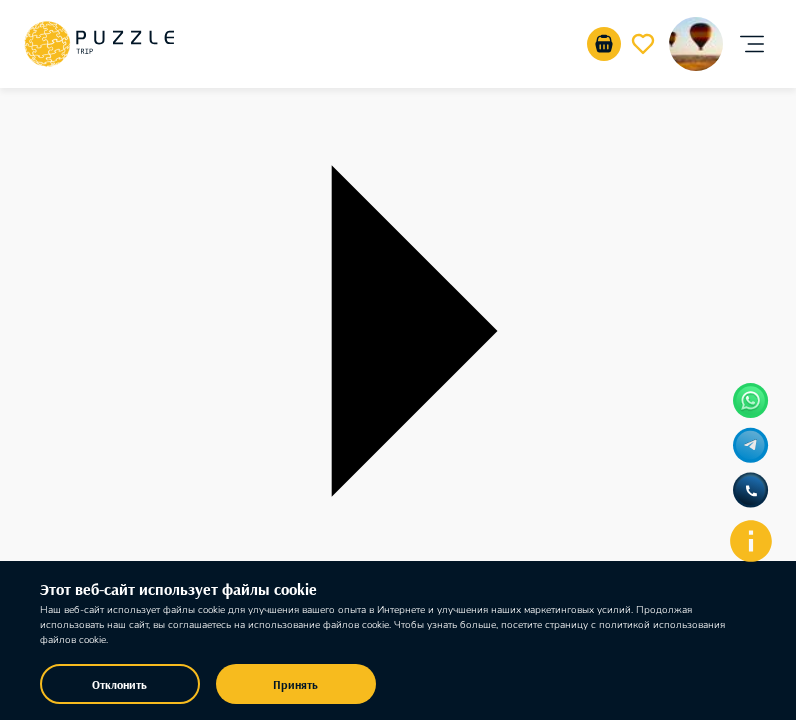 scroll, scrollTop: 174, scrollLeft: 0, axis: vertical 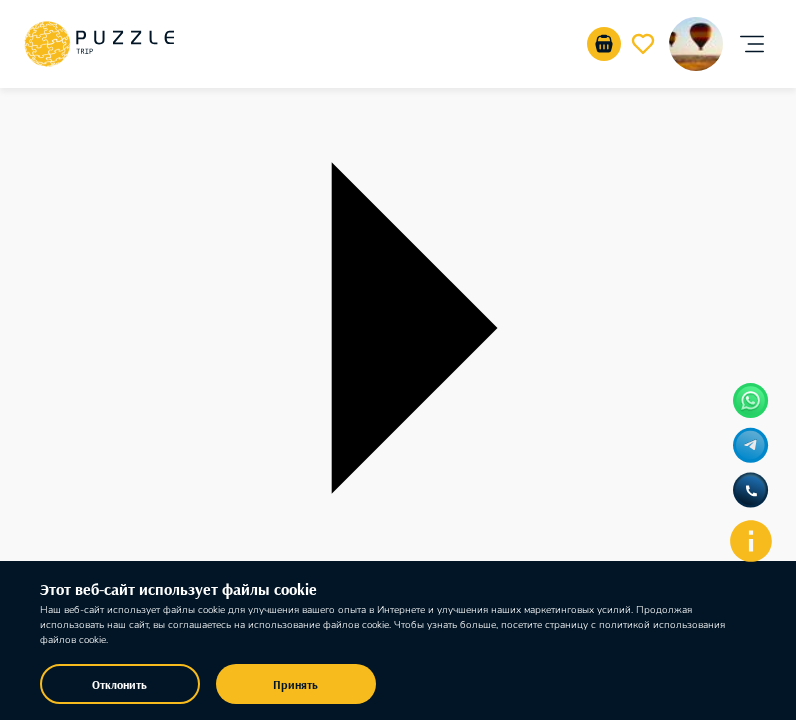 click on "**********" at bounding box center [398, 1740] 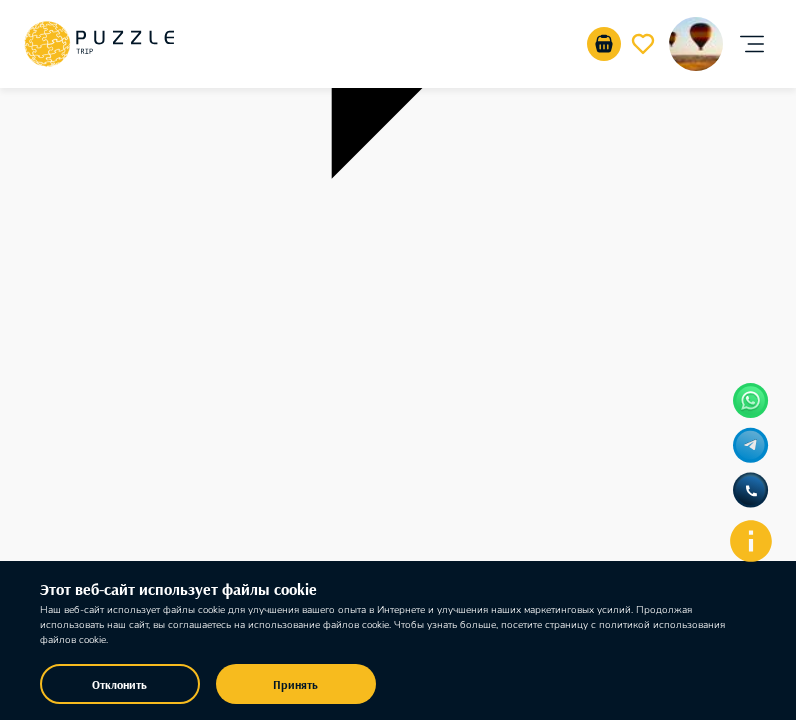 scroll, scrollTop: 488, scrollLeft: 0, axis: vertical 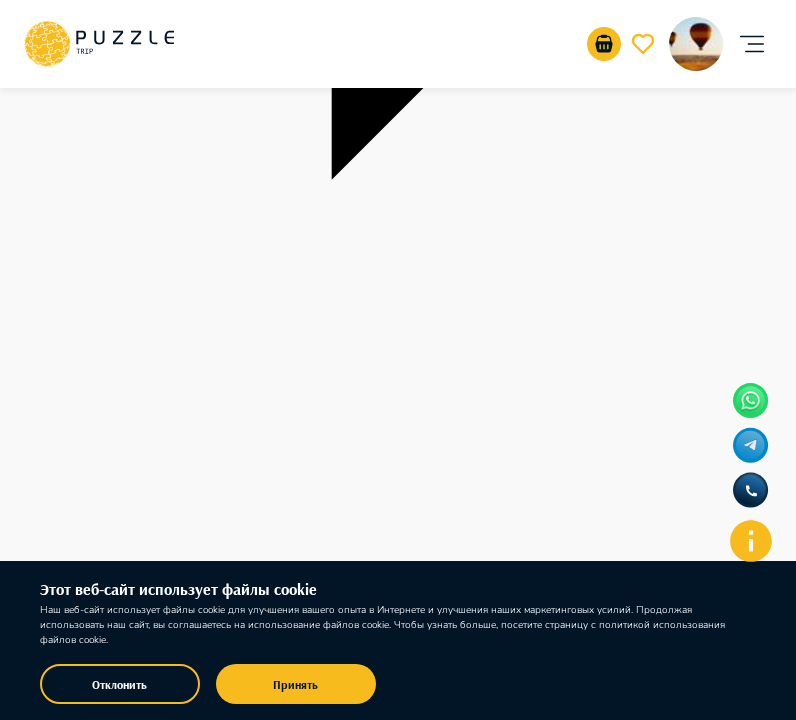 click at bounding box center (379, 1741) 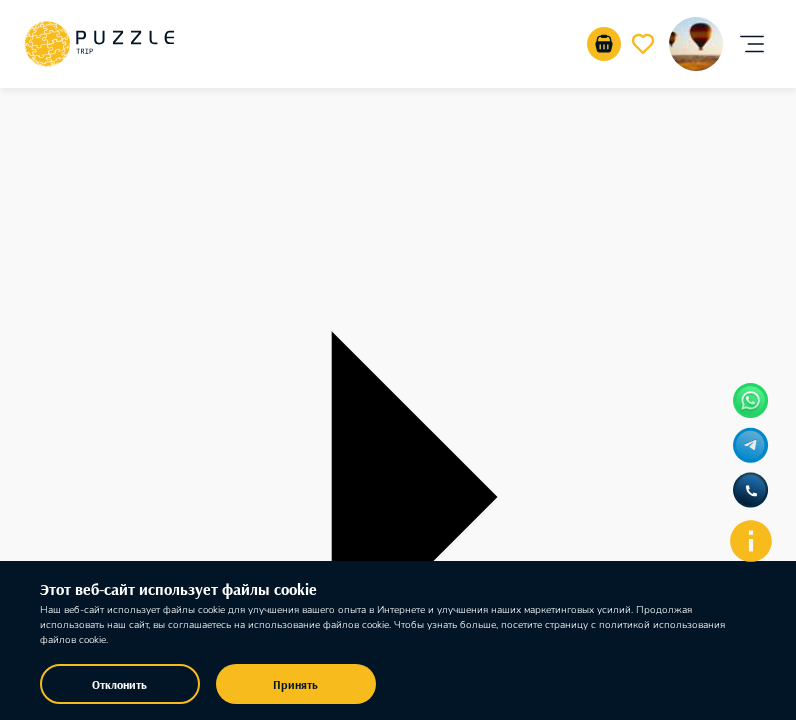 scroll, scrollTop: 818, scrollLeft: 0, axis: vertical 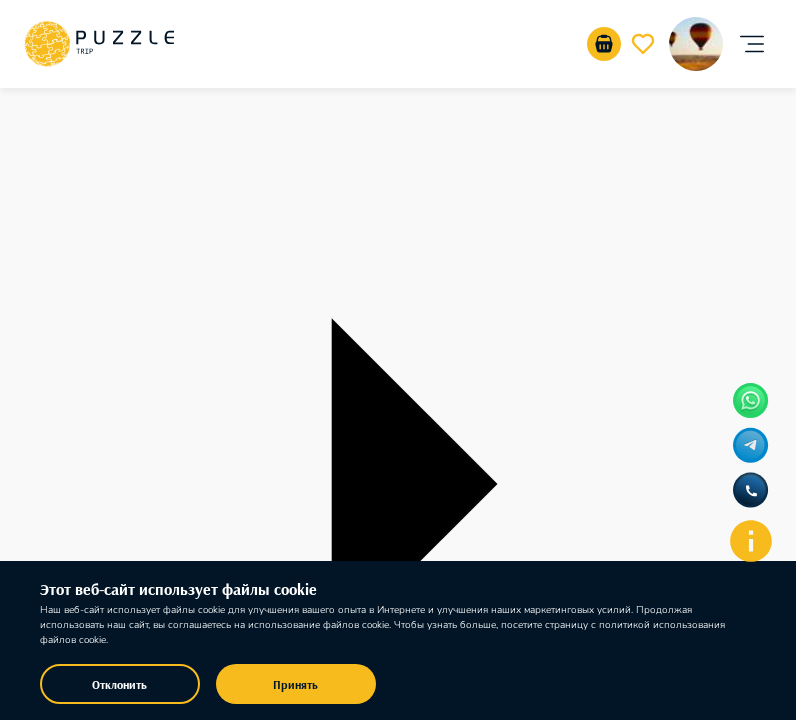 click on "Найти" at bounding box center (21, 1799) 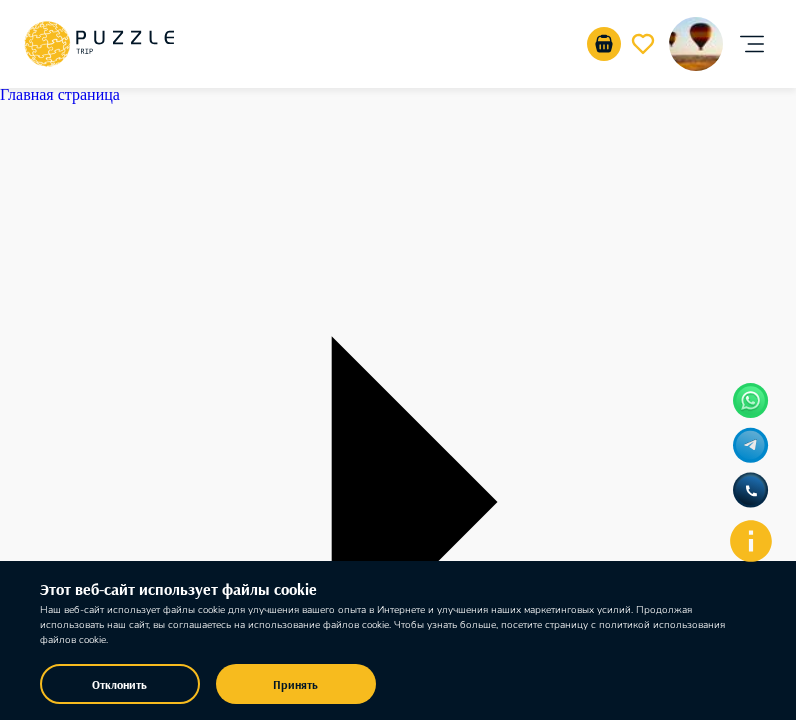 type on "*" 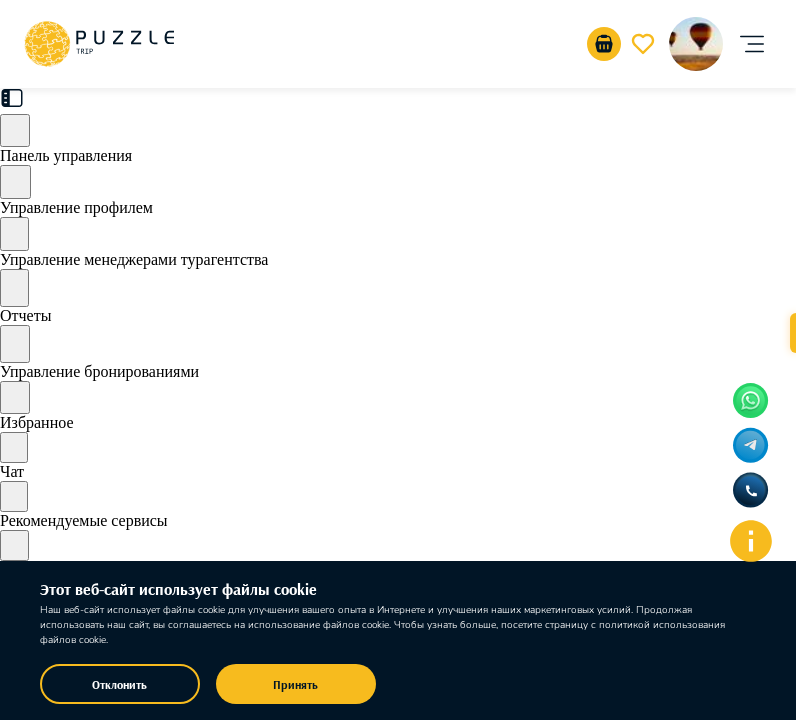 click on "Подробнее" at bounding box center [656, 1035] 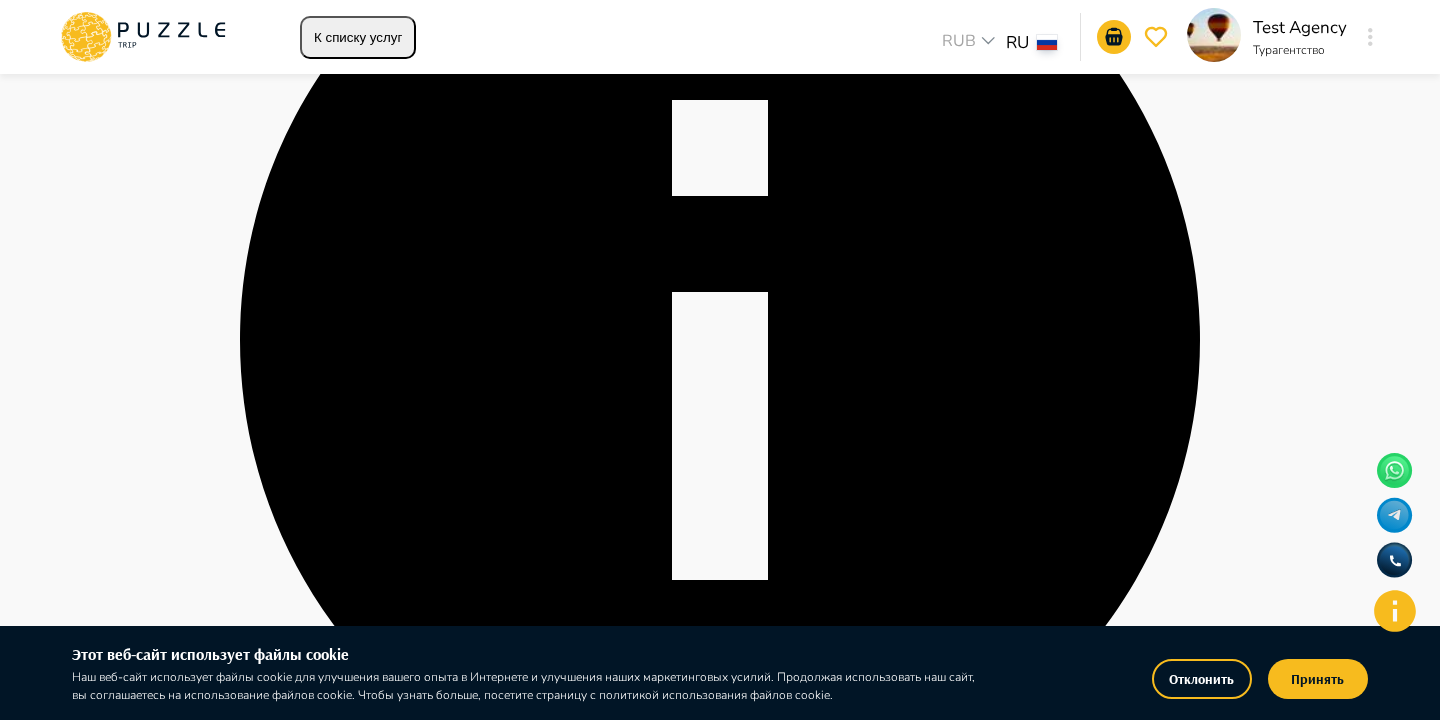 scroll, scrollTop: 0, scrollLeft: 0, axis: both 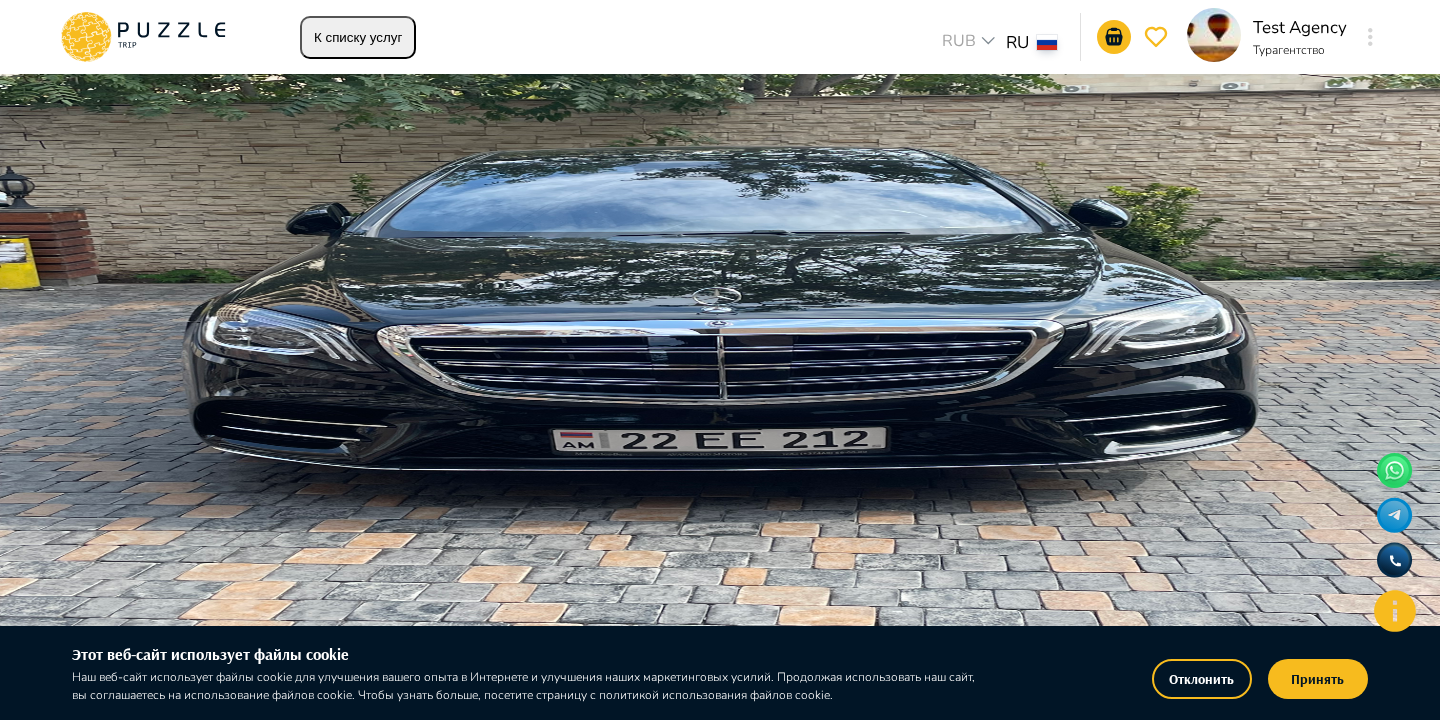 click on "Отменить запрос" at bounding box center (199, 117) 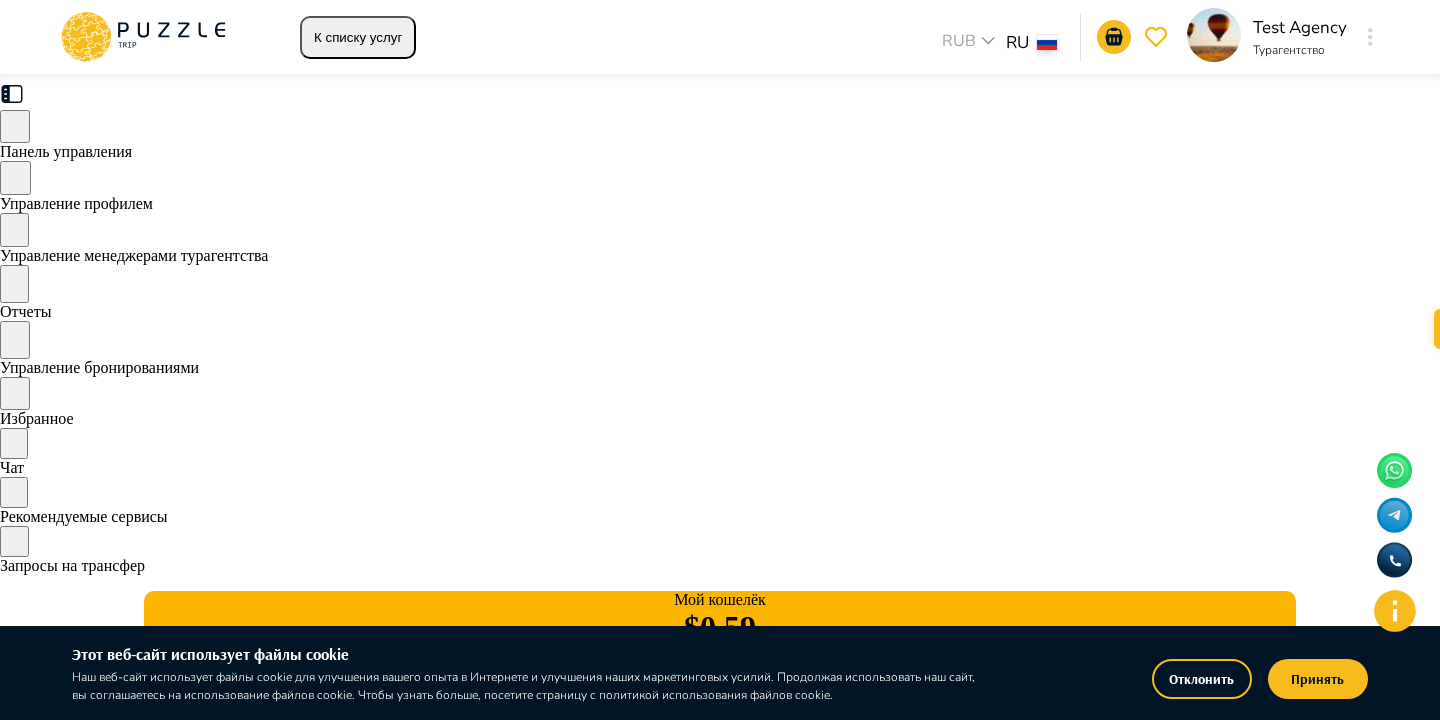 click 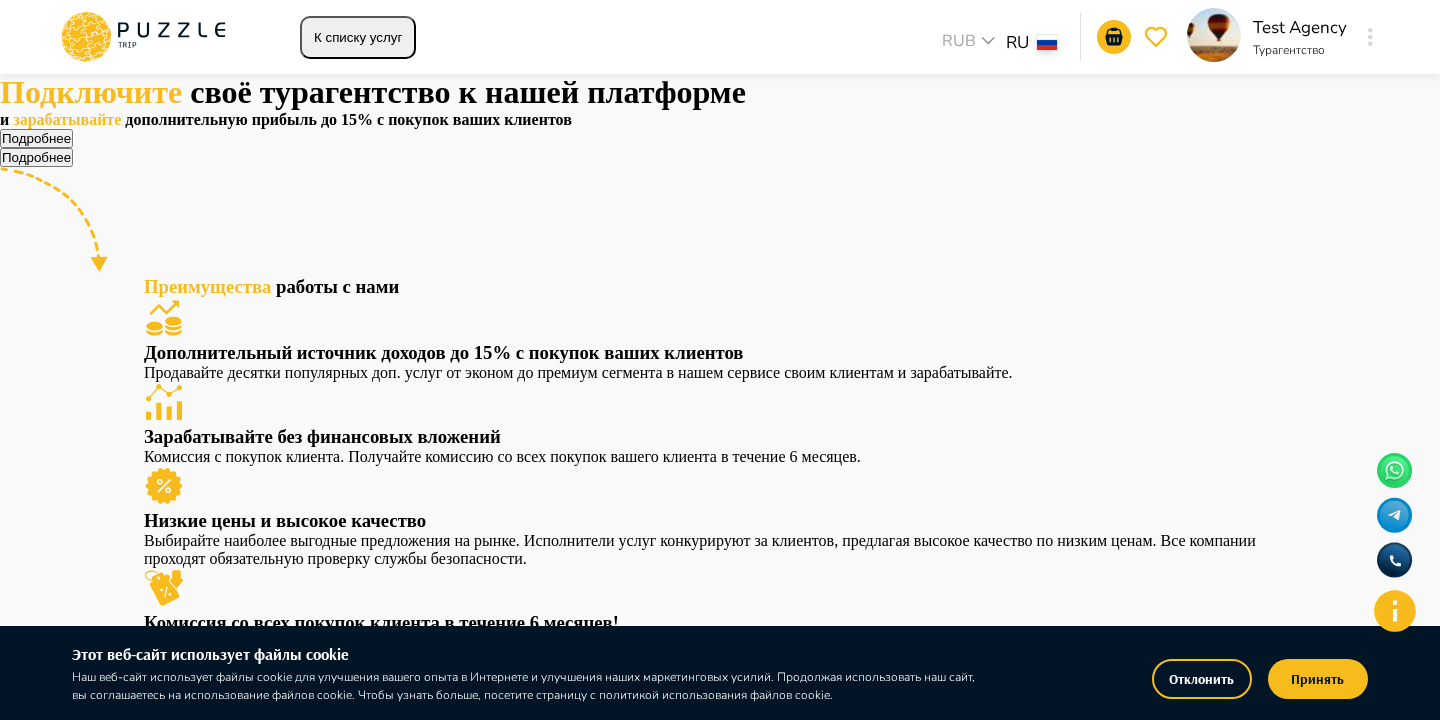 click 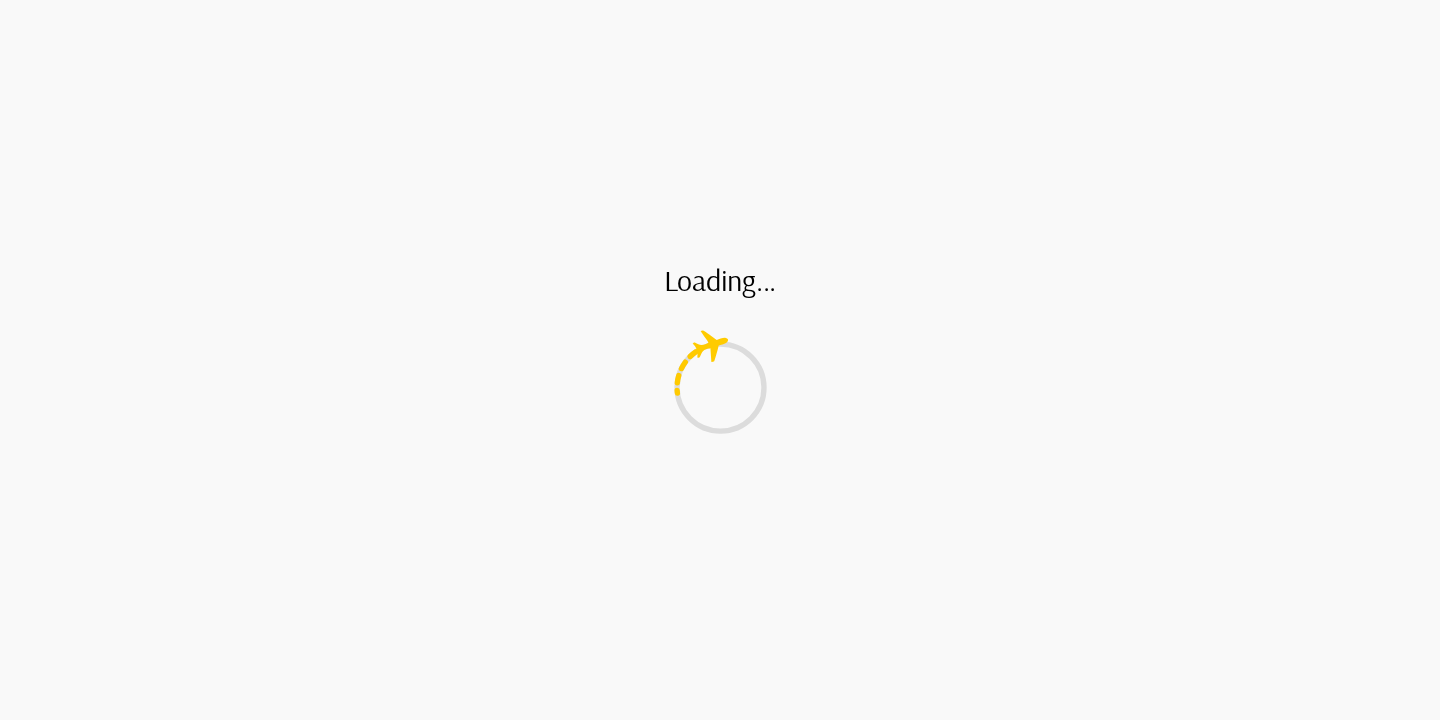 scroll, scrollTop: 0, scrollLeft: 0, axis: both 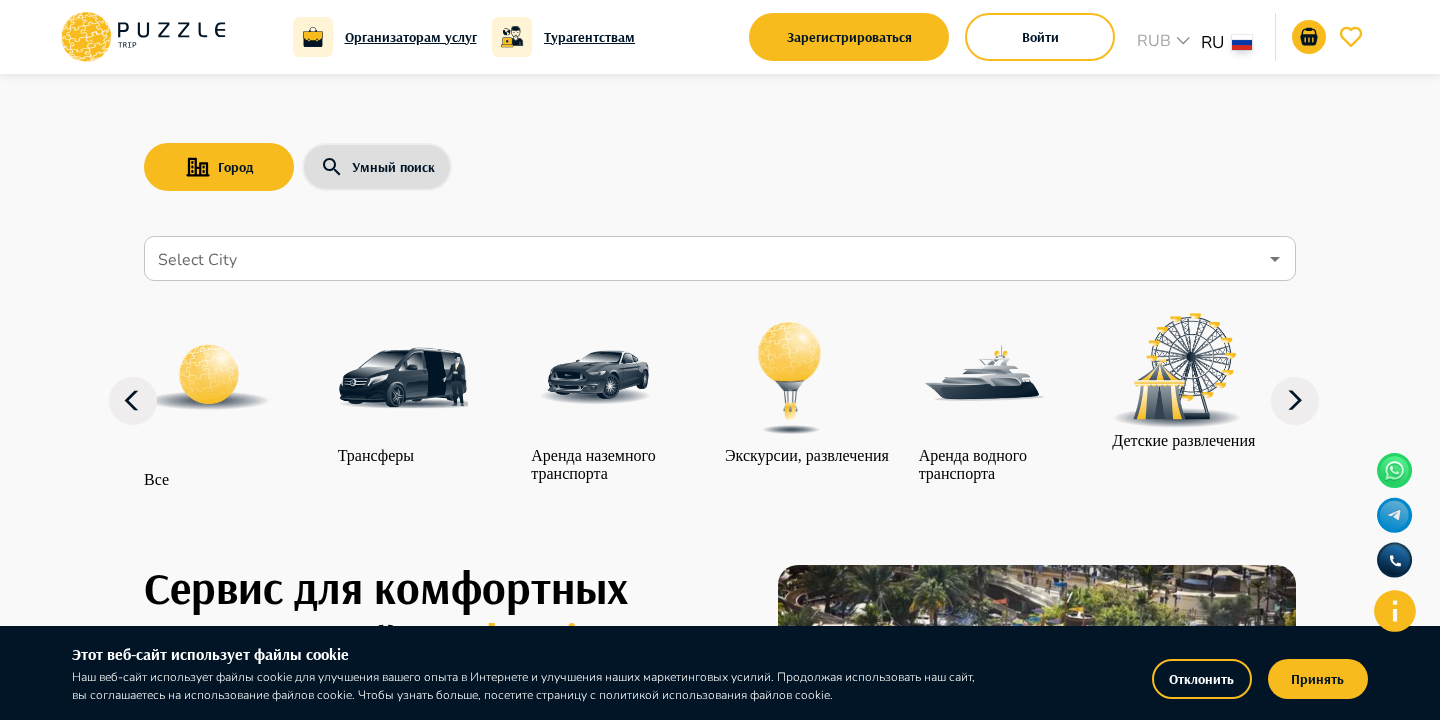 click at bounding box center [403, 378] 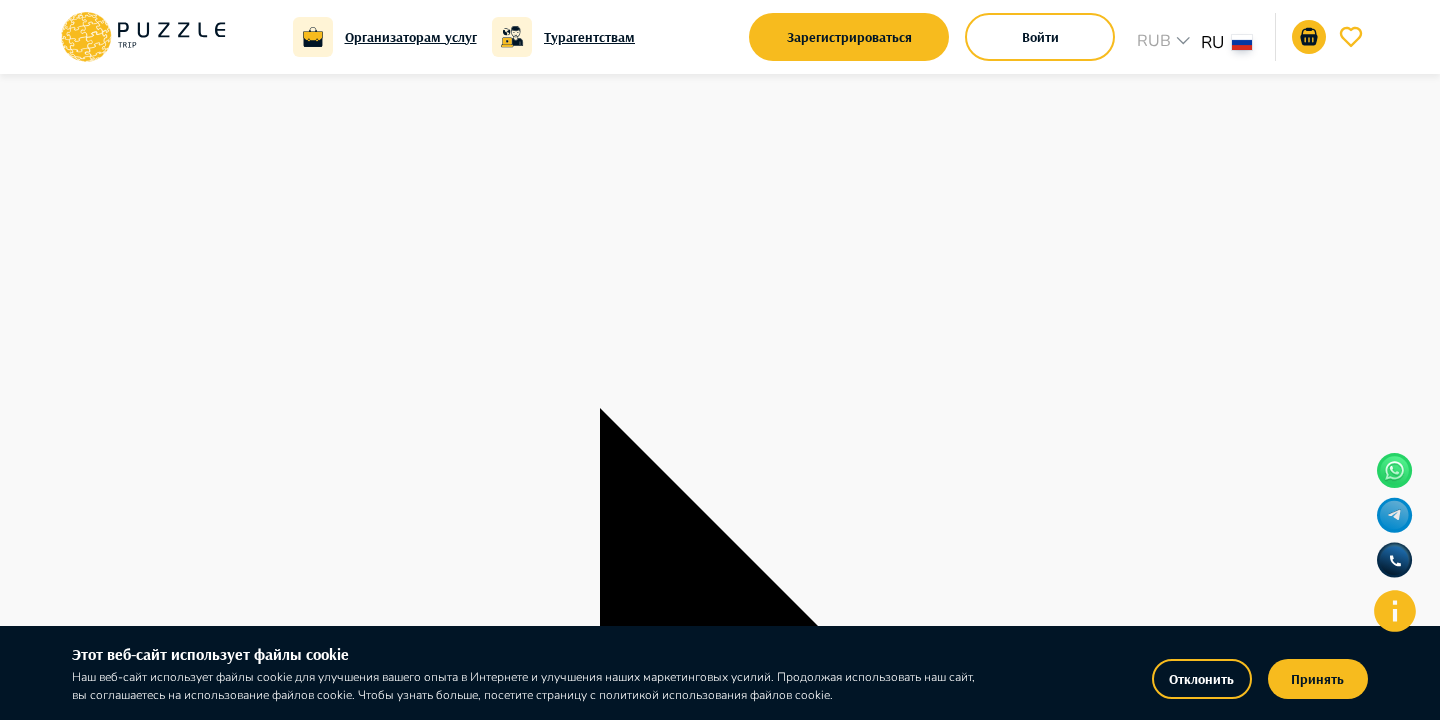 scroll, scrollTop: 113, scrollLeft: 0, axis: vertical 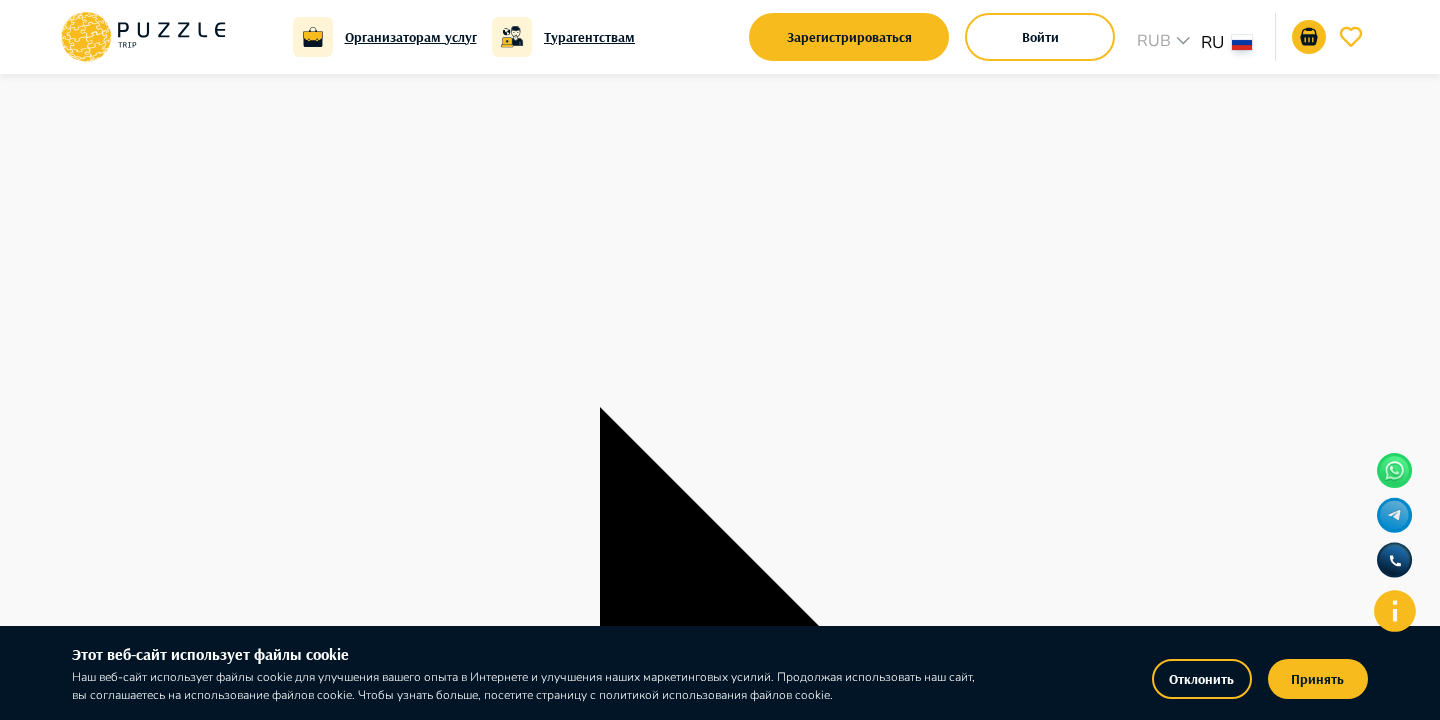 click on "**********" at bounding box center [720, 3085] 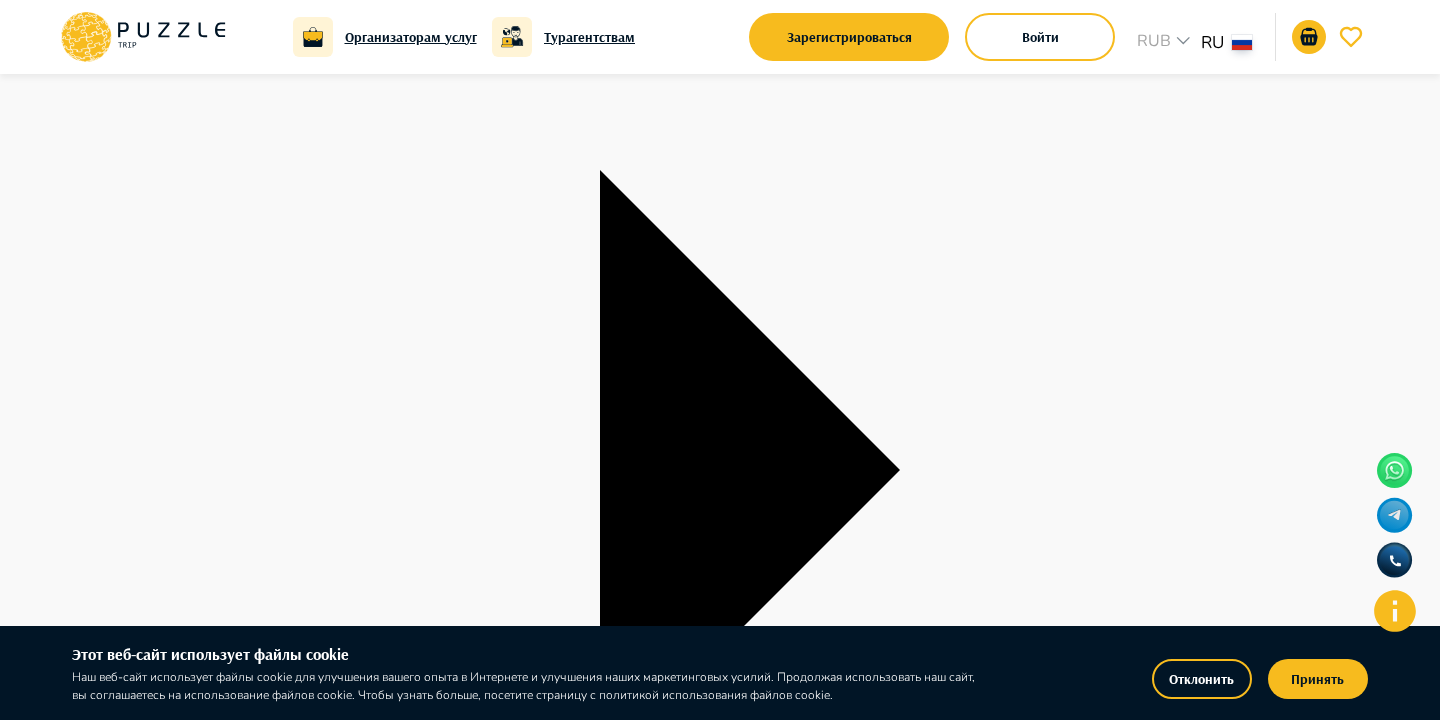 scroll, scrollTop: 352, scrollLeft: 0, axis: vertical 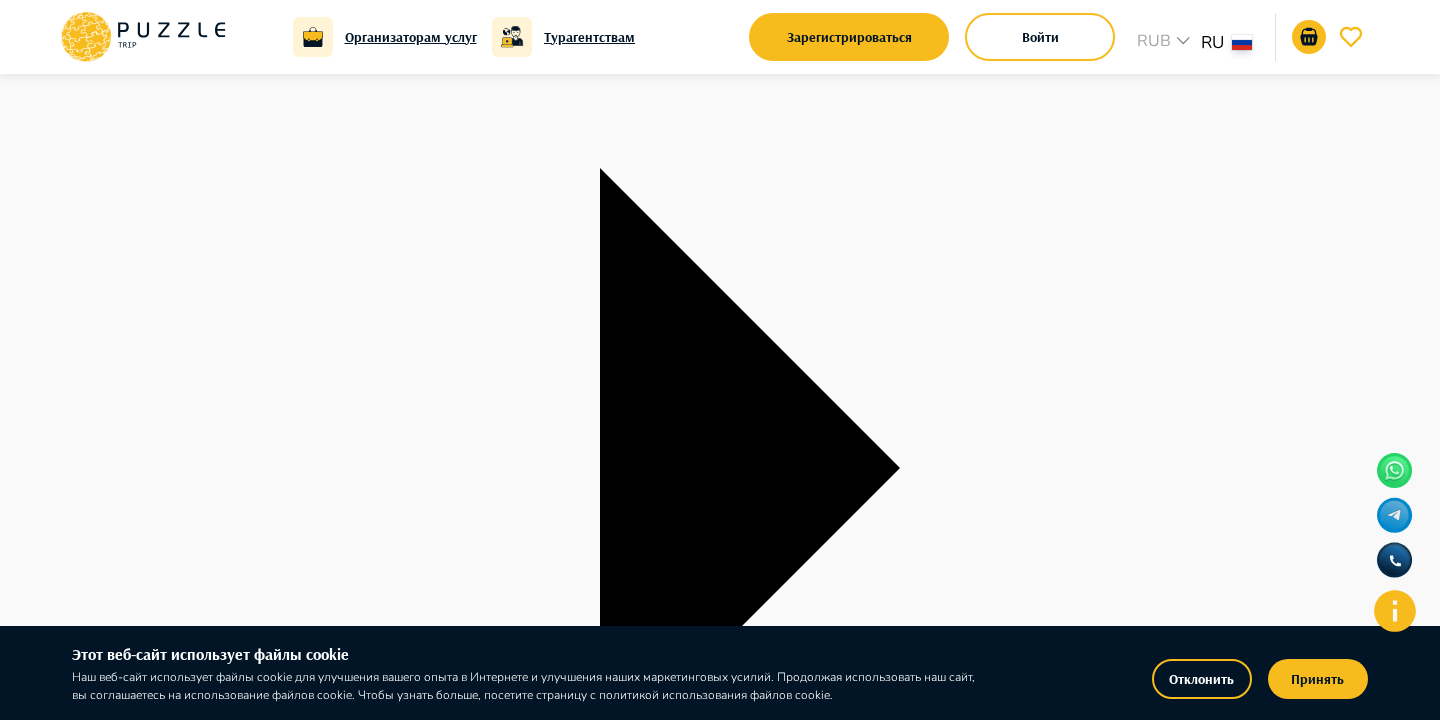 click at bounding box center [701, 3161] 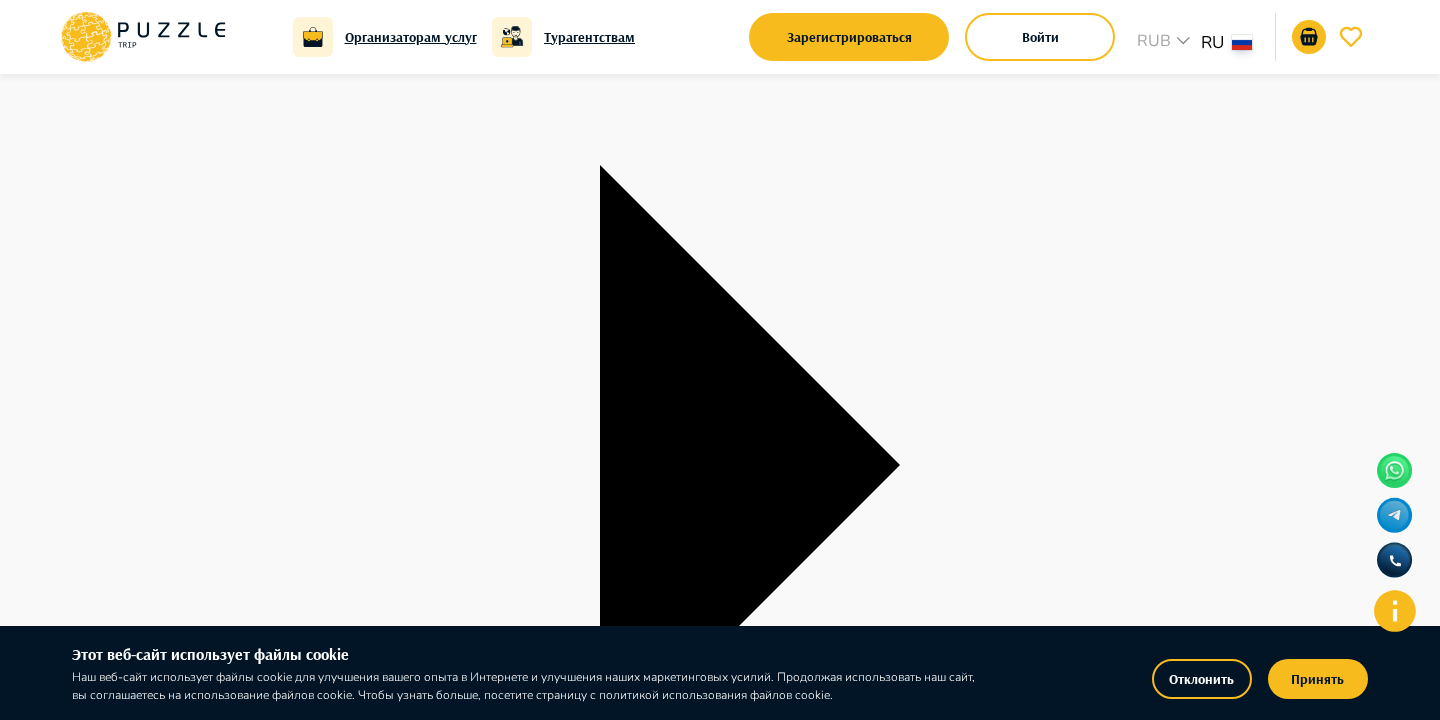 scroll, scrollTop: 513, scrollLeft: 0, axis: vertical 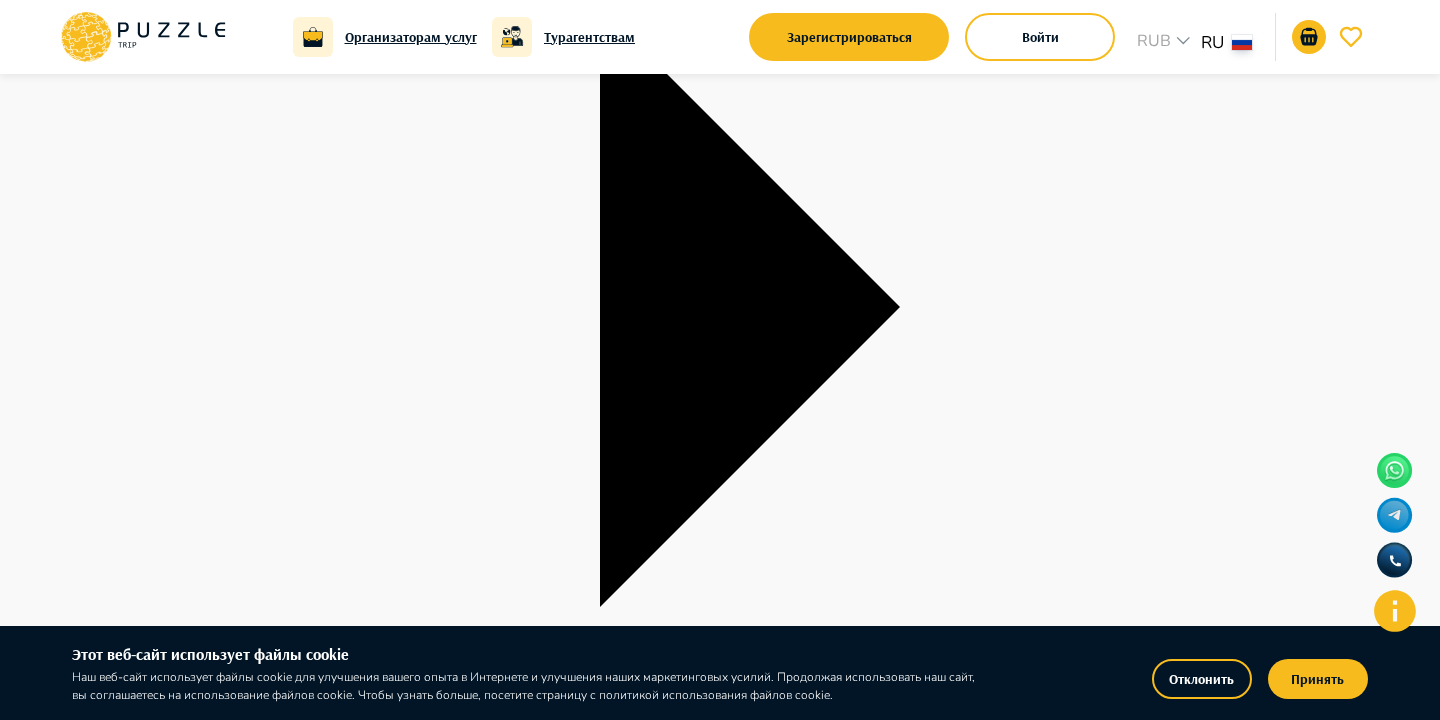 click on "Найти" at bounding box center [21, 3388] 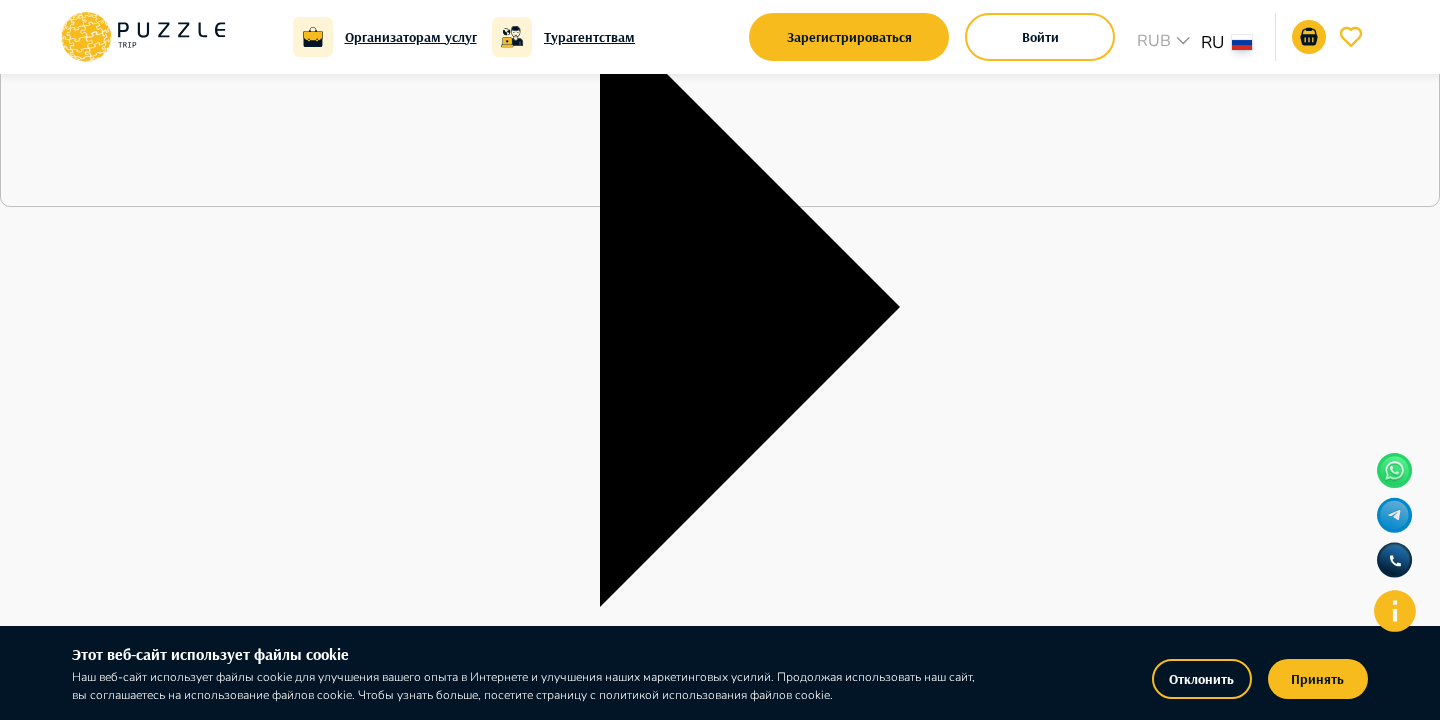 type on "*" 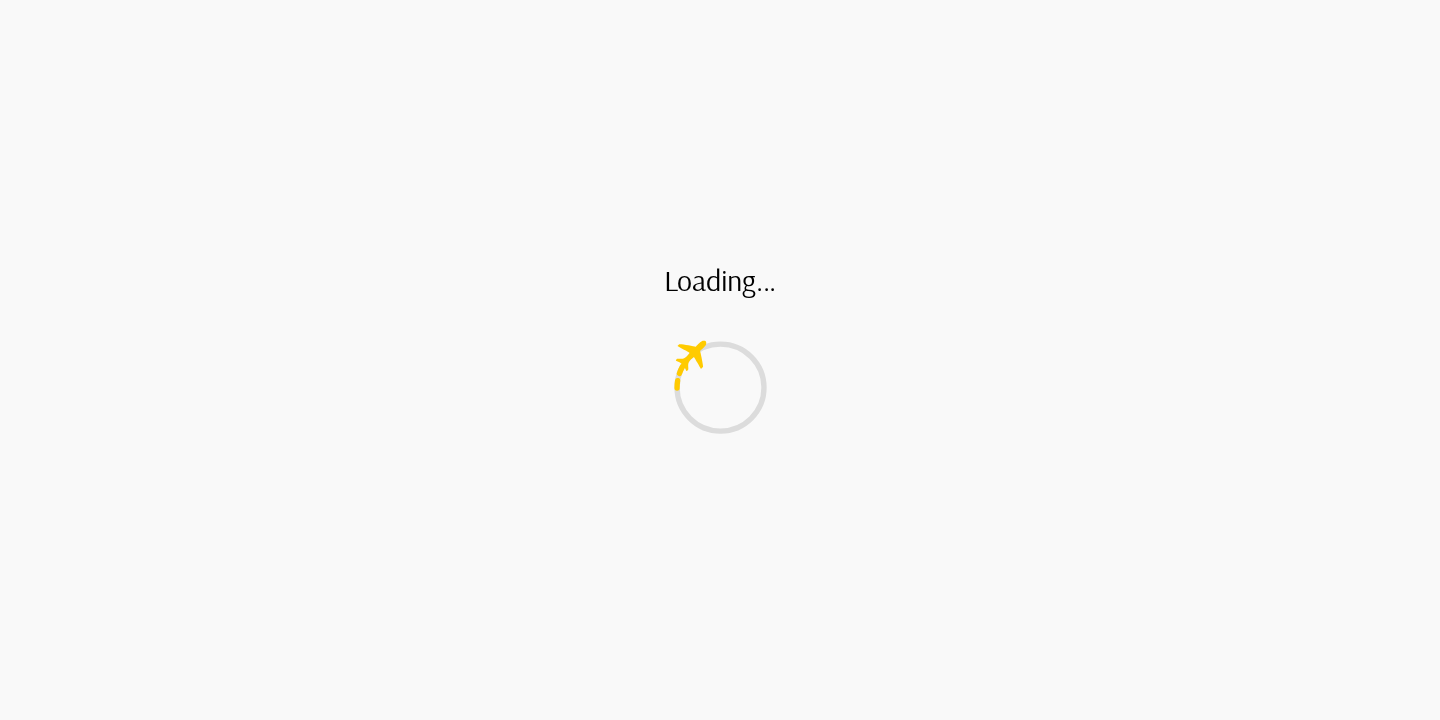 scroll, scrollTop: 0, scrollLeft: 0, axis: both 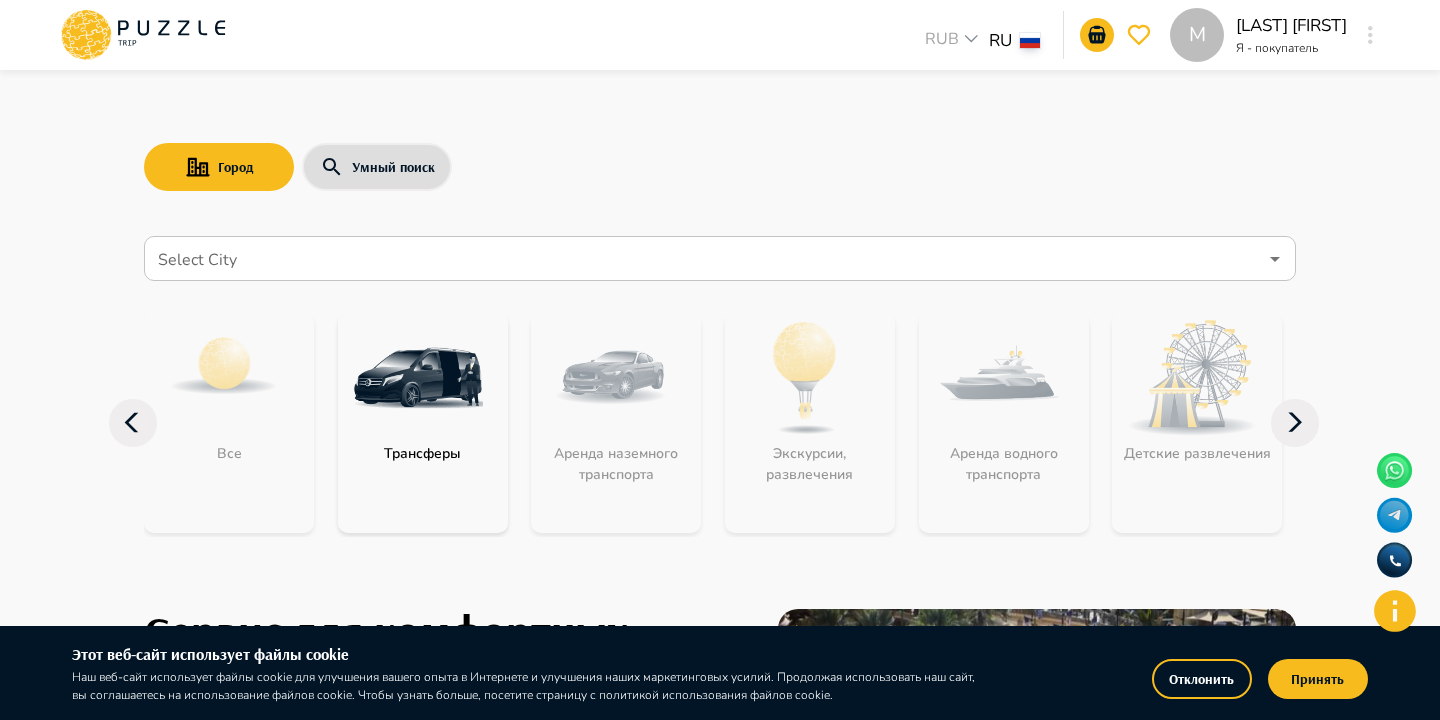 click at bounding box center [418, 378] 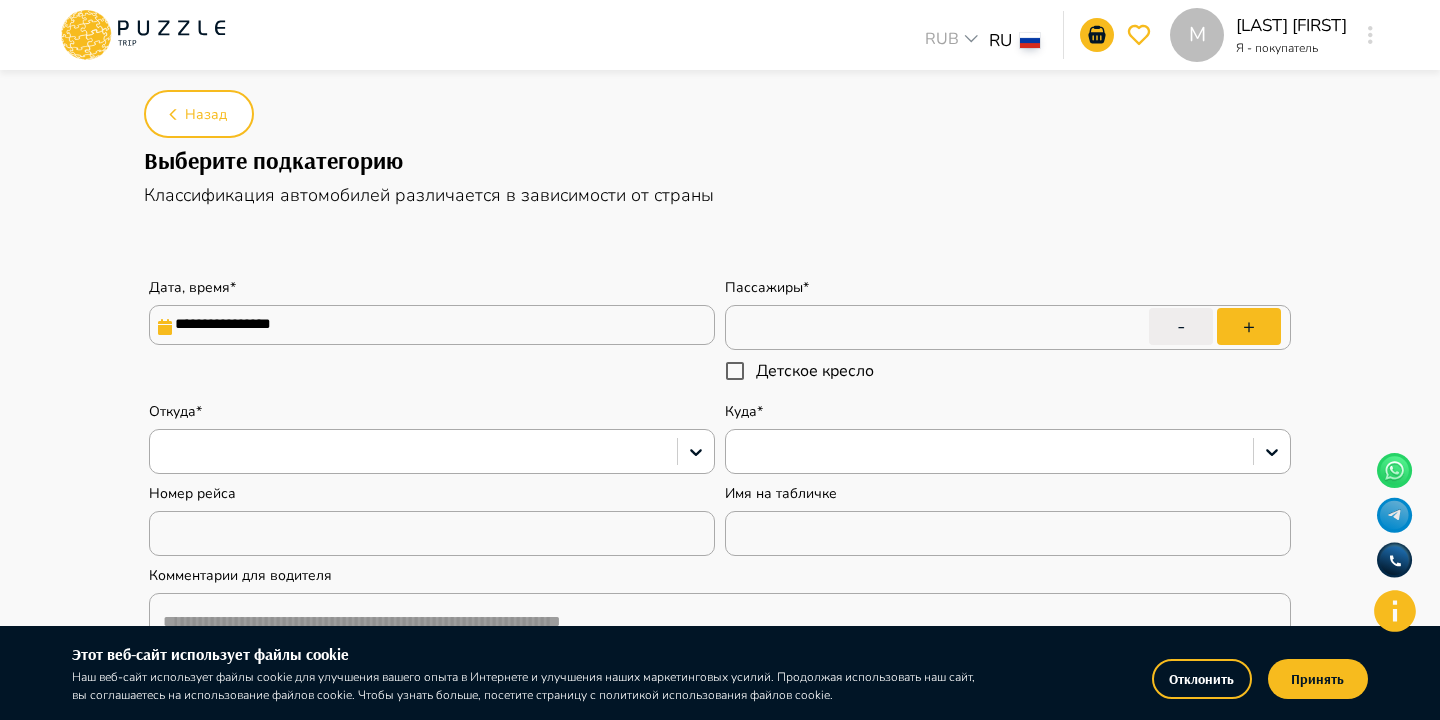 scroll, scrollTop: 75, scrollLeft: 0, axis: vertical 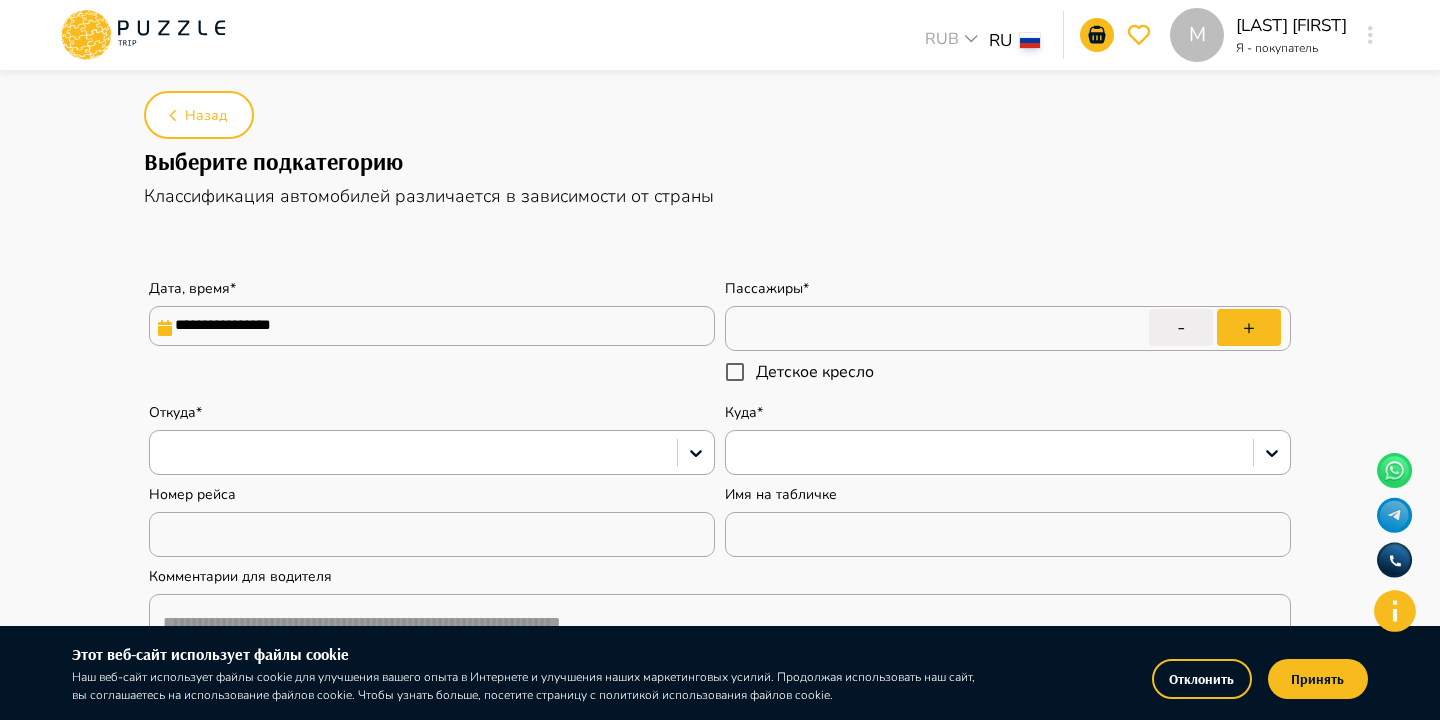 click on "**********" at bounding box center [432, 326] 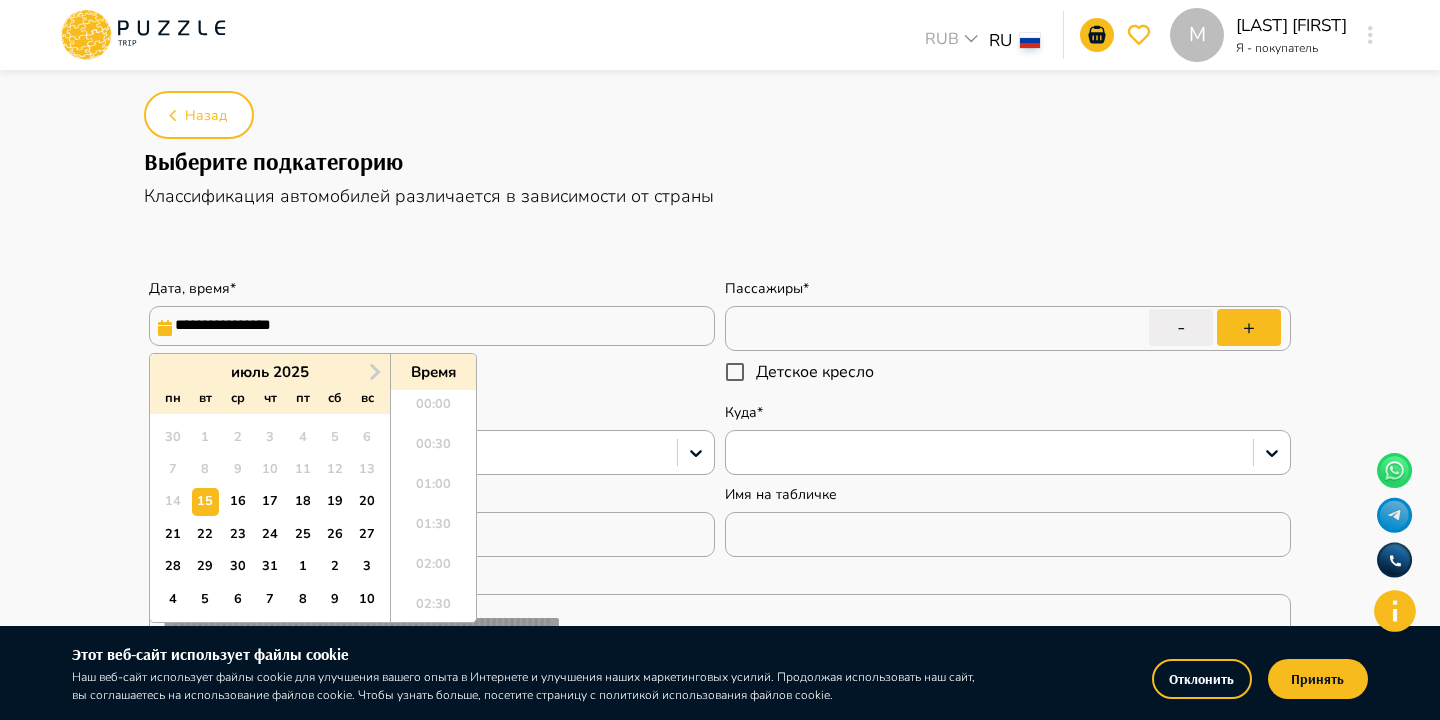 scroll, scrollTop: 944, scrollLeft: 0, axis: vertical 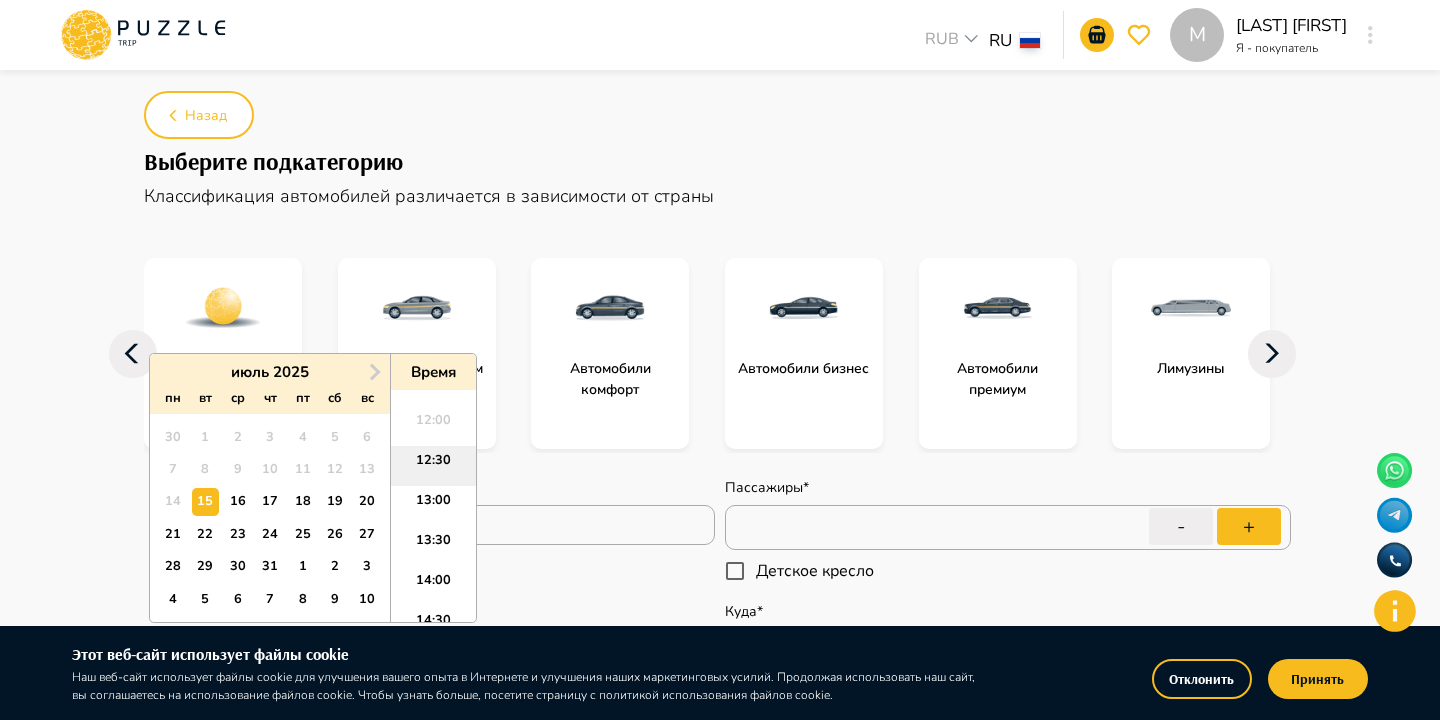 type on "*" 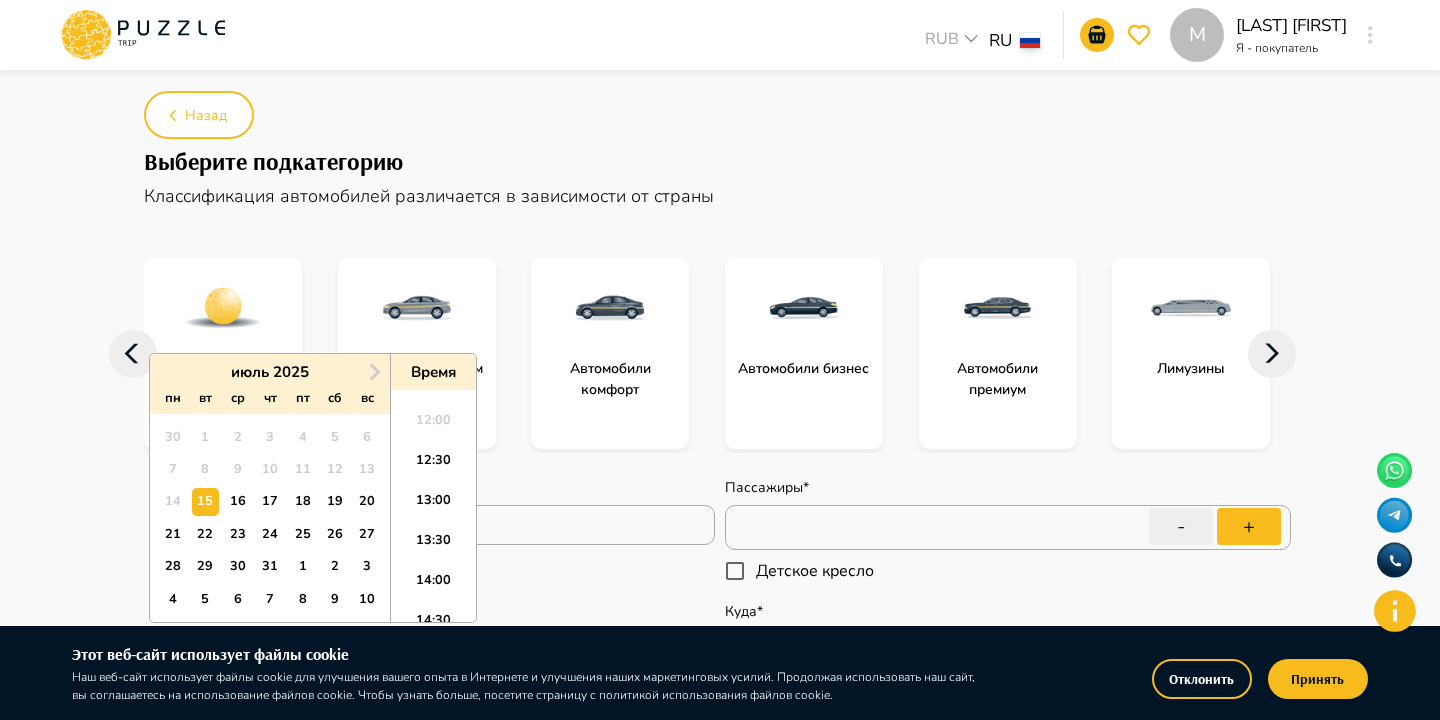 click on "13:00" at bounding box center (433, 506) 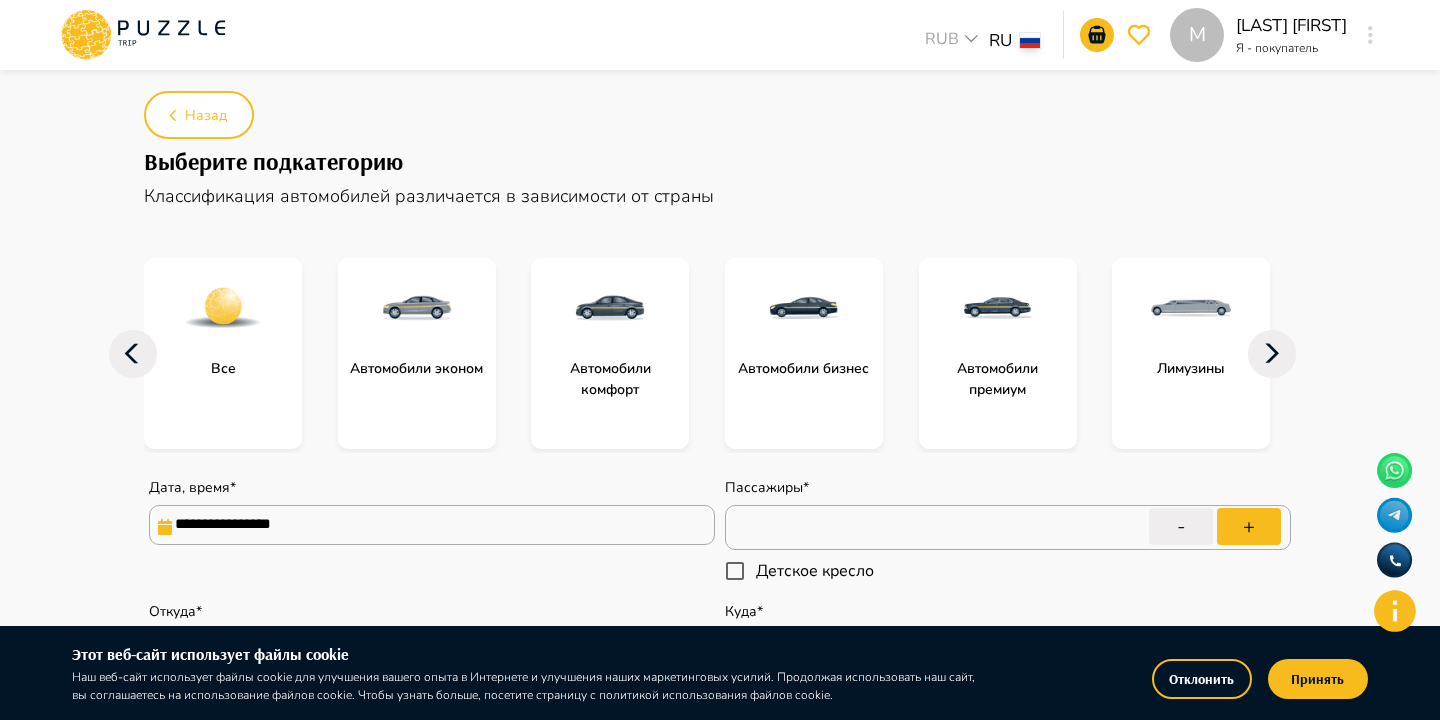 type on "*" 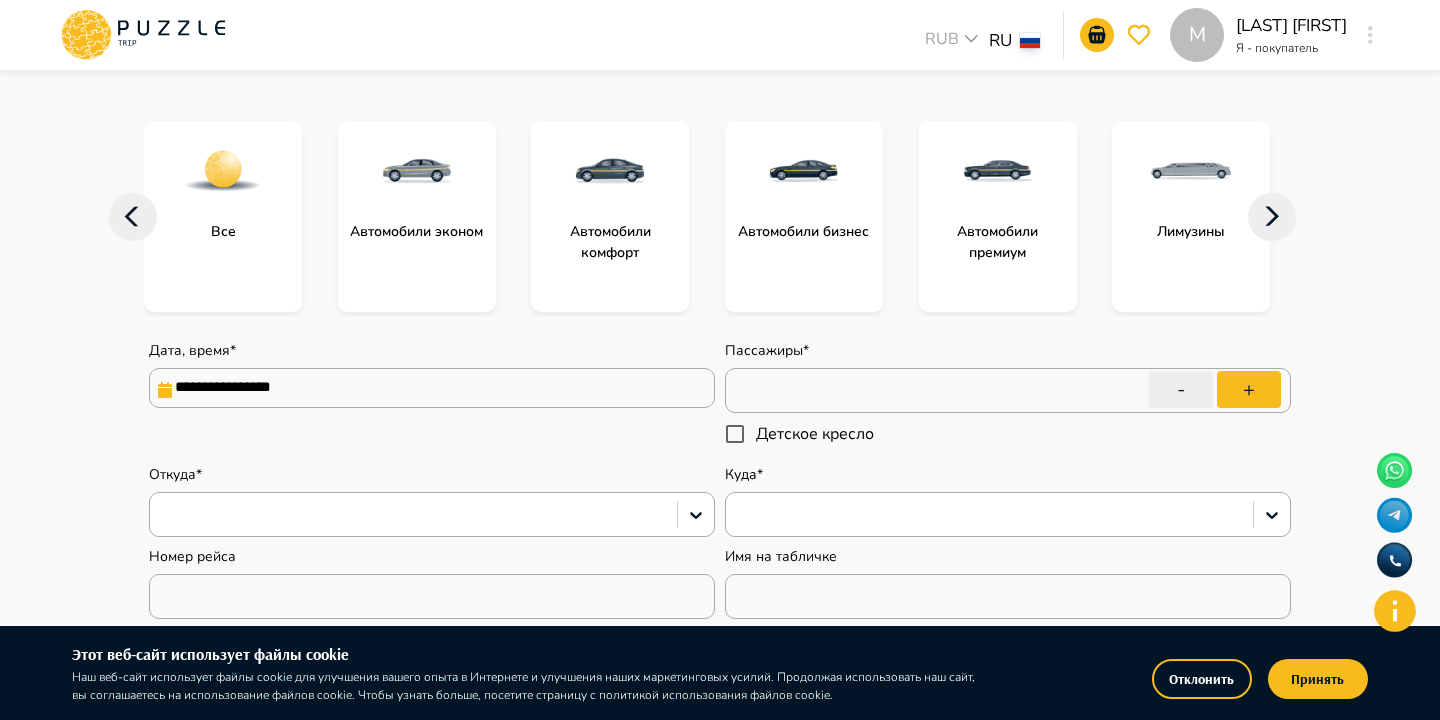 scroll, scrollTop: 281, scrollLeft: 0, axis: vertical 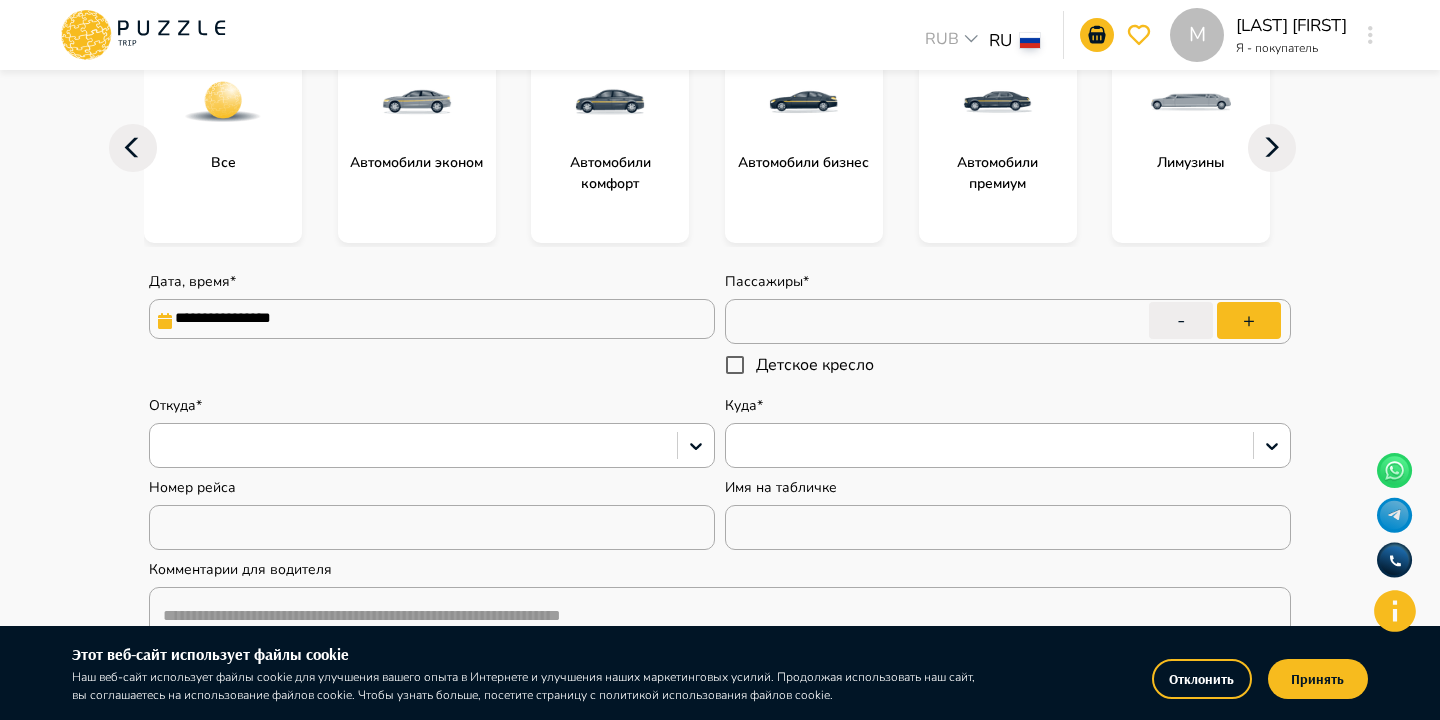 click on "**********" at bounding box center (432, 319) 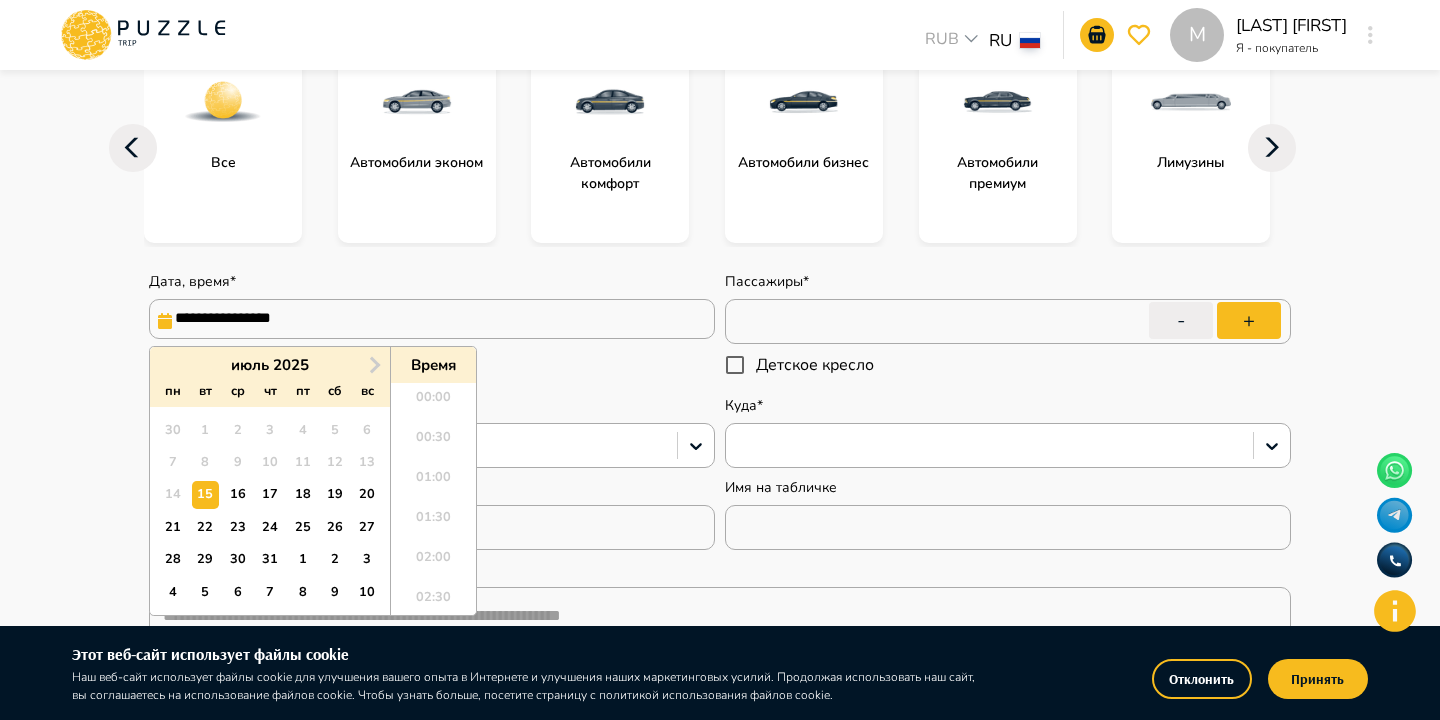 scroll, scrollTop: 944, scrollLeft: 0, axis: vertical 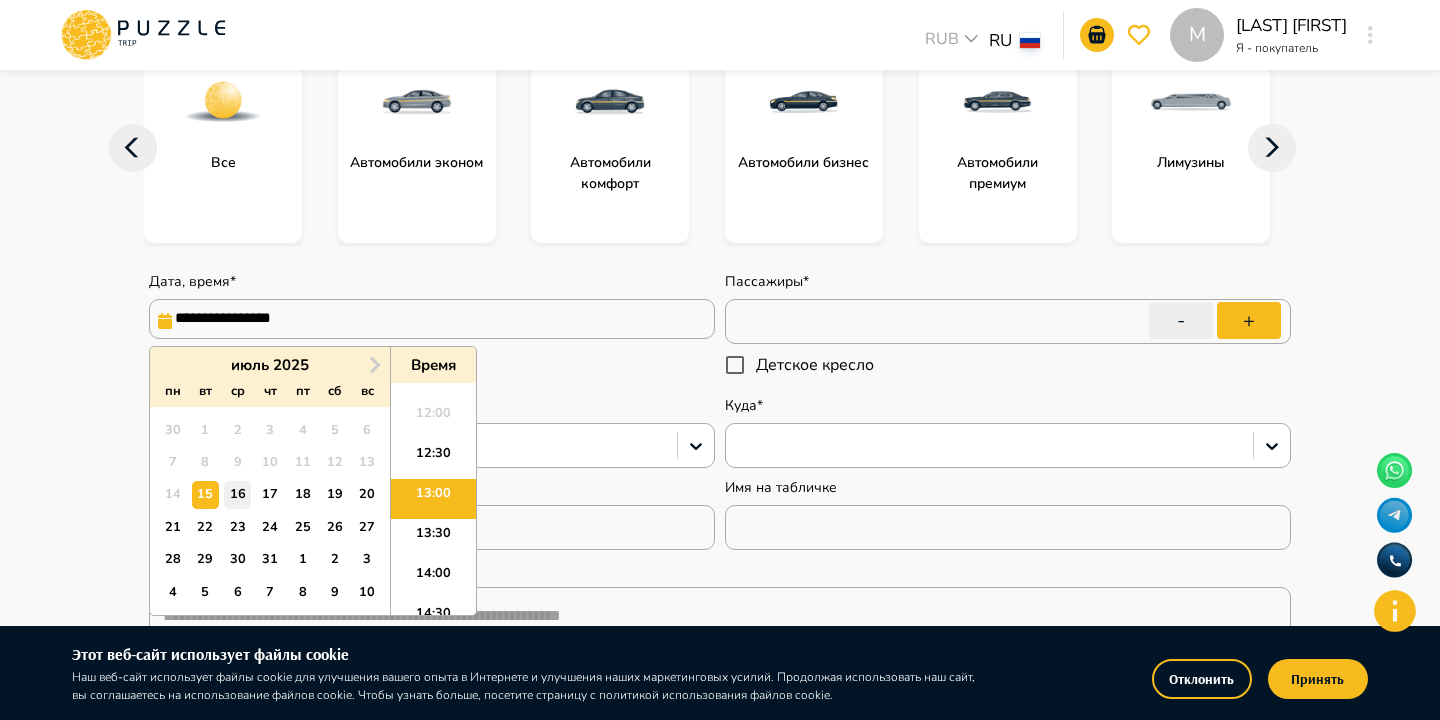 click on "16" at bounding box center [237, 494] 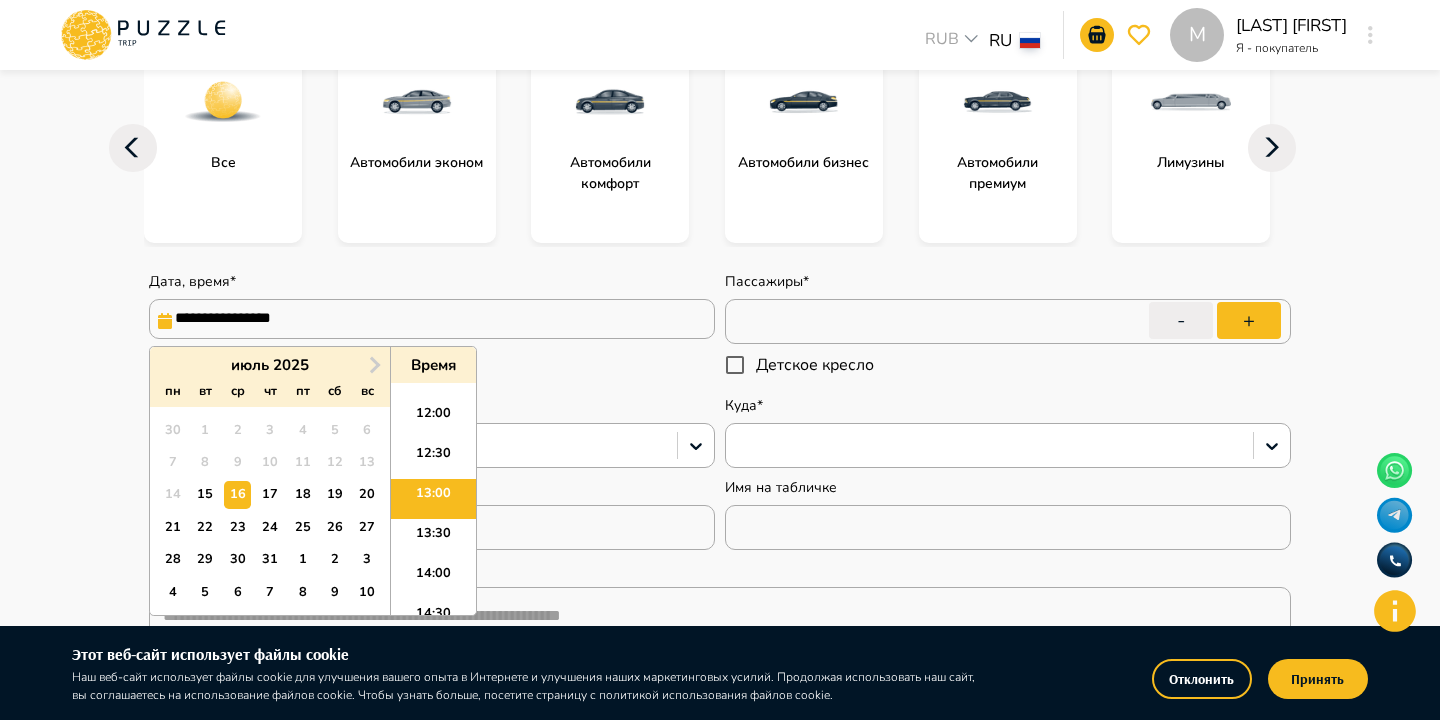 click on "13:00" at bounding box center (433, 499) 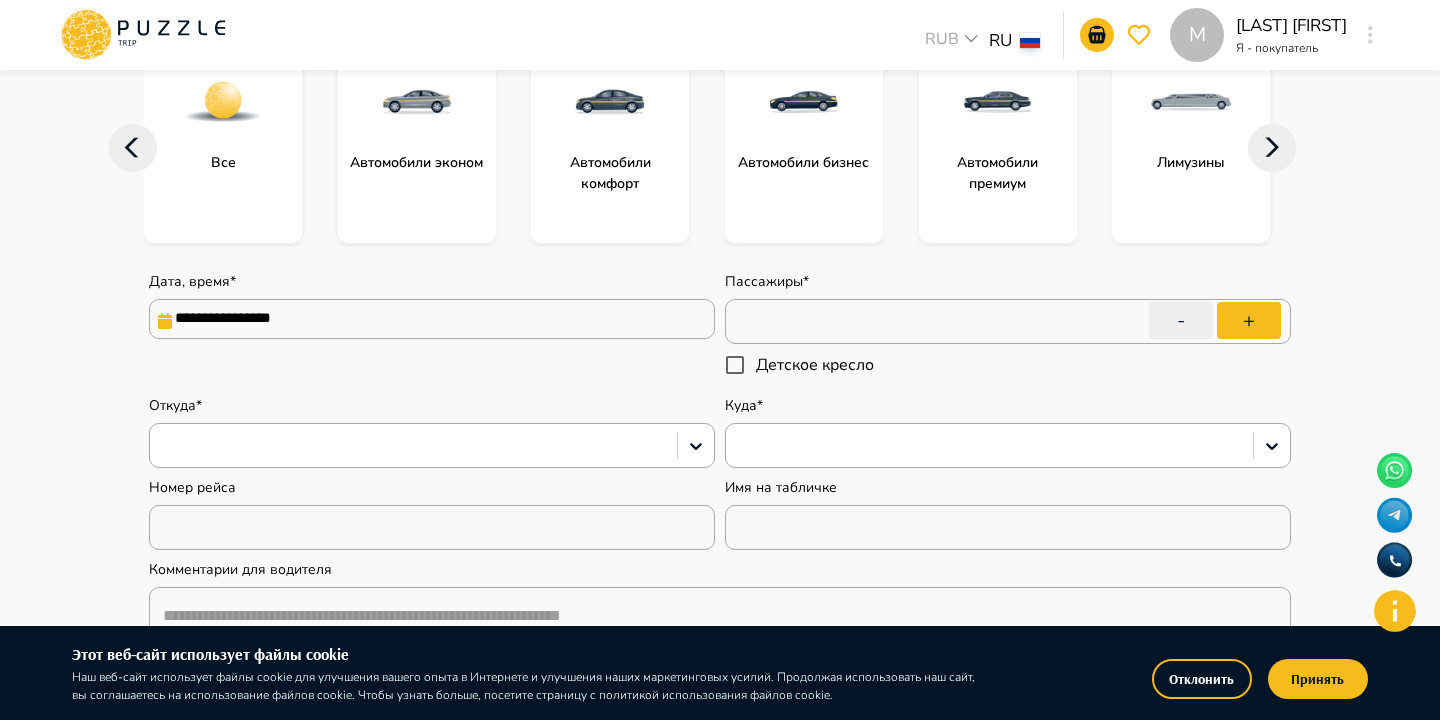 type on "*" 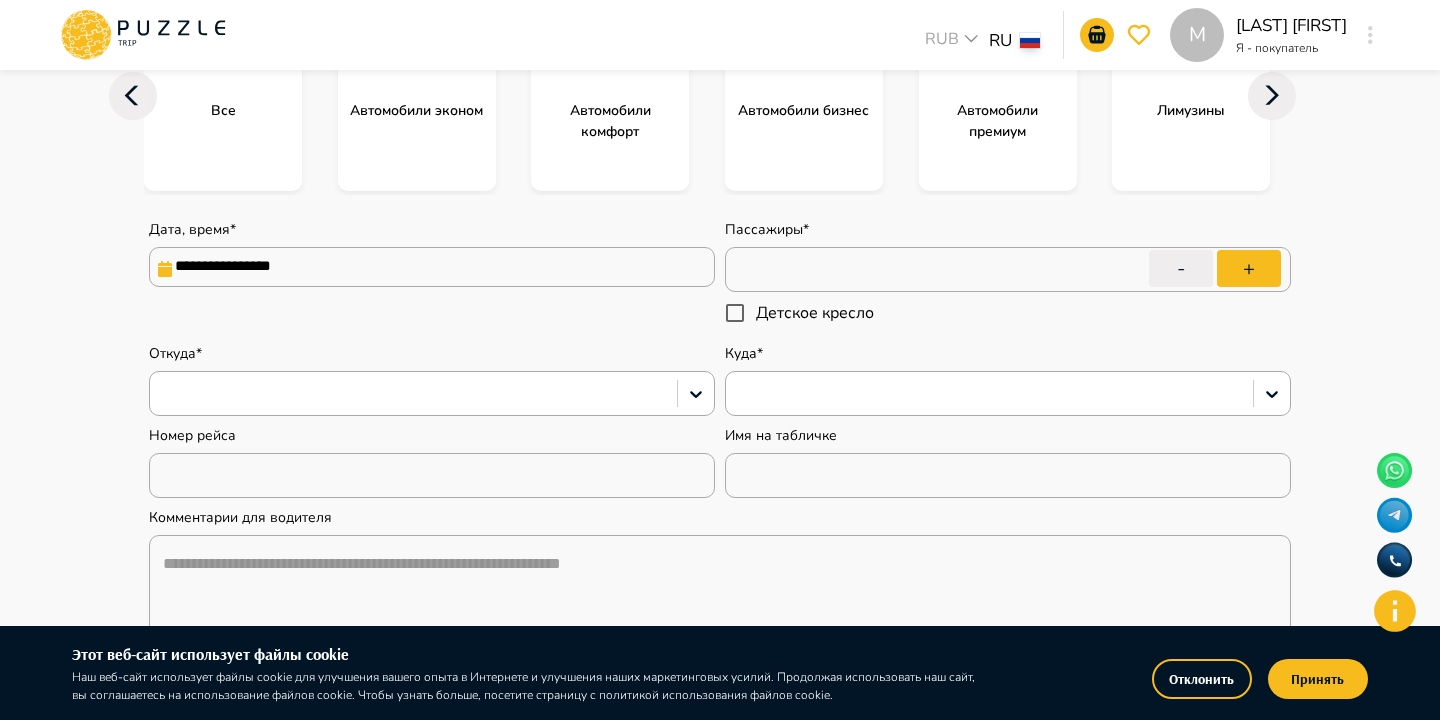 scroll, scrollTop: 350, scrollLeft: 0, axis: vertical 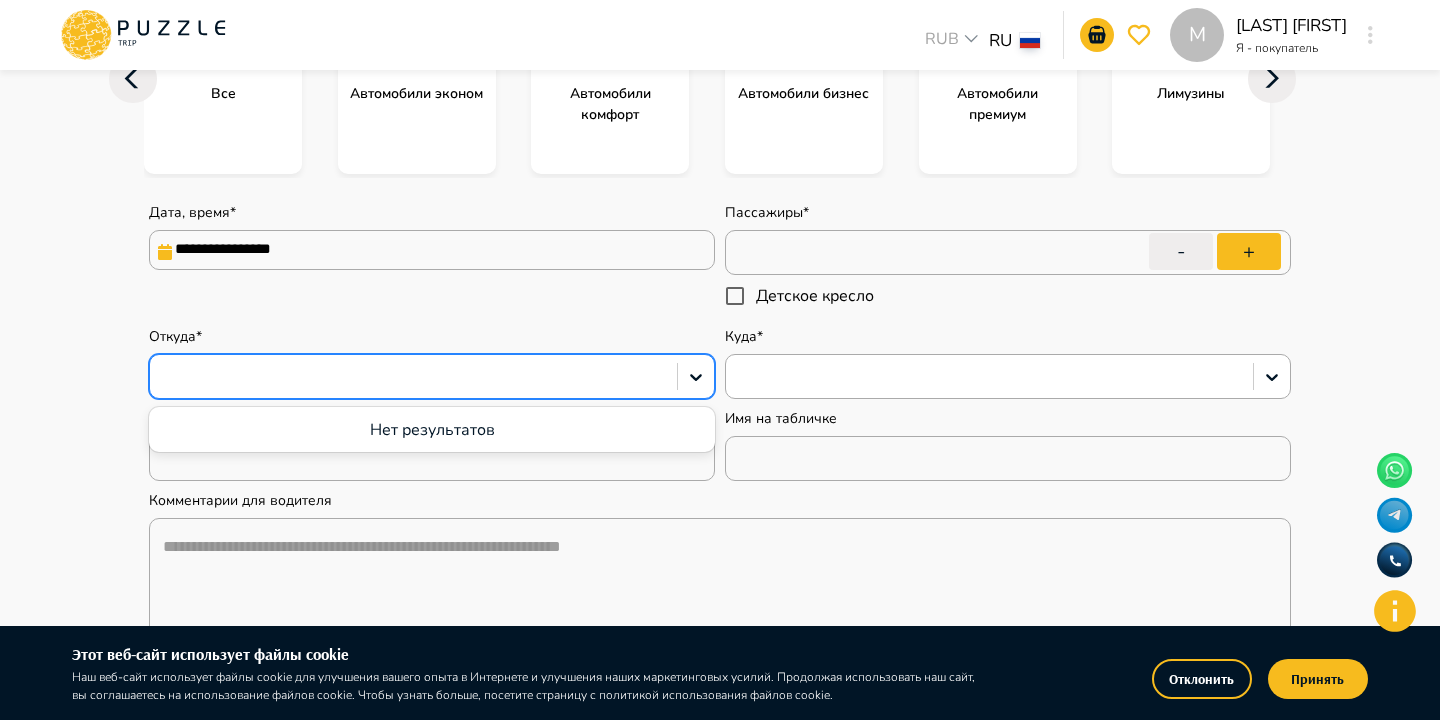 click at bounding box center [413, 377] 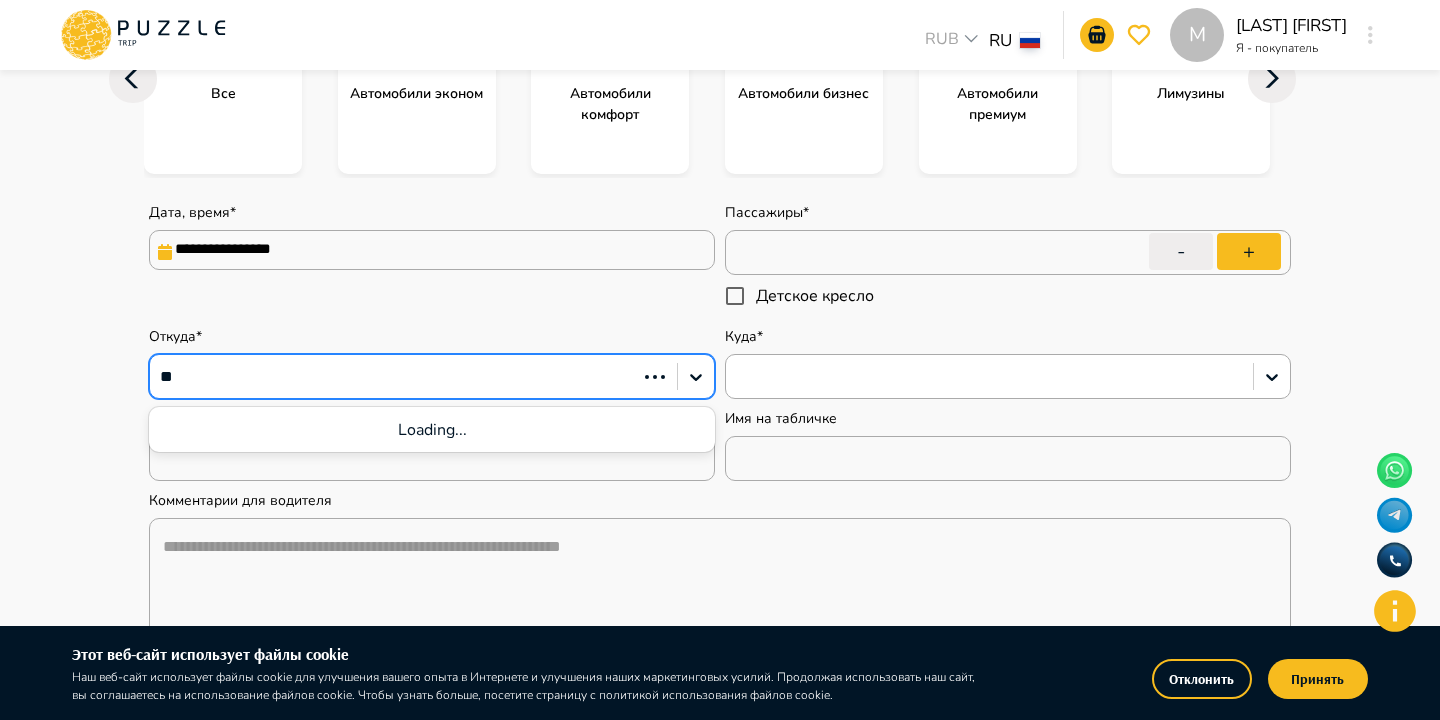 type on "***" 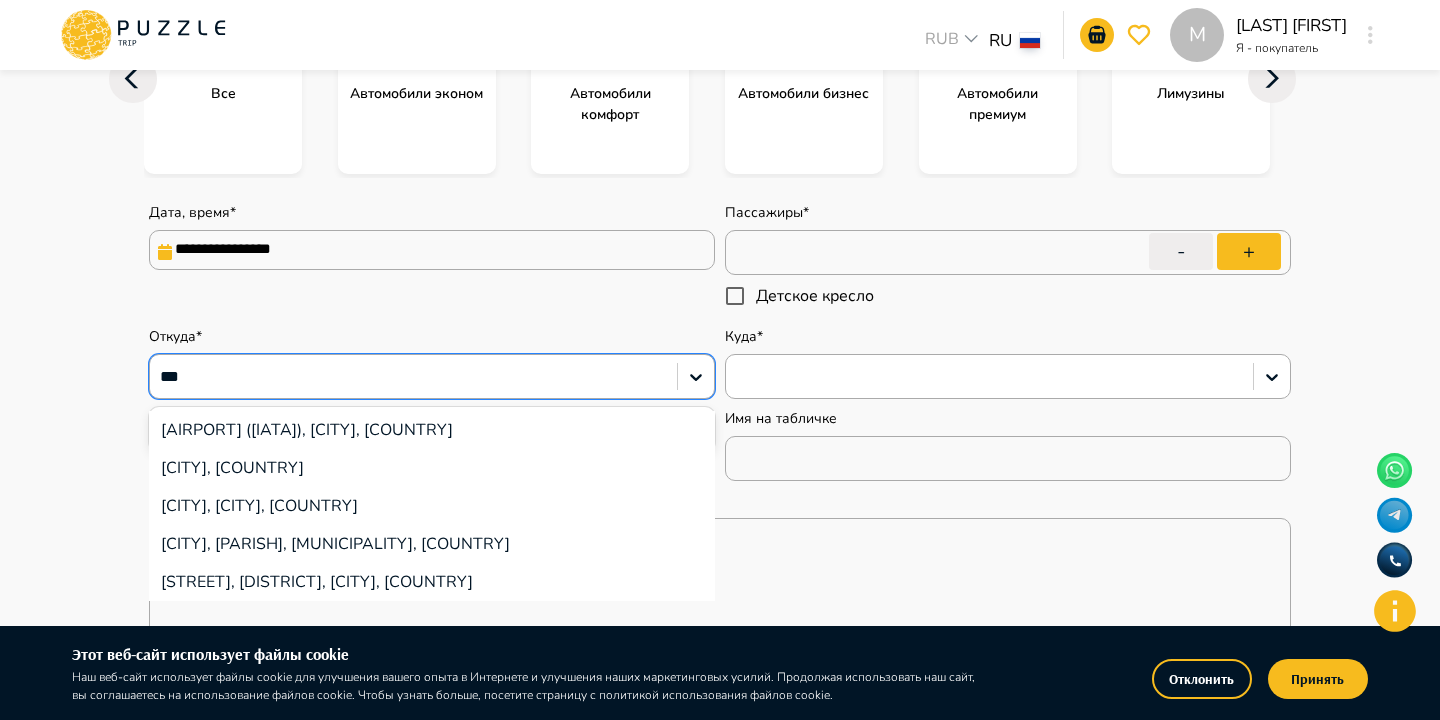 click on "[AIRPORT] ([CODE]), [CITY], [COUNTRY]" at bounding box center [432, 430] 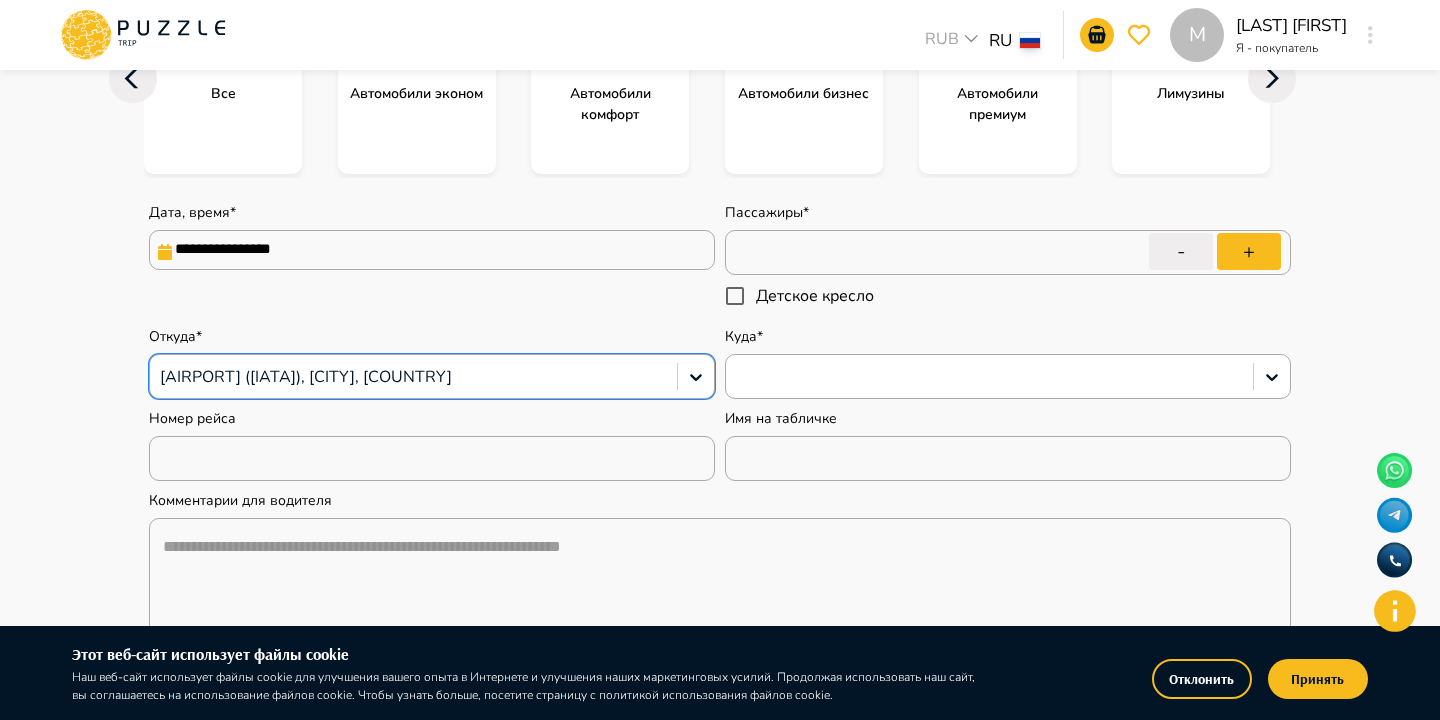 type on "*" 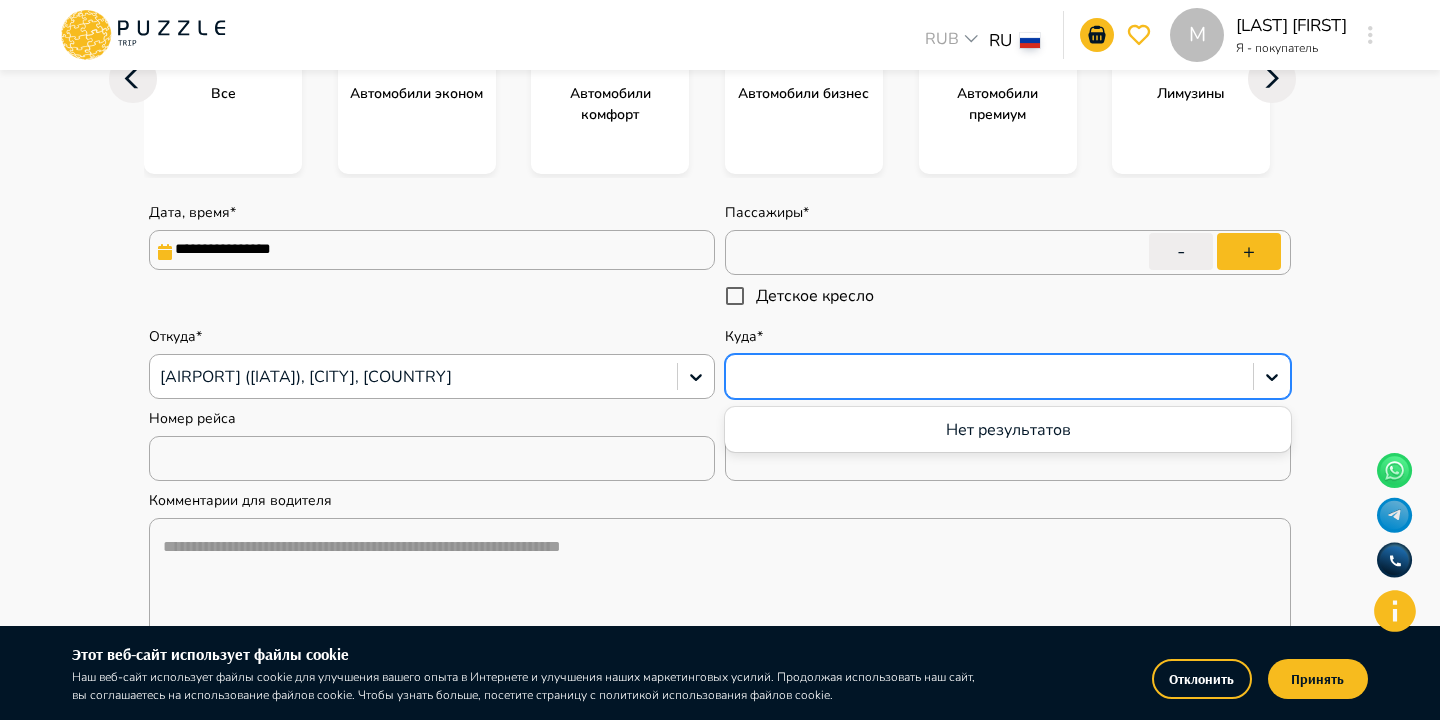 click at bounding box center (989, 377) 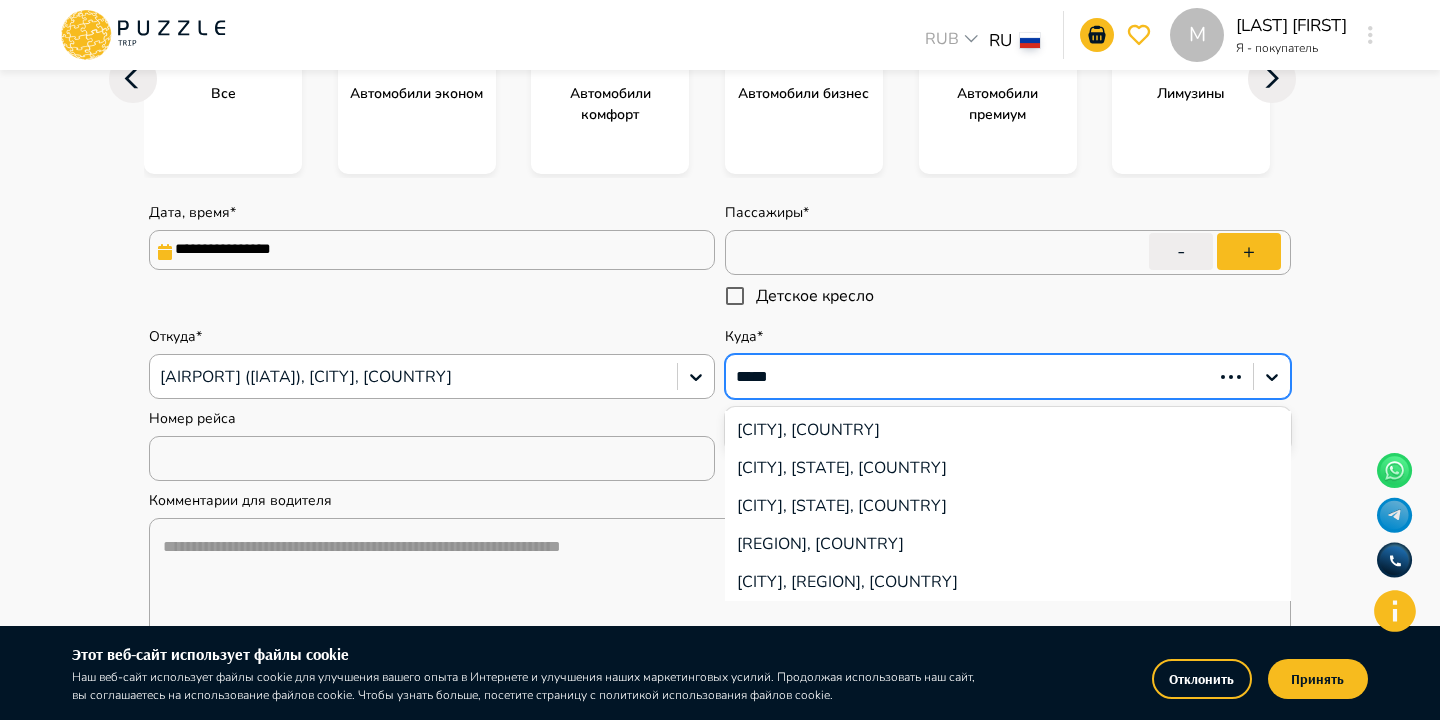 type on "******" 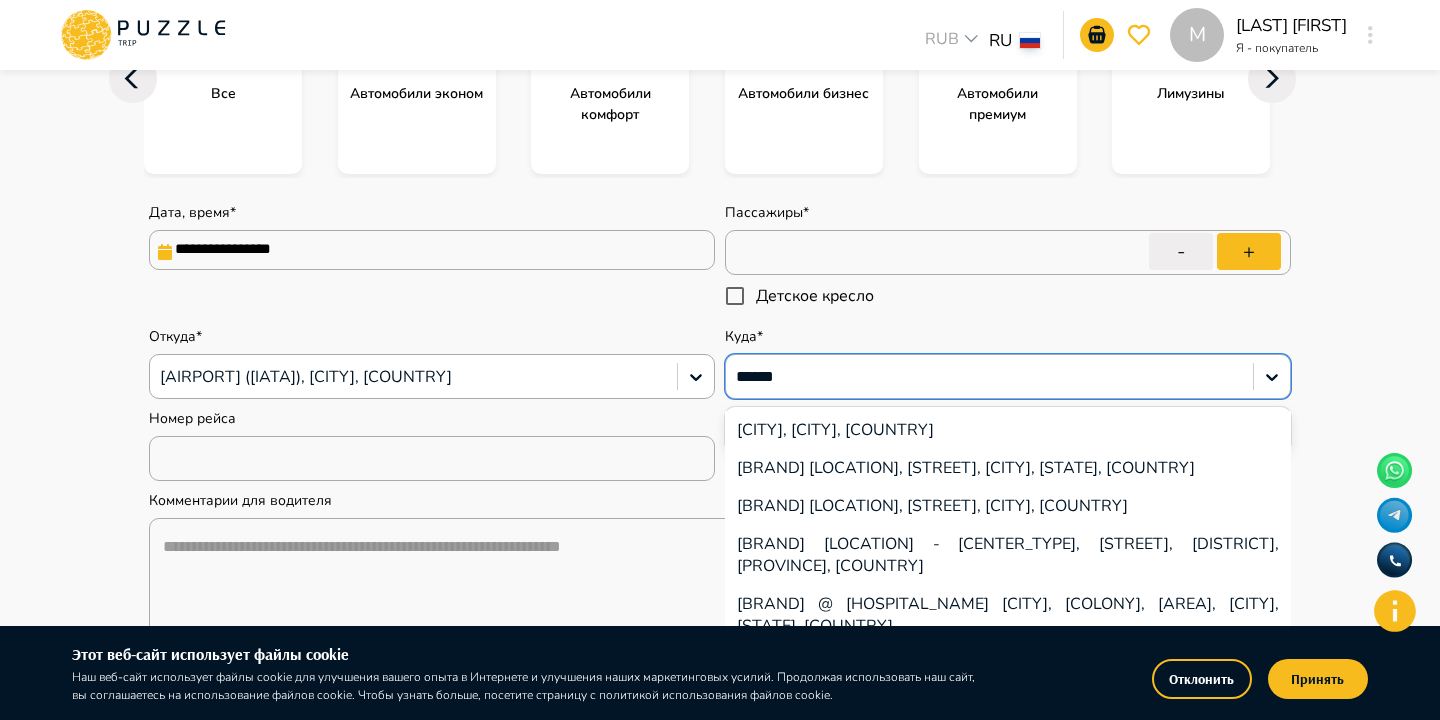 click on "Davitashen, Yerevan, Armenia" at bounding box center [1008, 430] 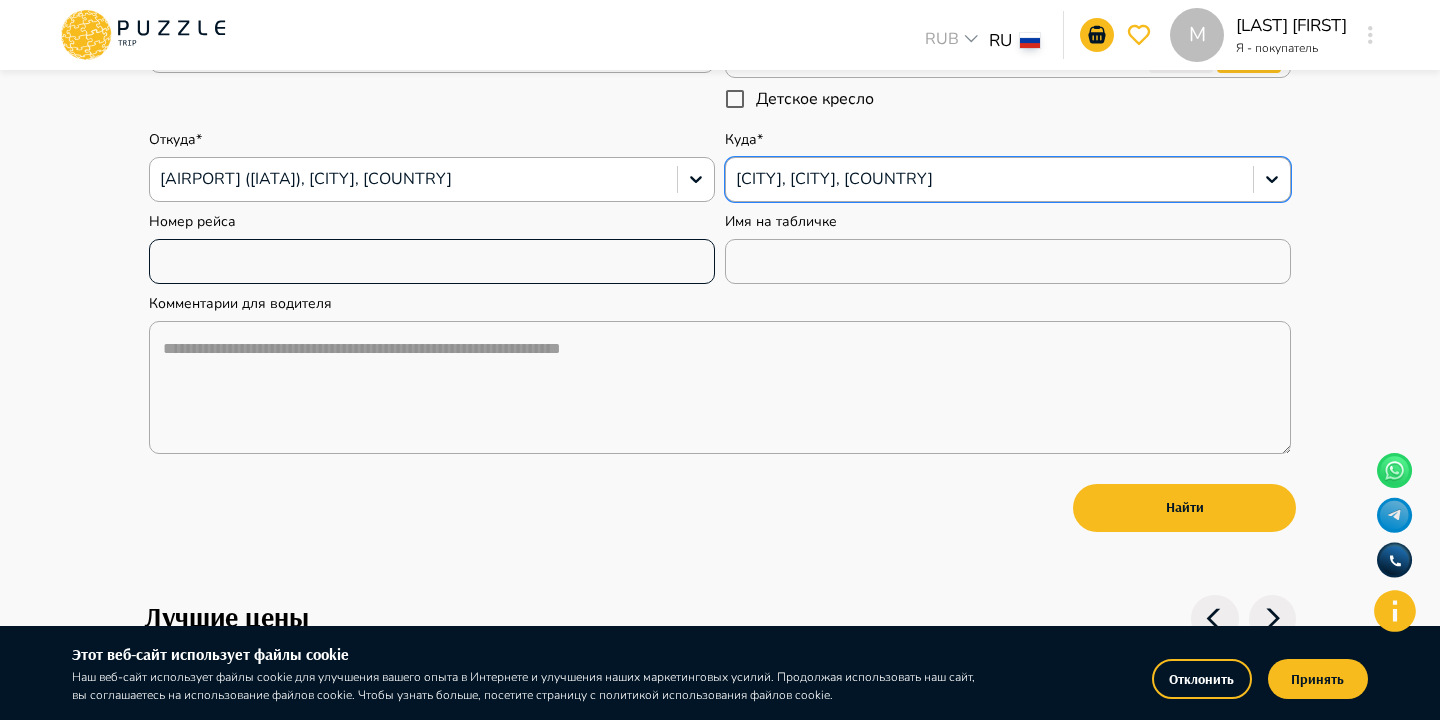 scroll, scrollTop: 584, scrollLeft: 0, axis: vertical 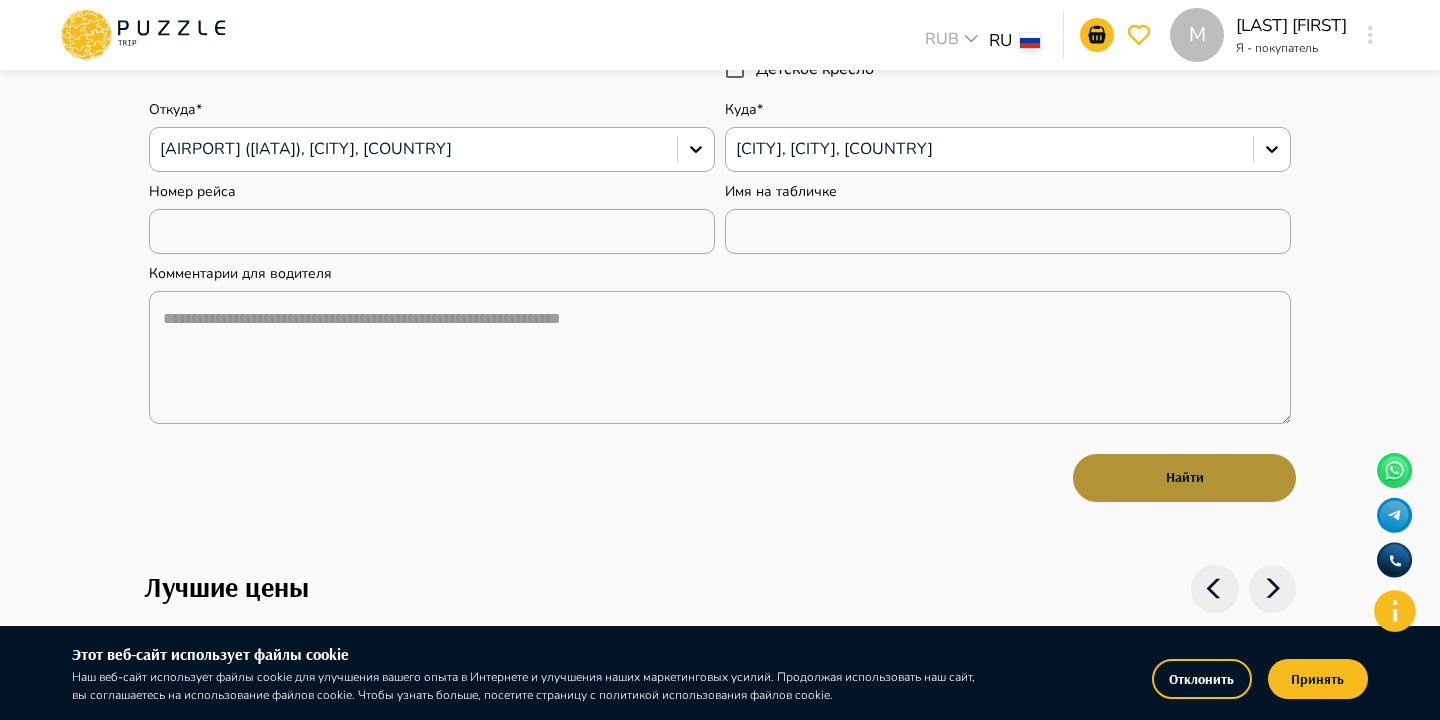 click on "Найти" at bounding box center (1184, 478) 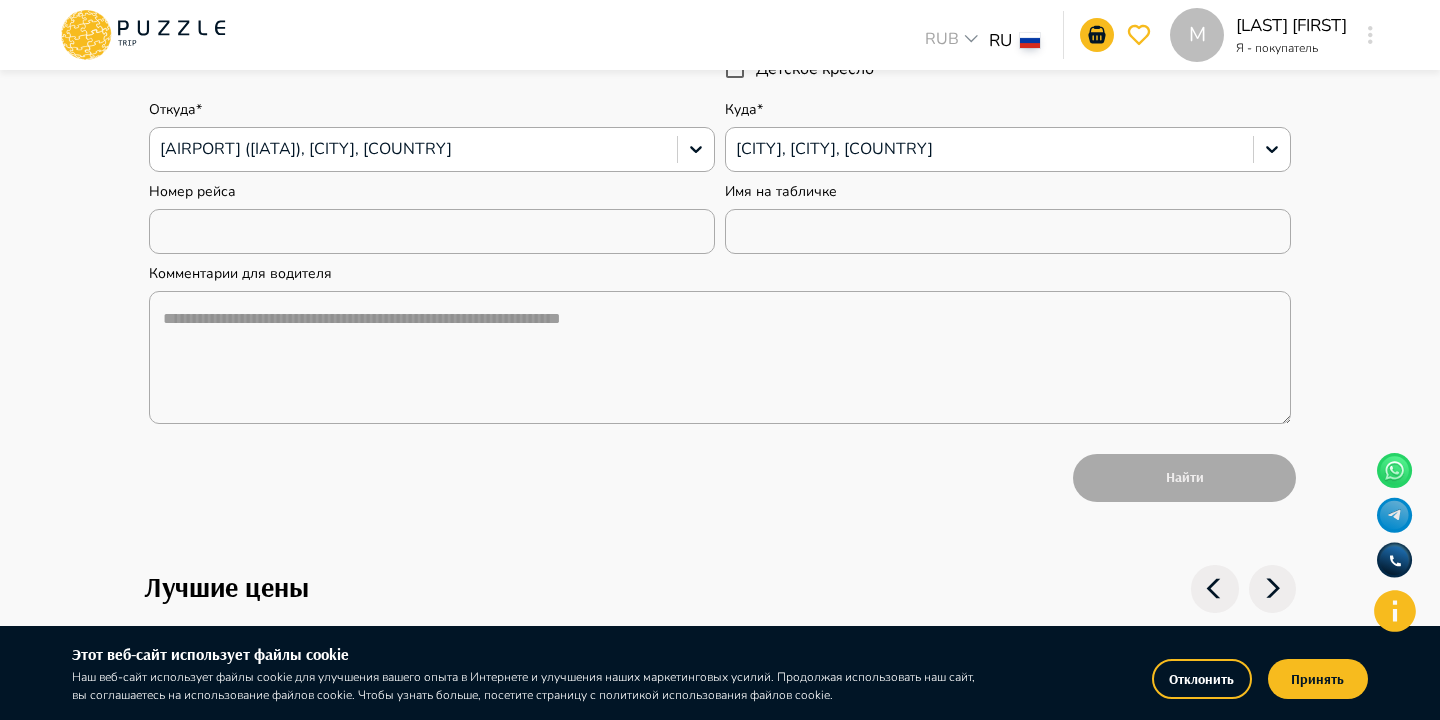 type on "*" 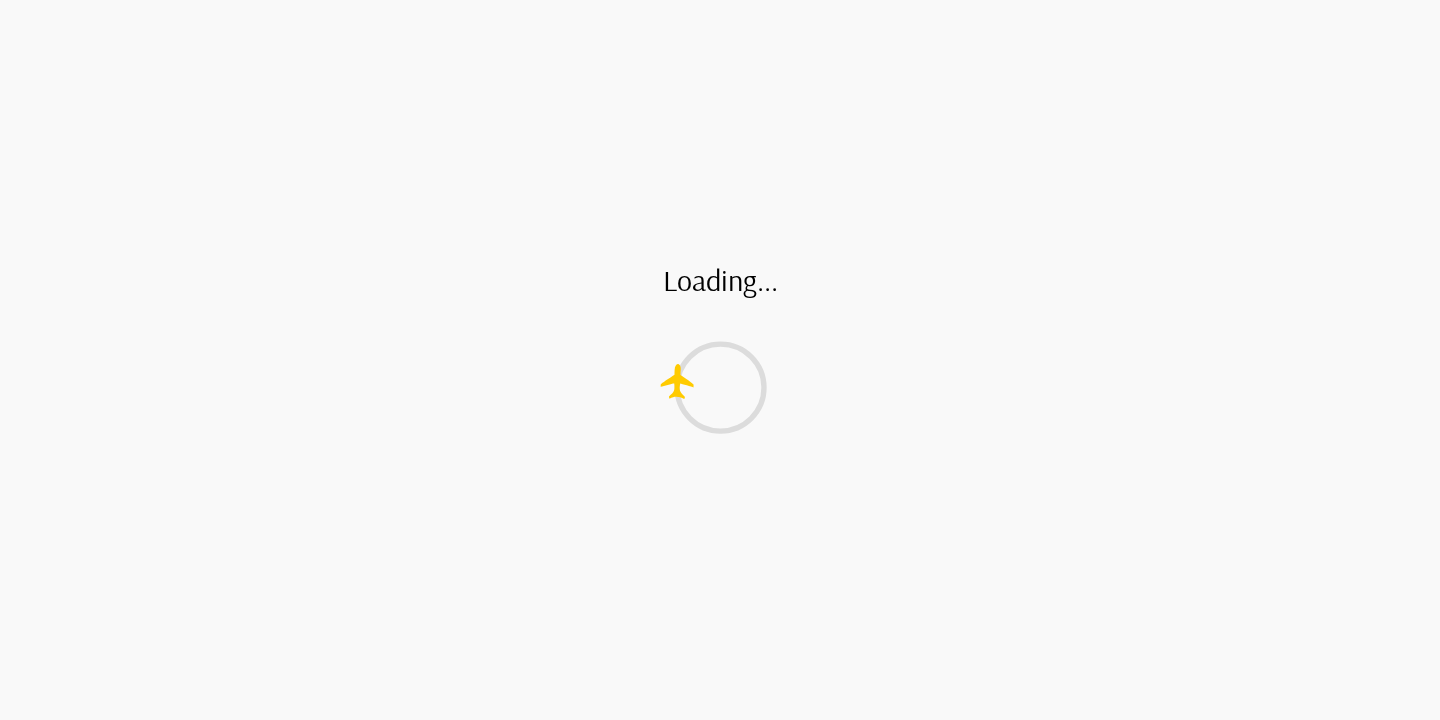 scroll, scrollTop: 0, scrollLeft: 0, axis: both 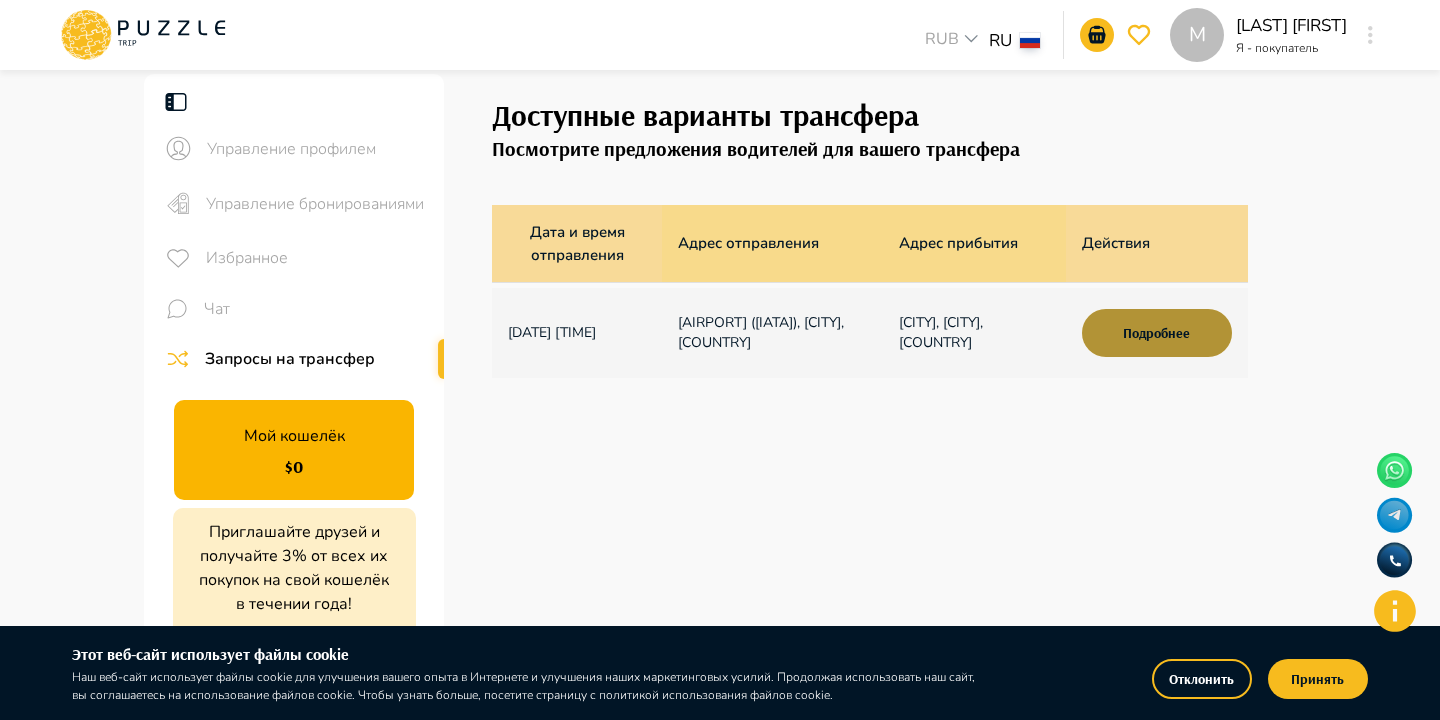 click on "Подробнее" at bounding box center [1157, 333] 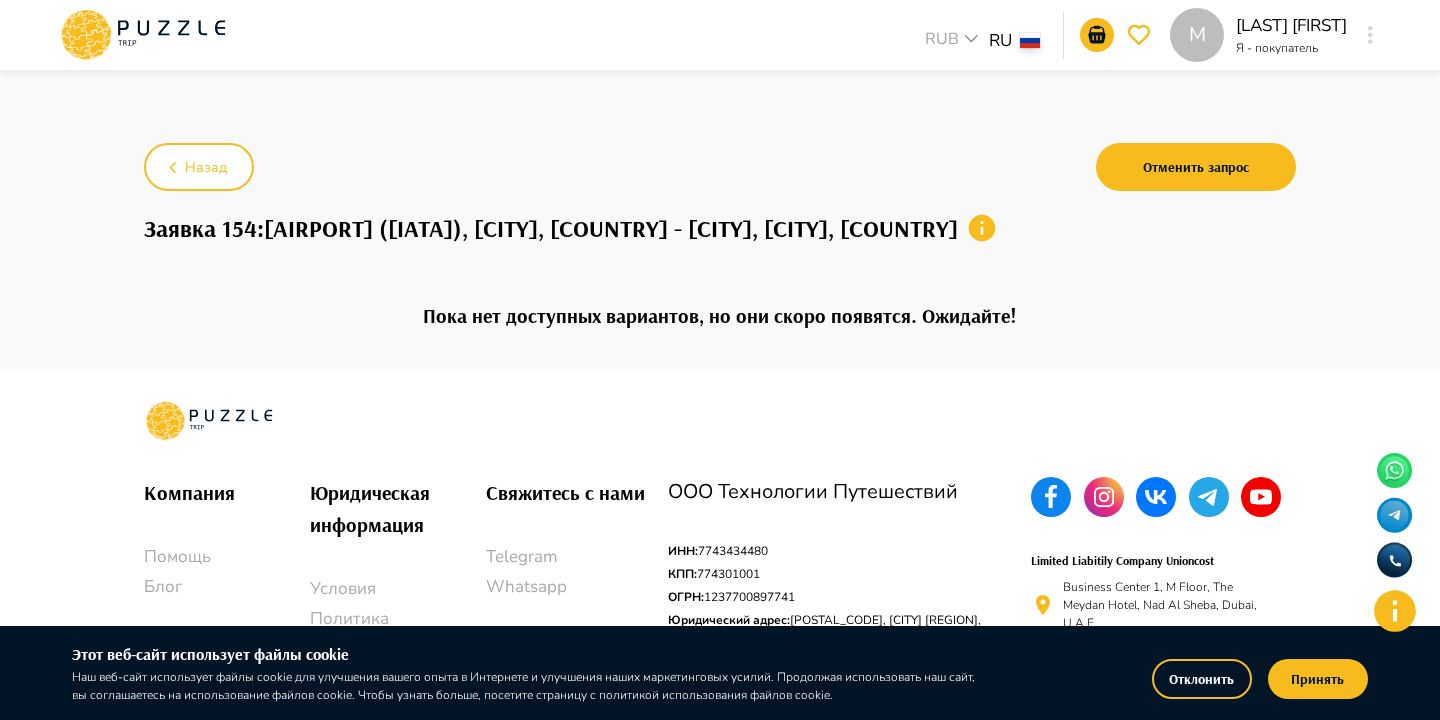 click 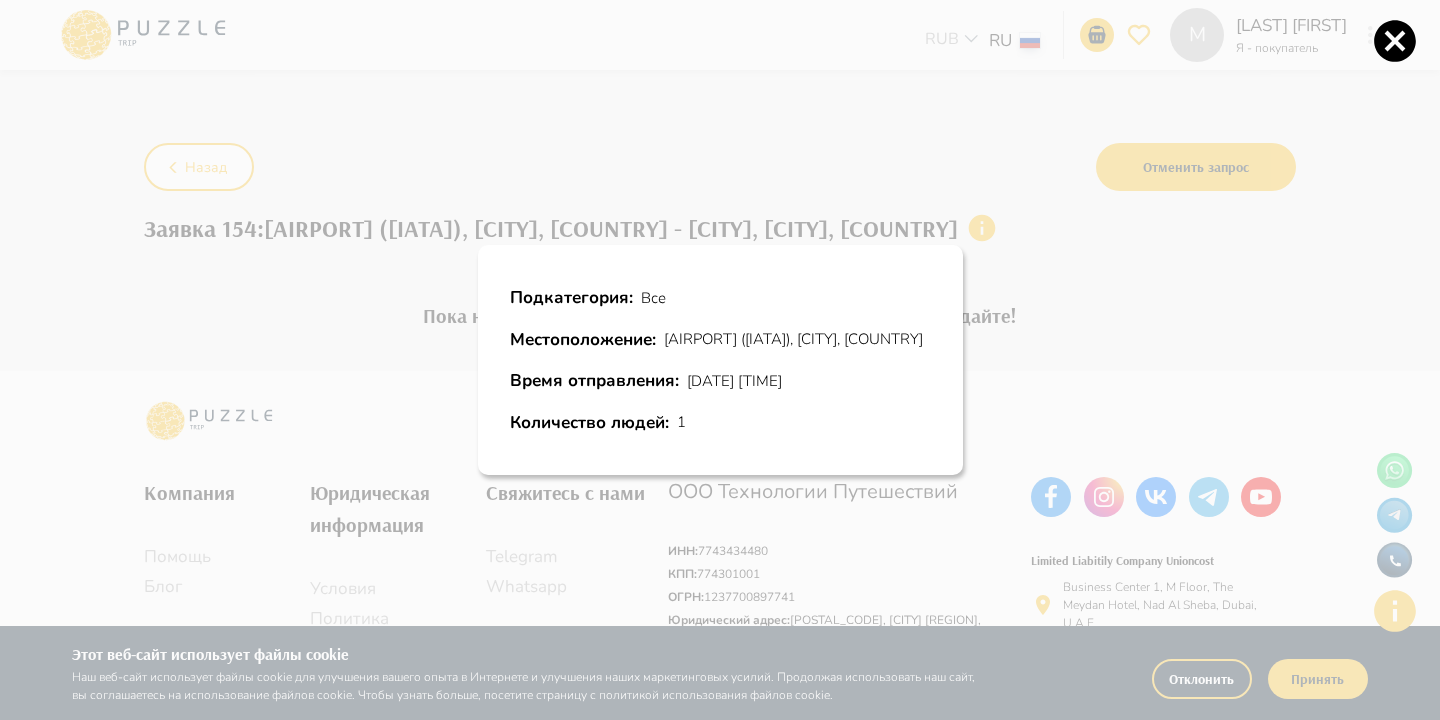 click 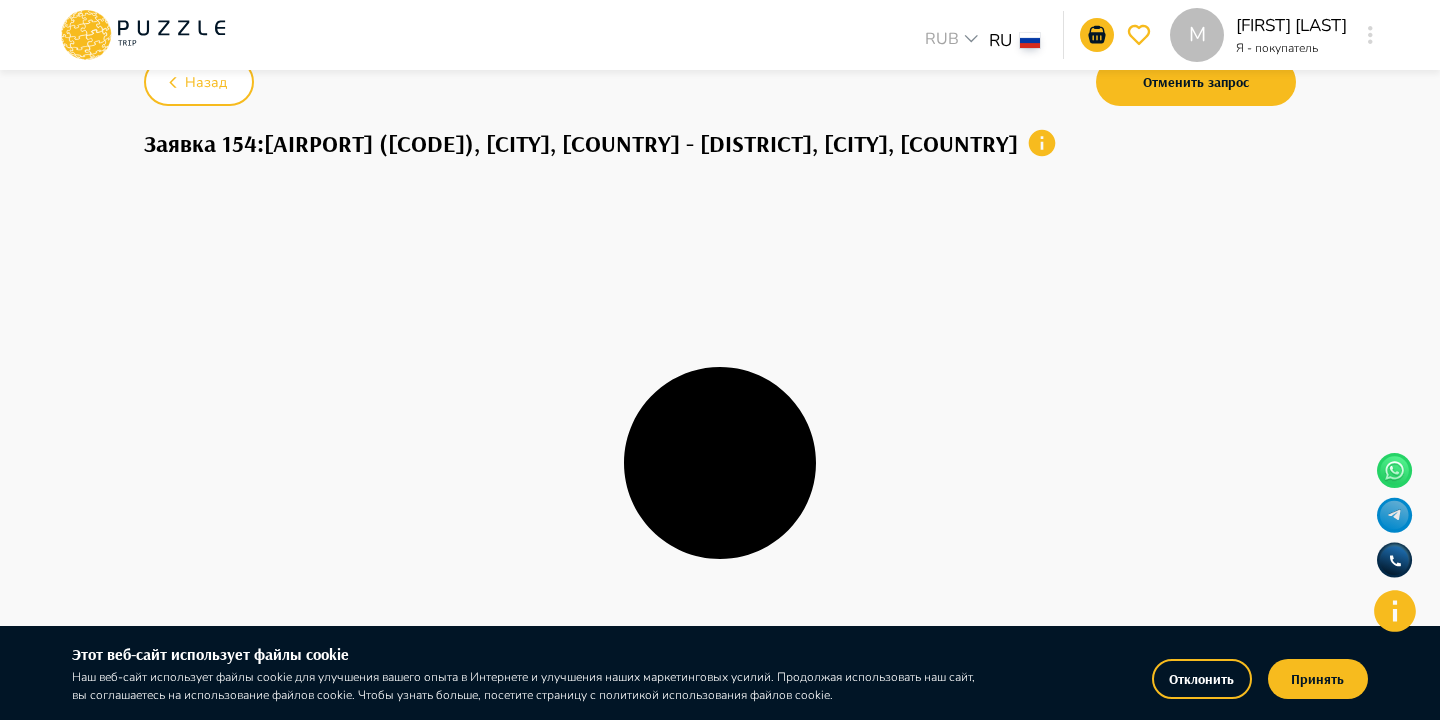 scroll, scrollTop: 87, scrollLeft: 0, axis: vertical 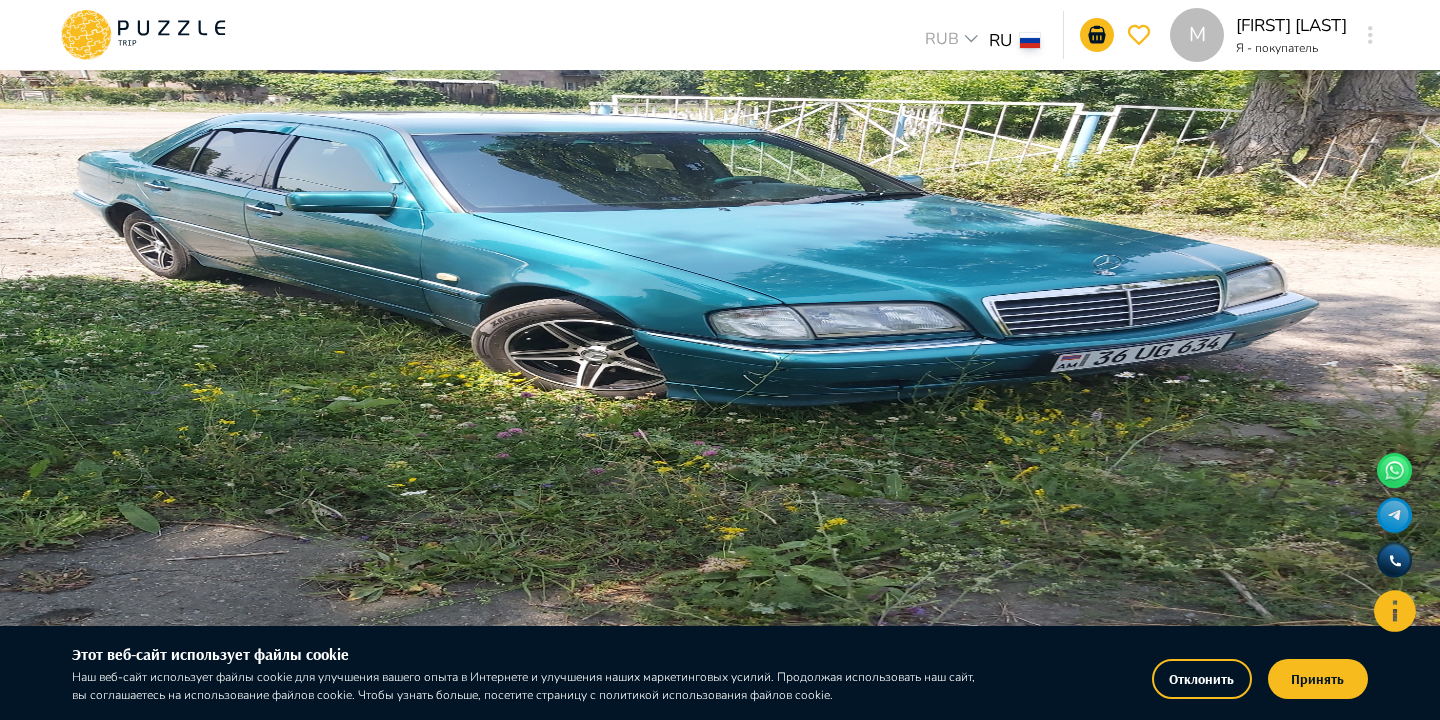 click on "Отменить запрос" at bounding box center (1196, 167) 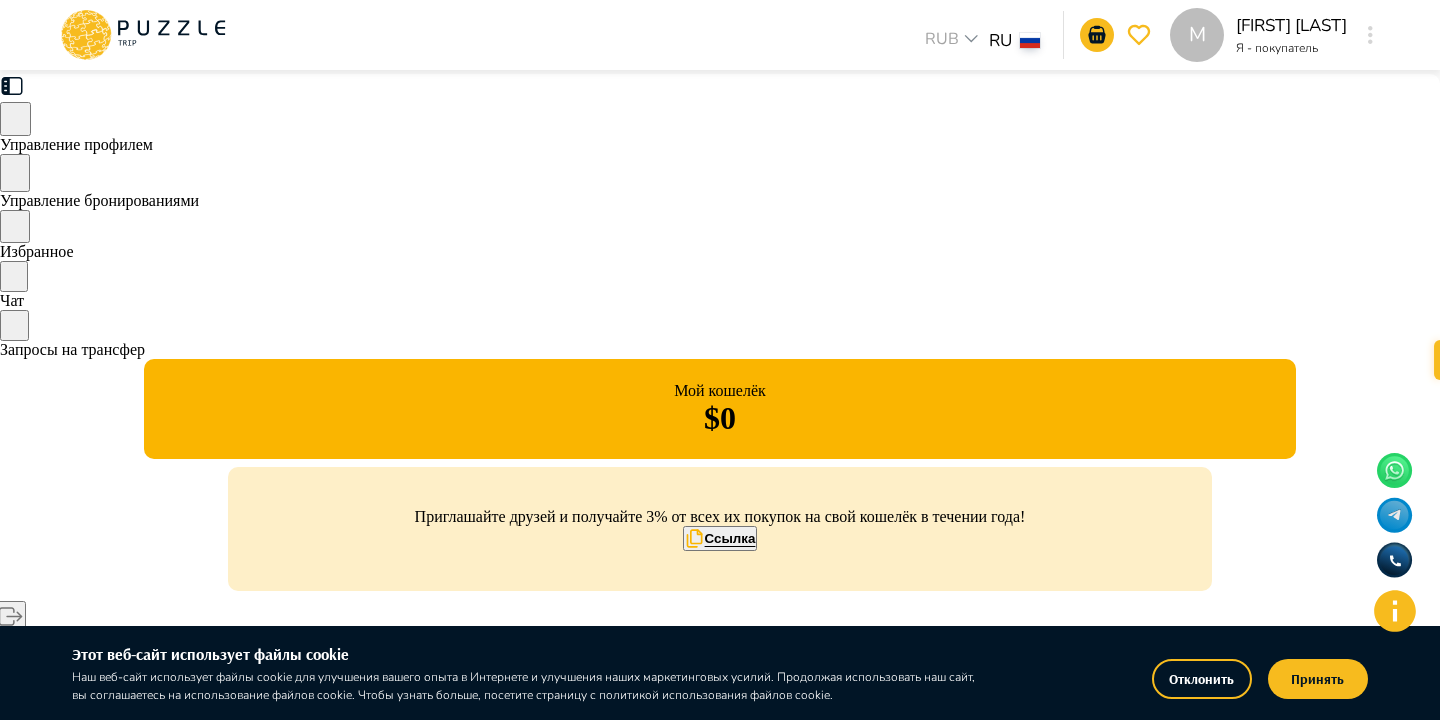 click 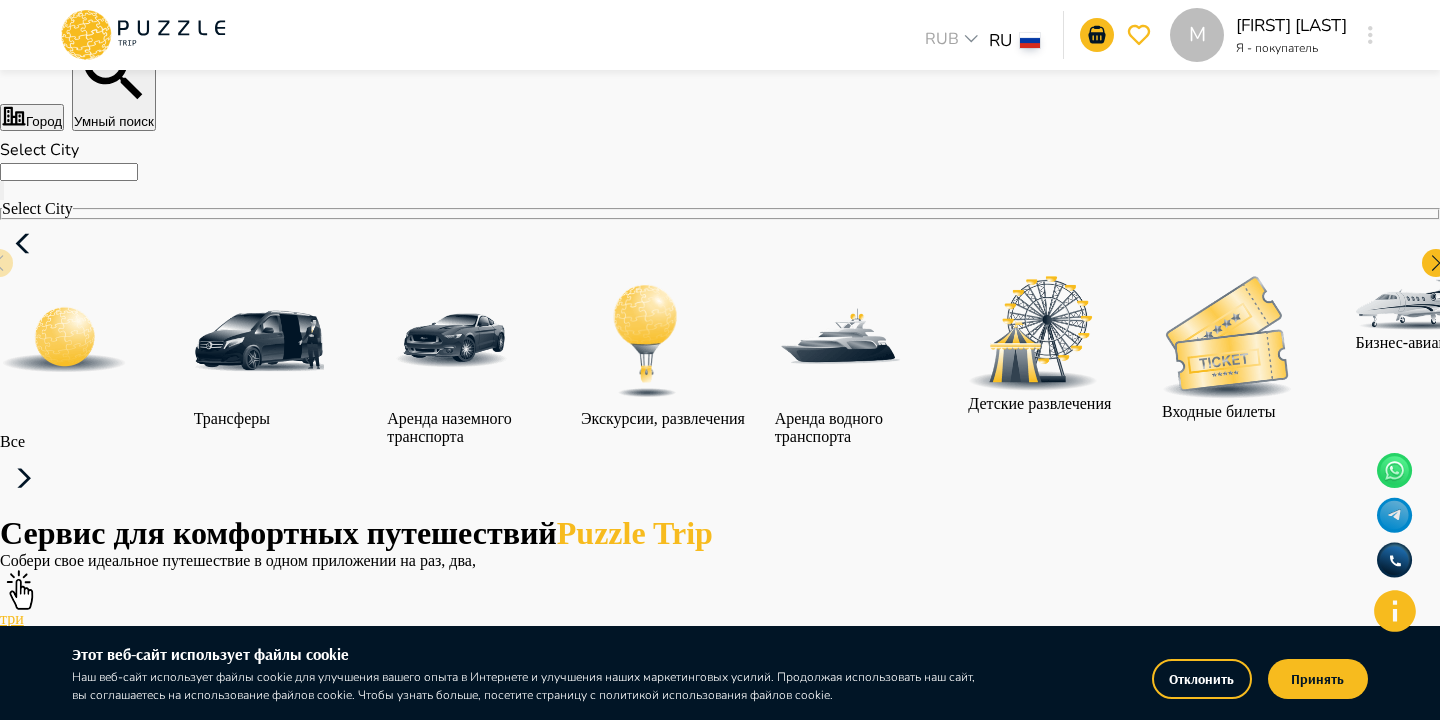 scroll, scrollTop: 46, scrollLeft: 0, axis: vertical 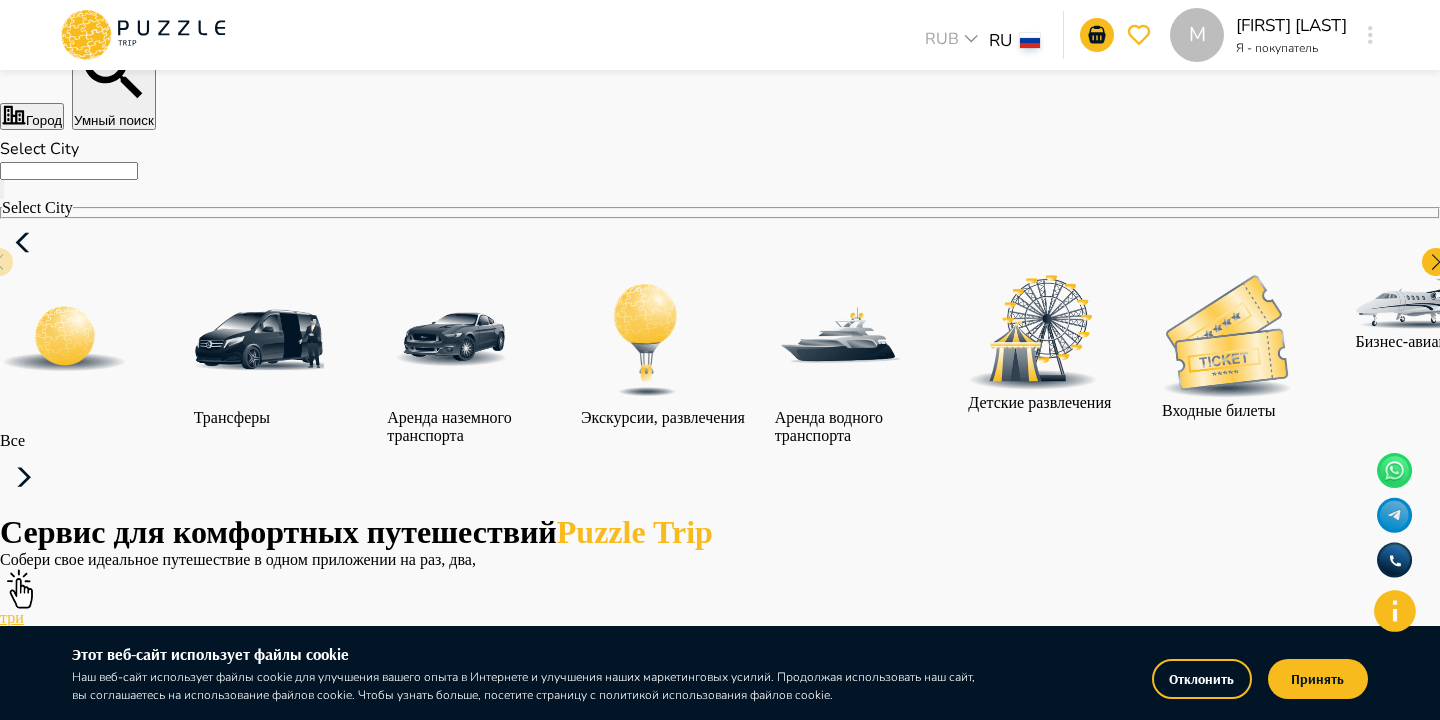 click at bounding box center [259, 340] 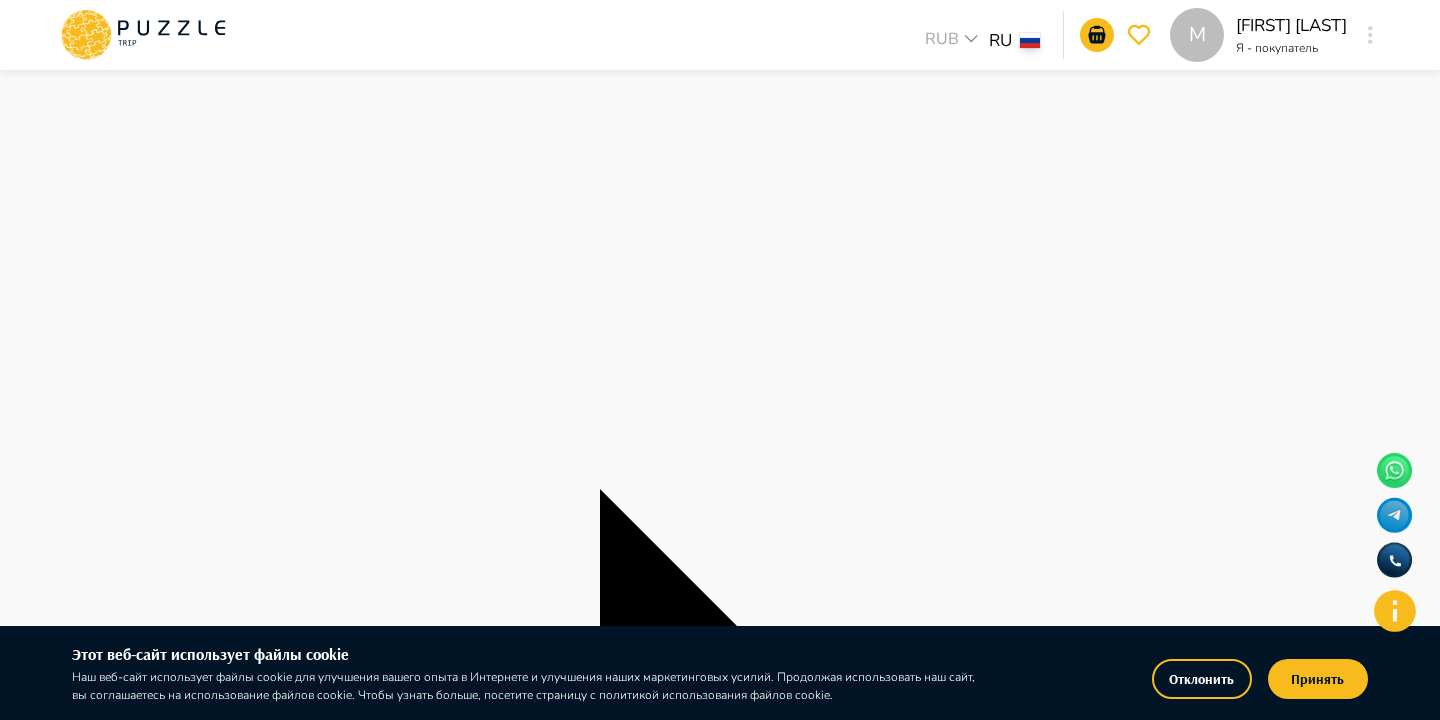 scroll, scrollTop: 0, scrollLeft: 0, axis: both 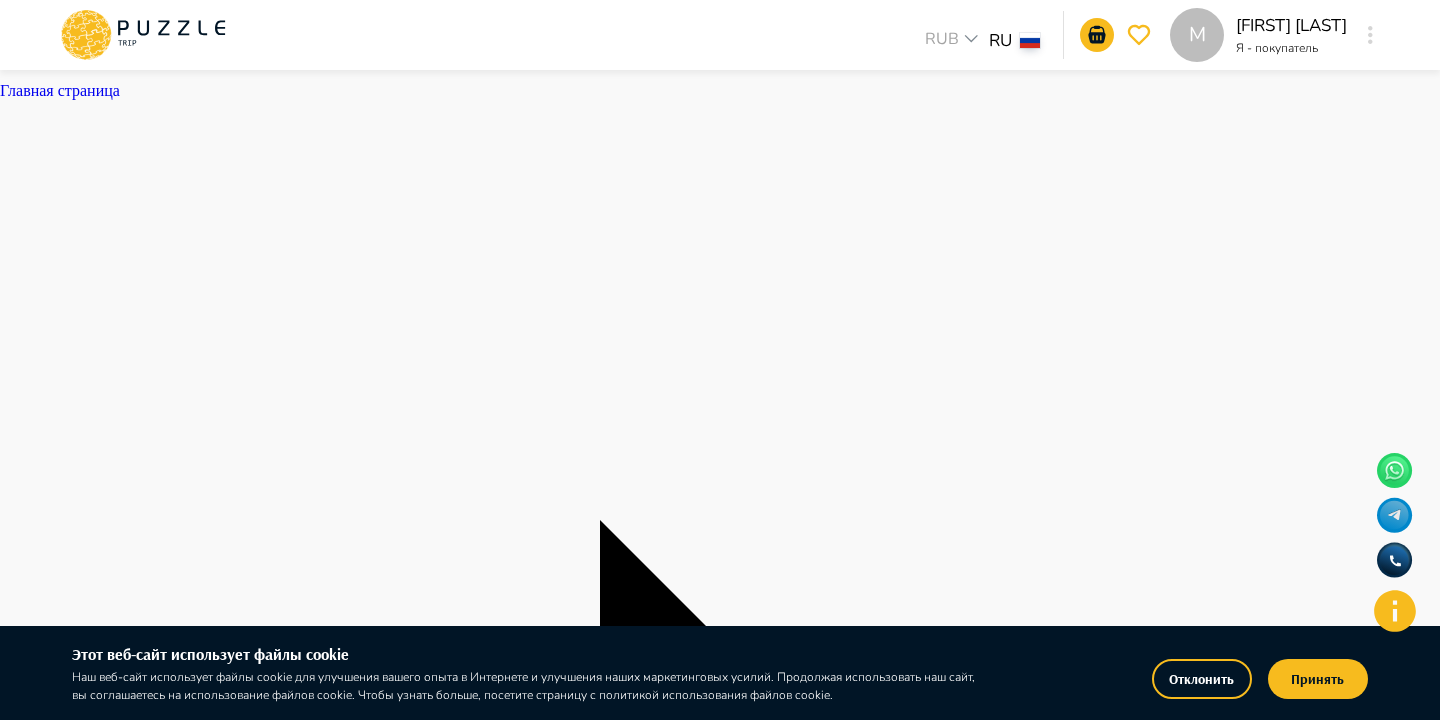 click on "Отклонить" at bounding box center [1202, 679] 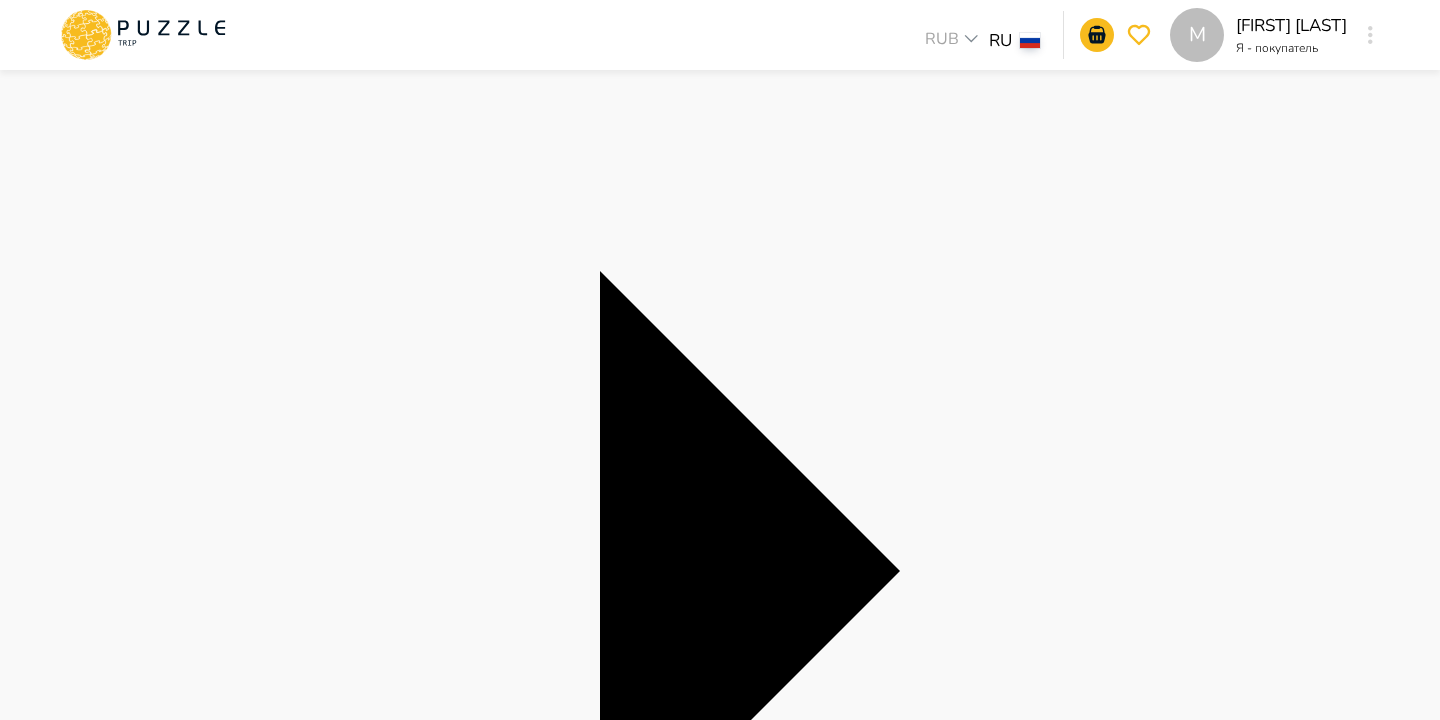 scroll, scrollTop: 278, scrollLeft: 0, axis: vertical 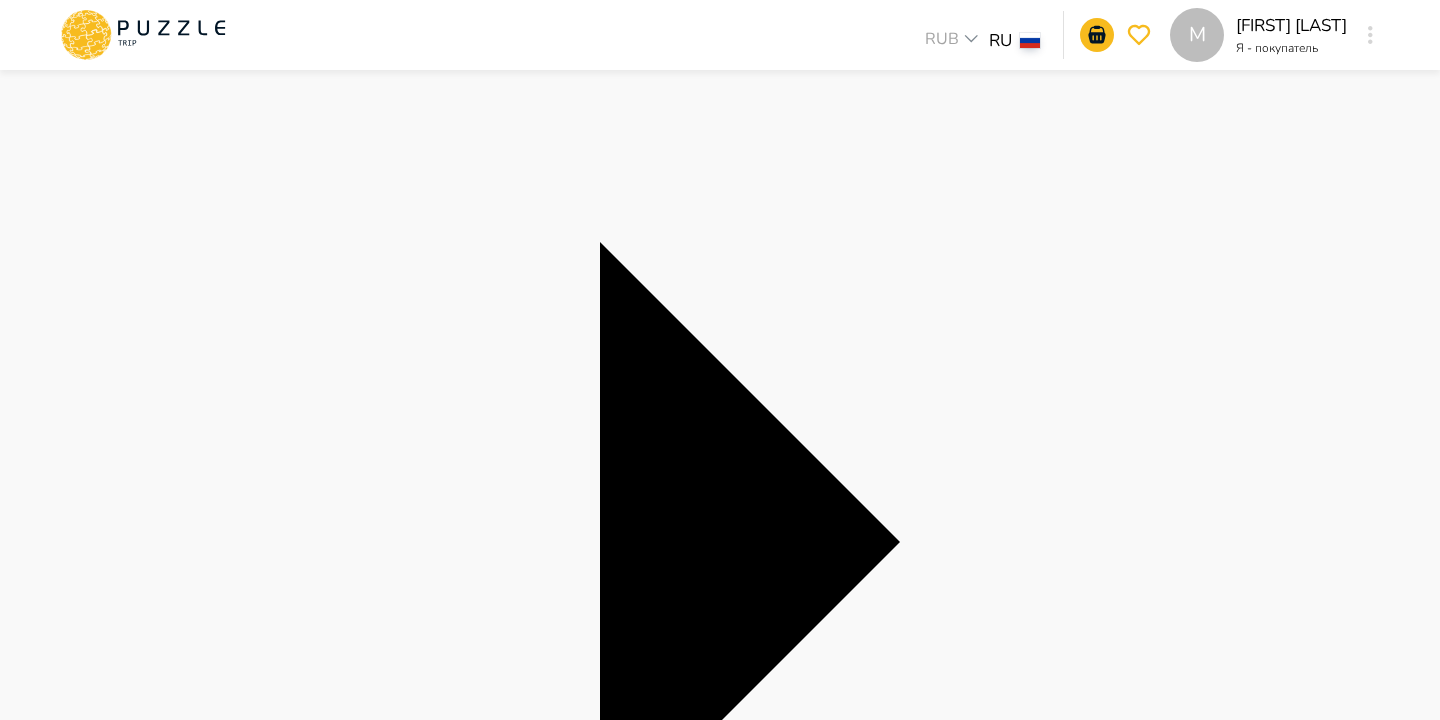click at bounding box center [88, 2961] 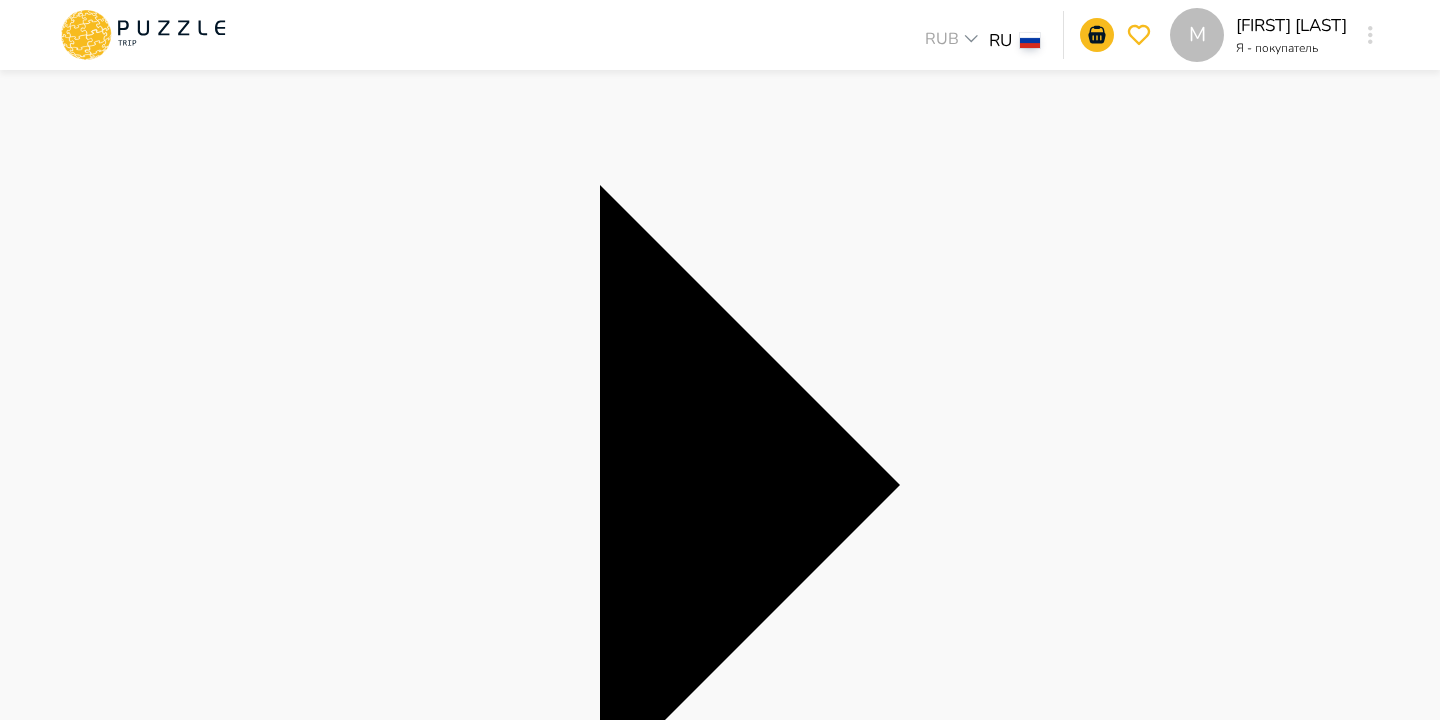 type on "*" 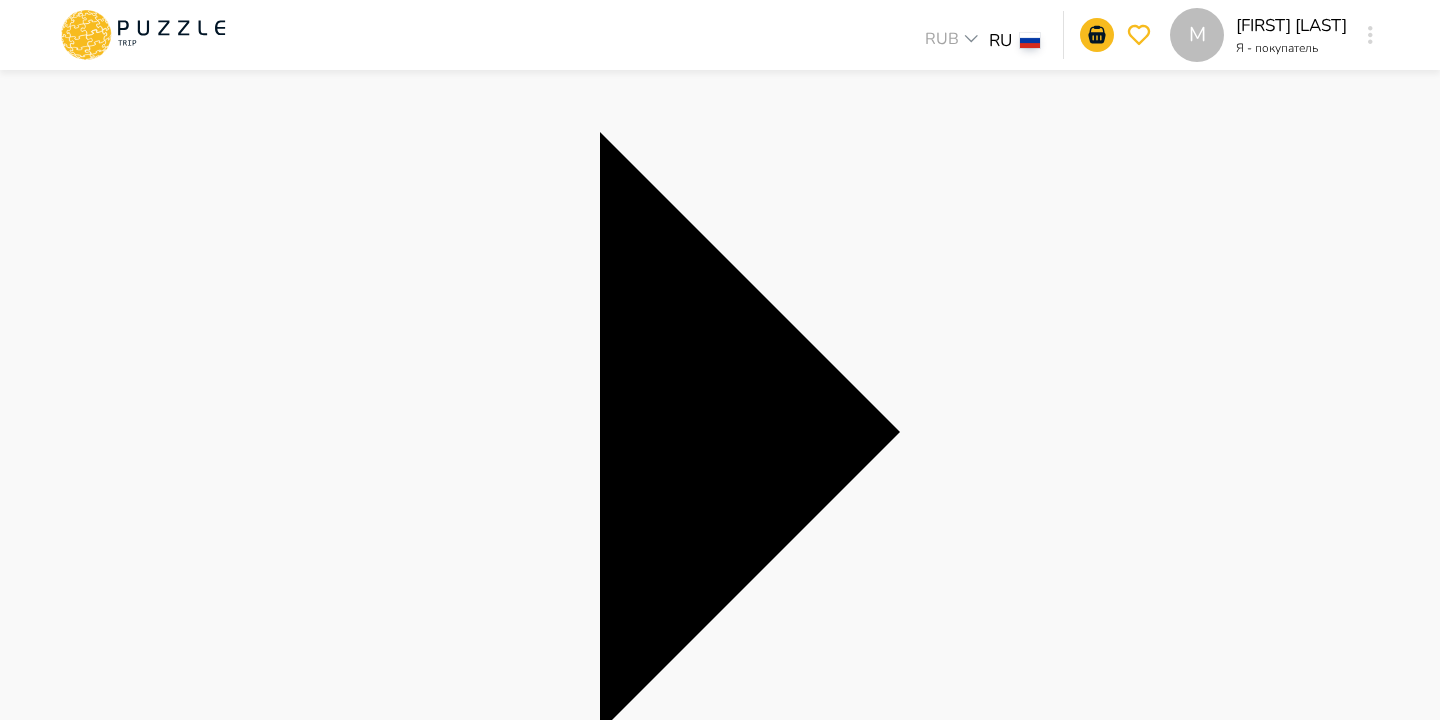 scroll, scrollTop: 398, scrollLeft: 0, axis: vertical 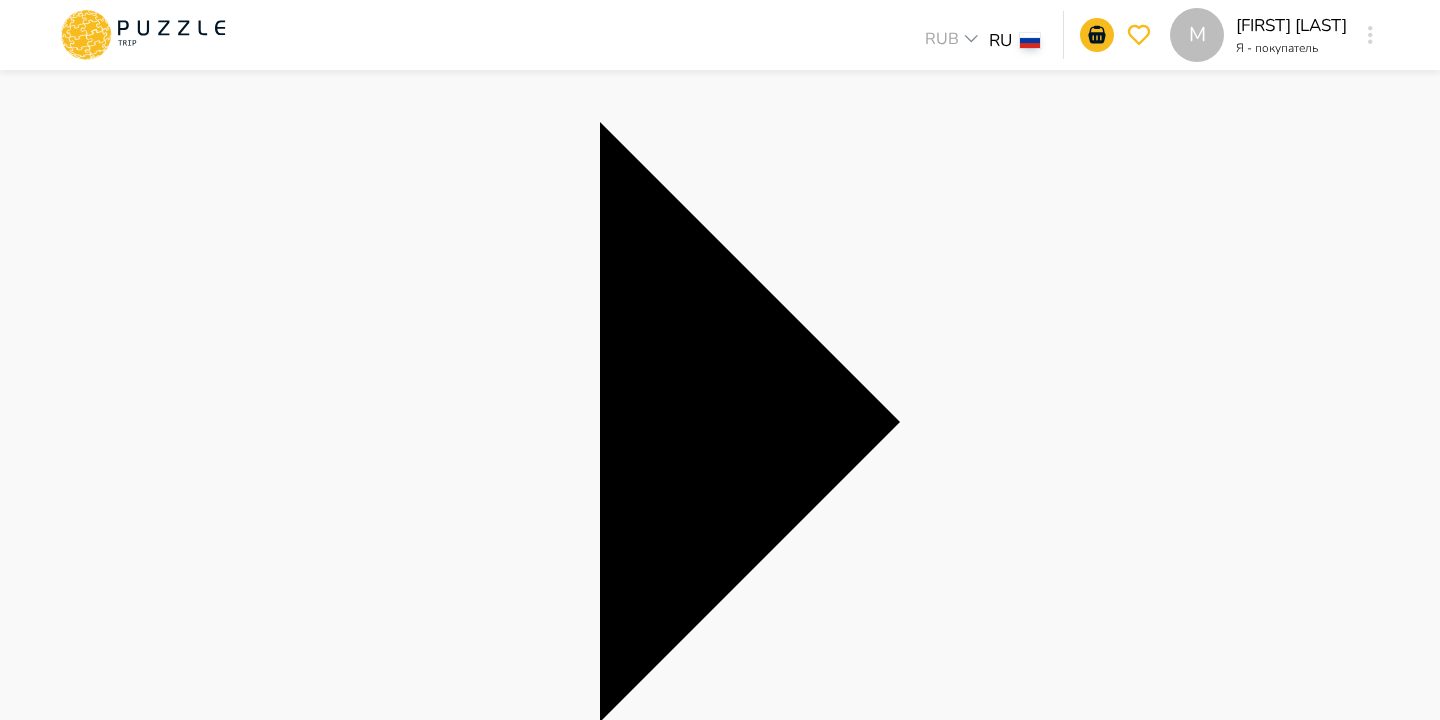 click on "**********" at bounding box center (720, 2892) 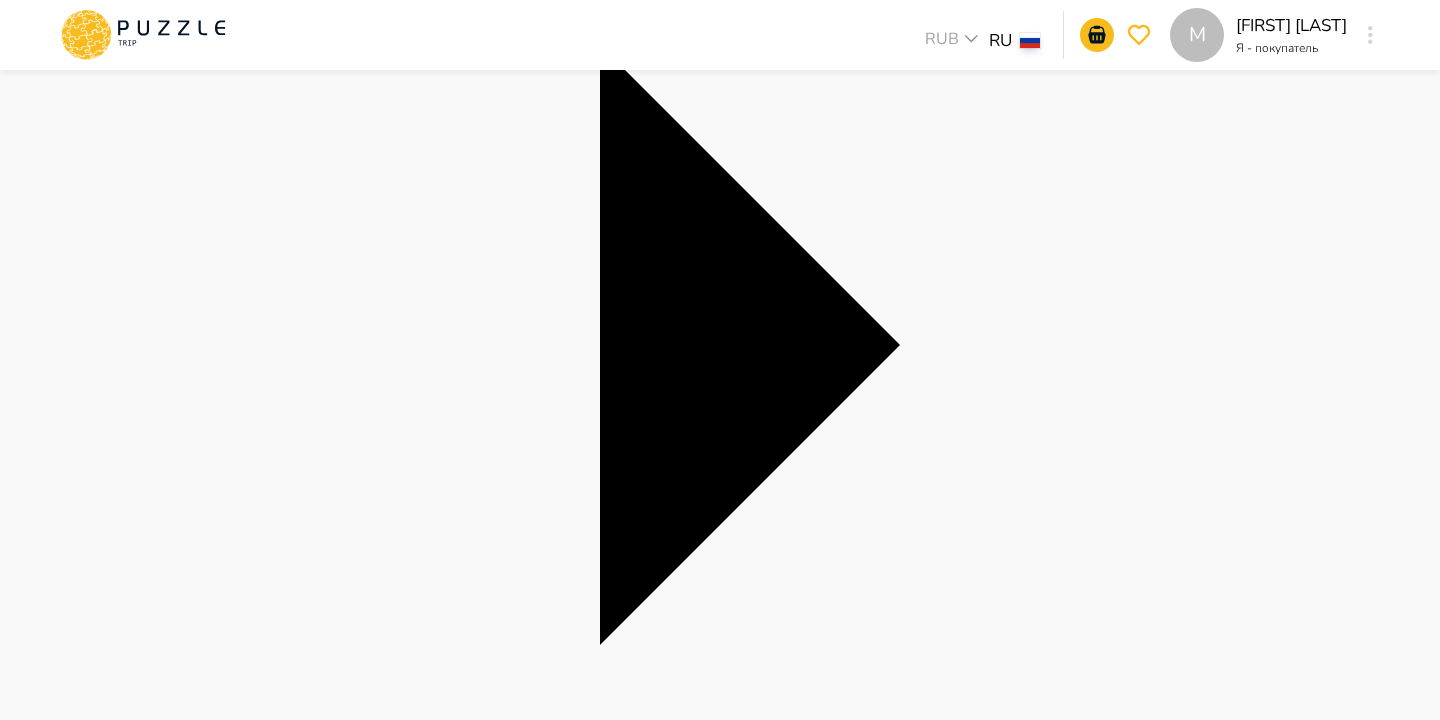 scroll, scrollTop: 484, scrollLeft: 0, axis: vertical 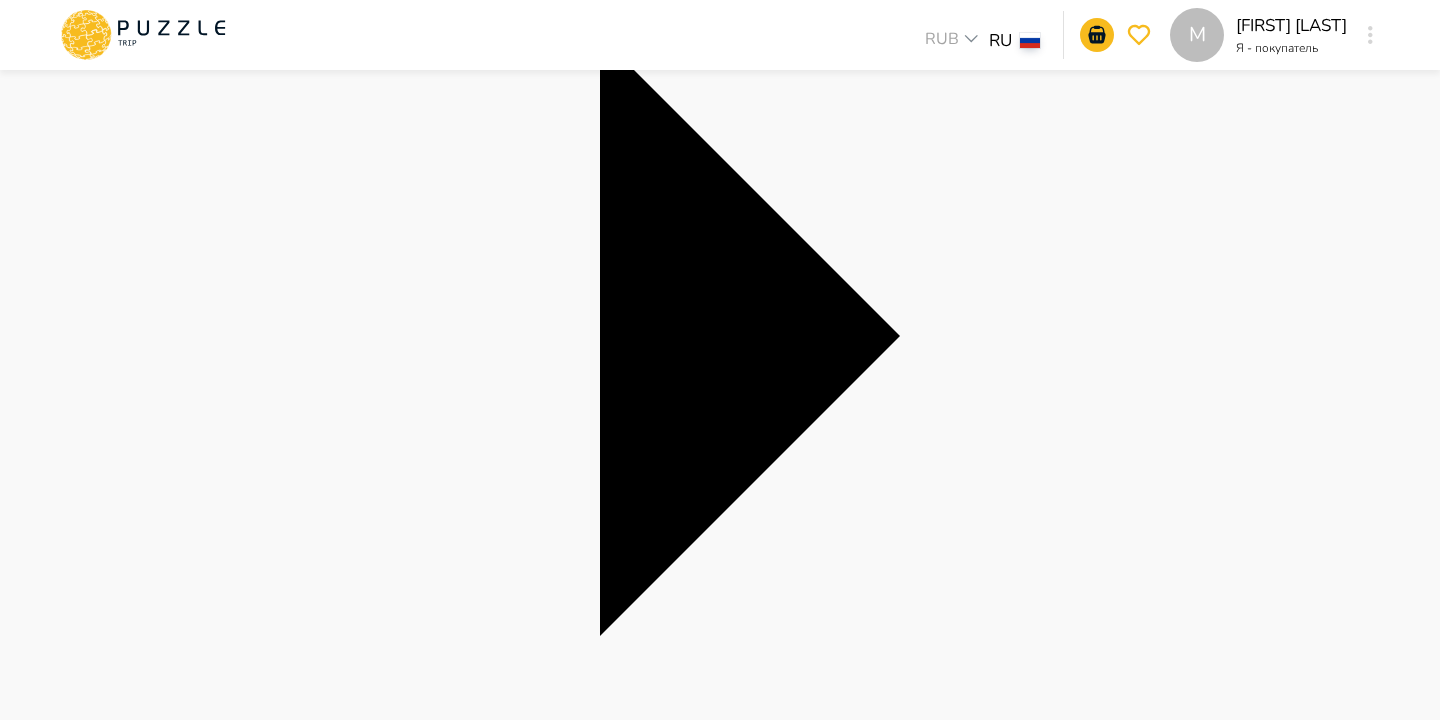 click on "Найти" at bounding box center [21, 4887] 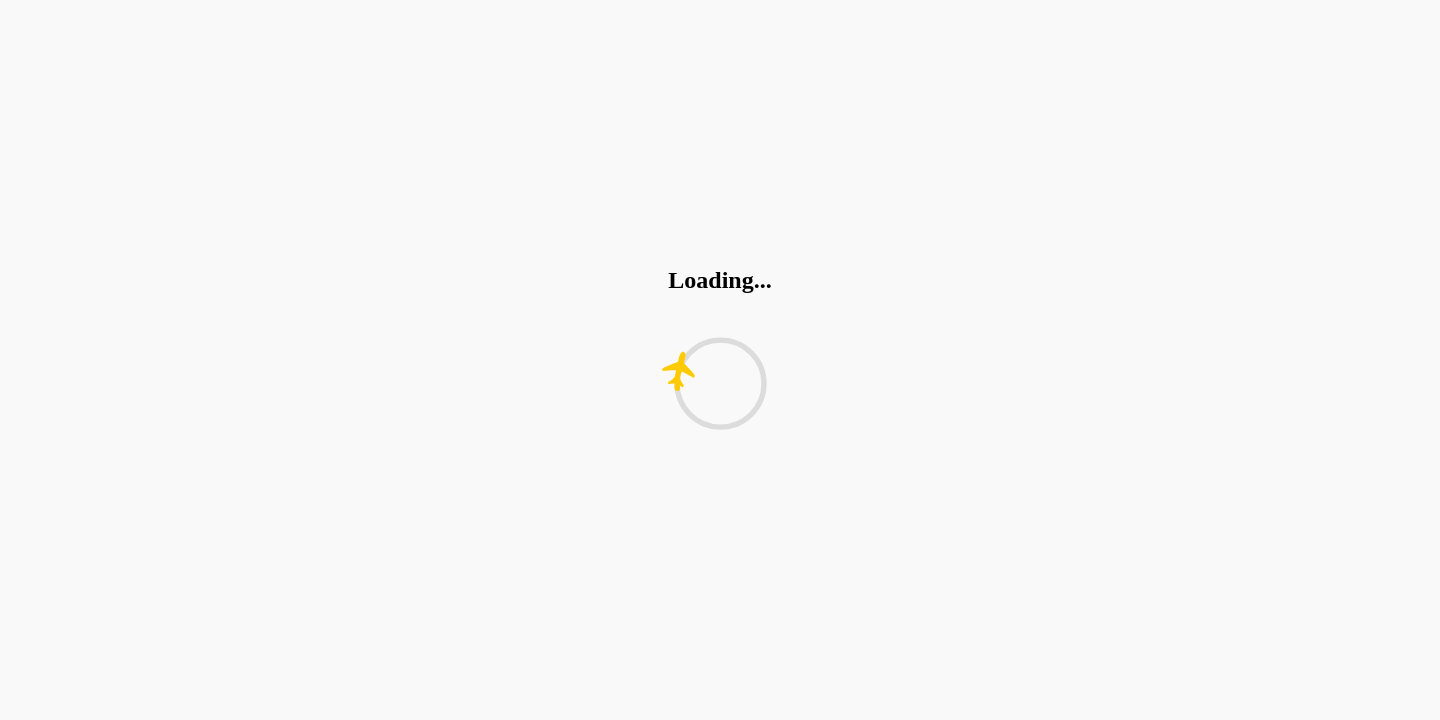 scroll, scrollTop: 0, scrollLeft: 0, axis: both 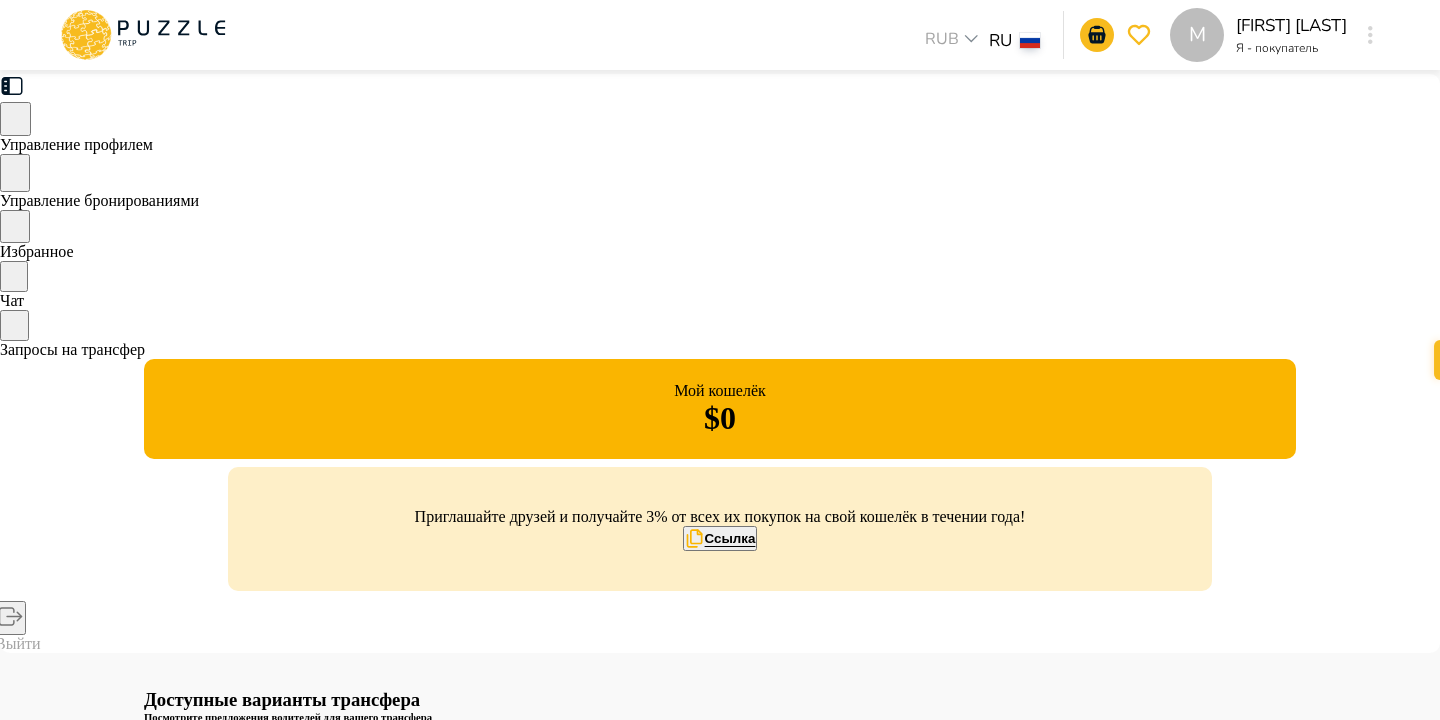 click on "Подробнее" at bounding box center (847, 754) 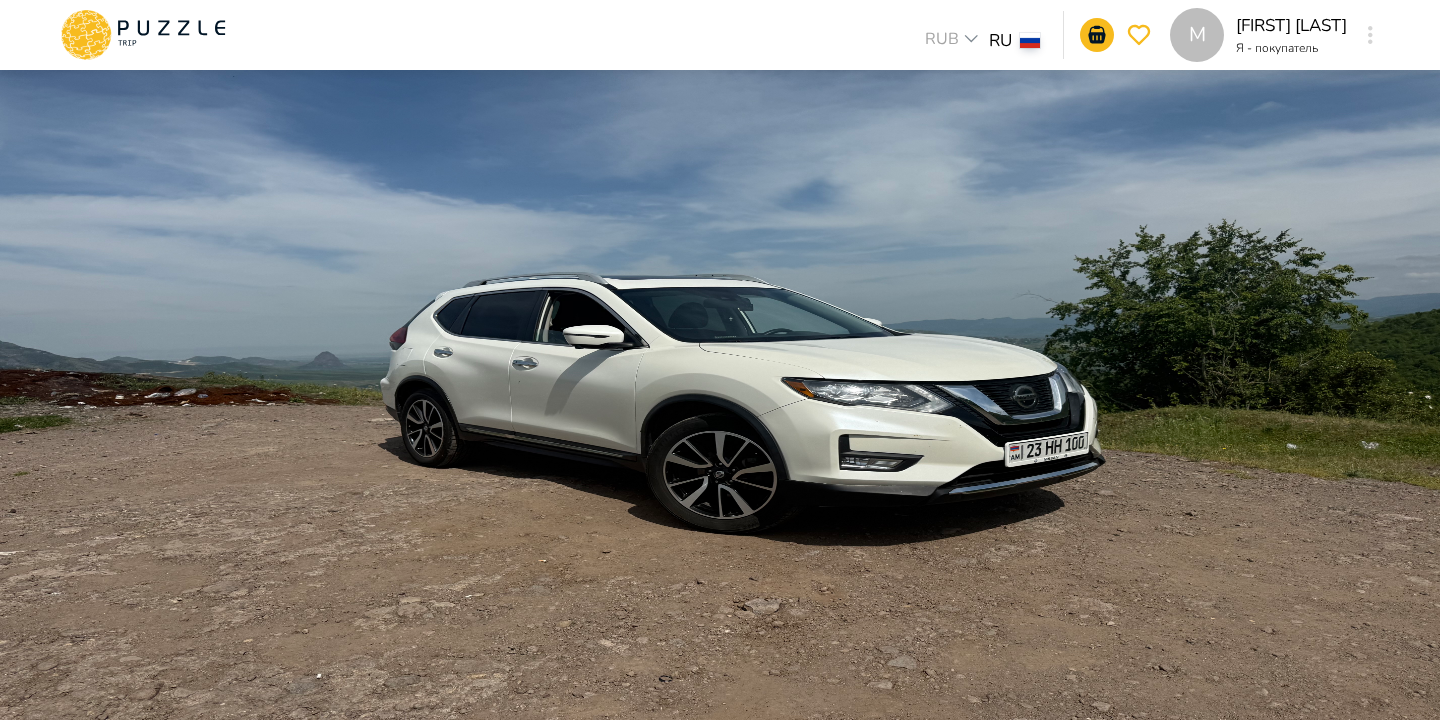 scroll, scrollTop: 57, scrollLeft: 0, axis: vertical 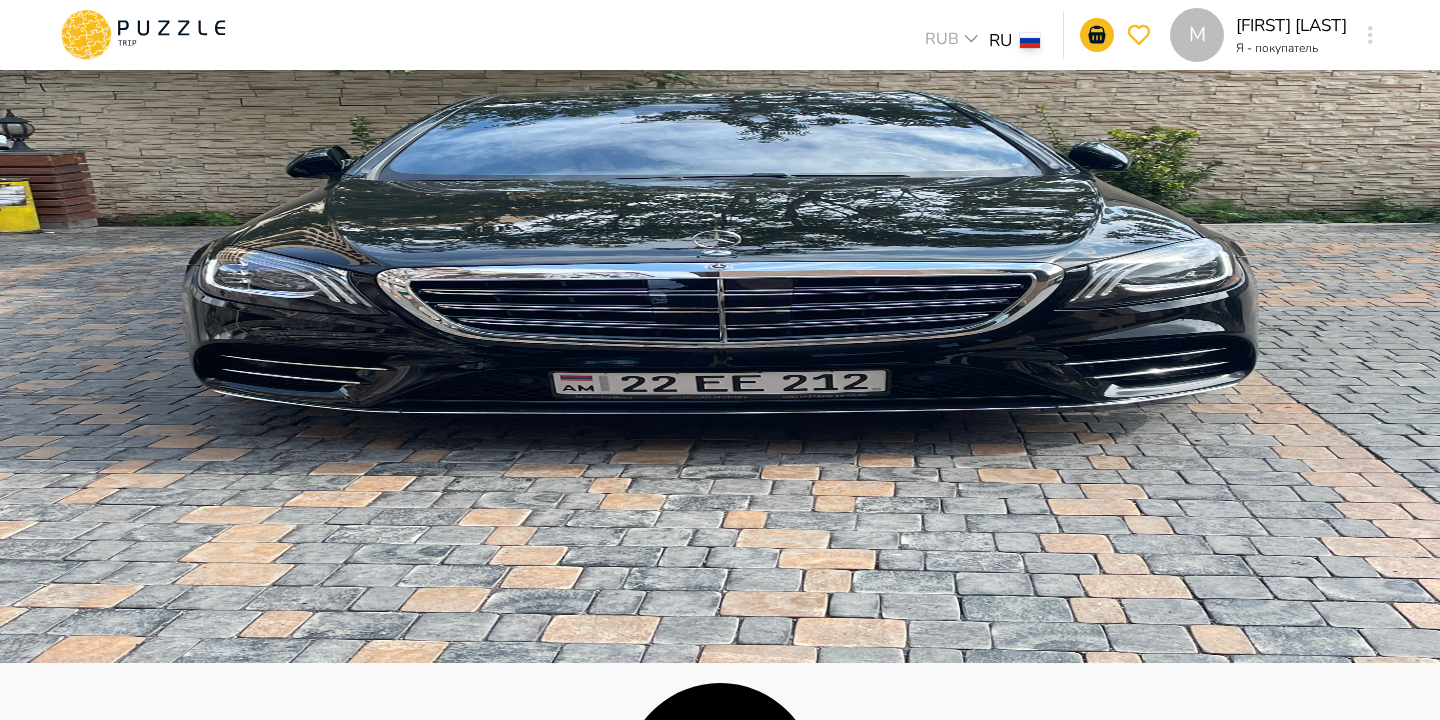 click on "Отменить запрос" at bounding box center [1196, 110] 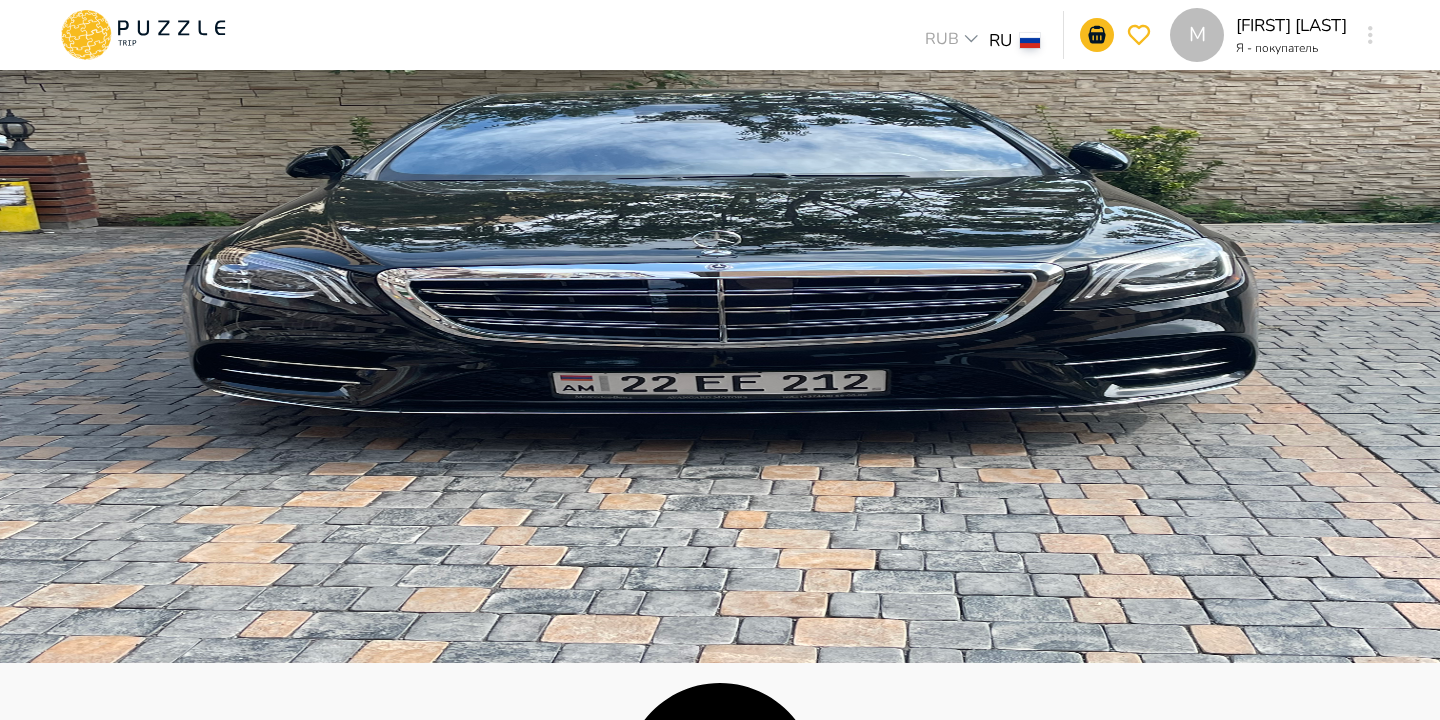 click on "Да" at bounding box center (37, 3587) 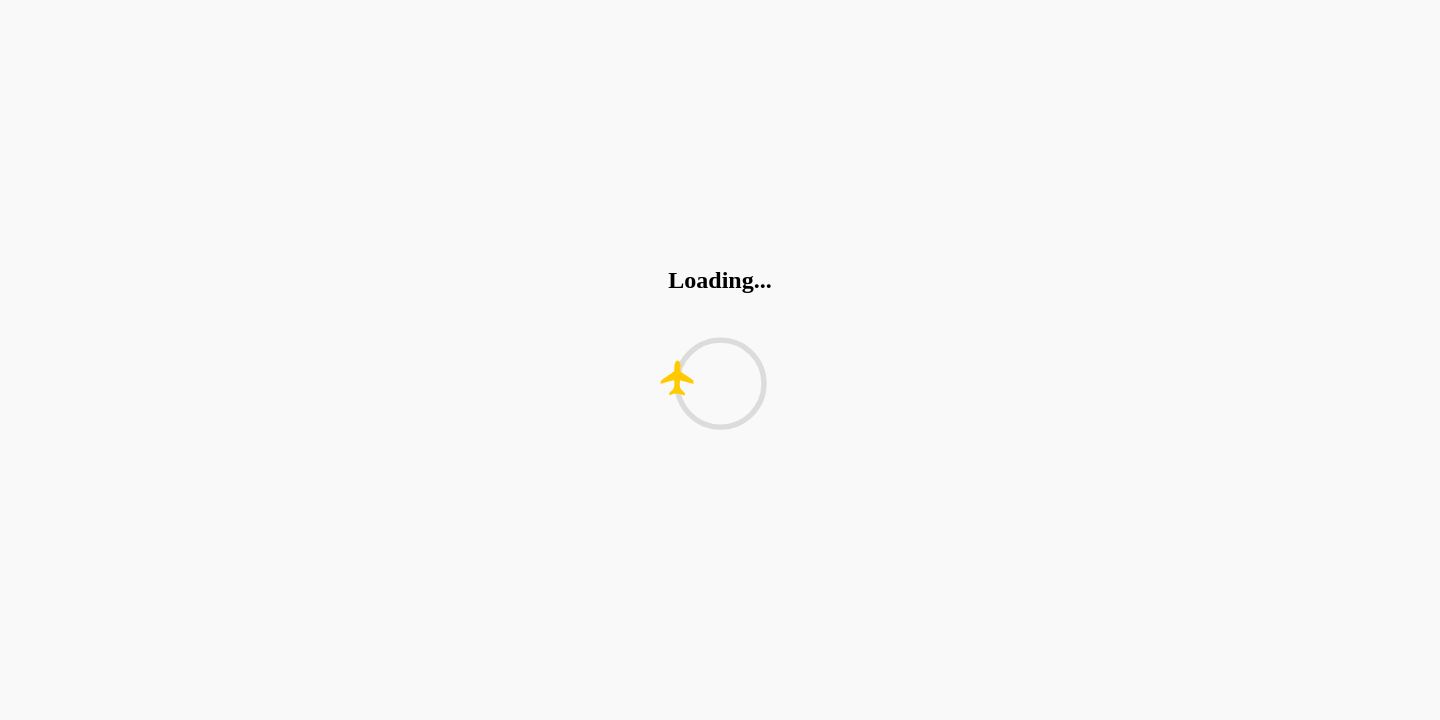 scroll, scrollTop: 0, scrollLeft: 0, axis: both 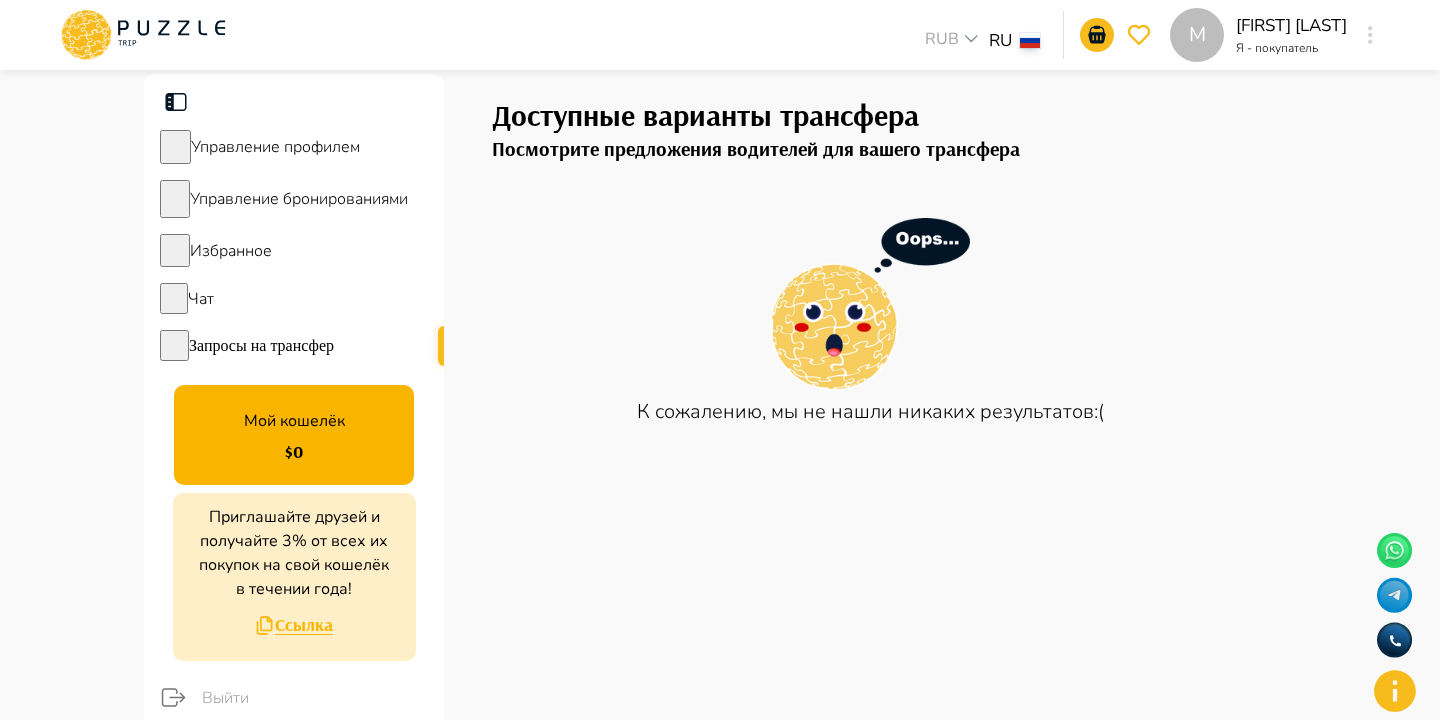 click 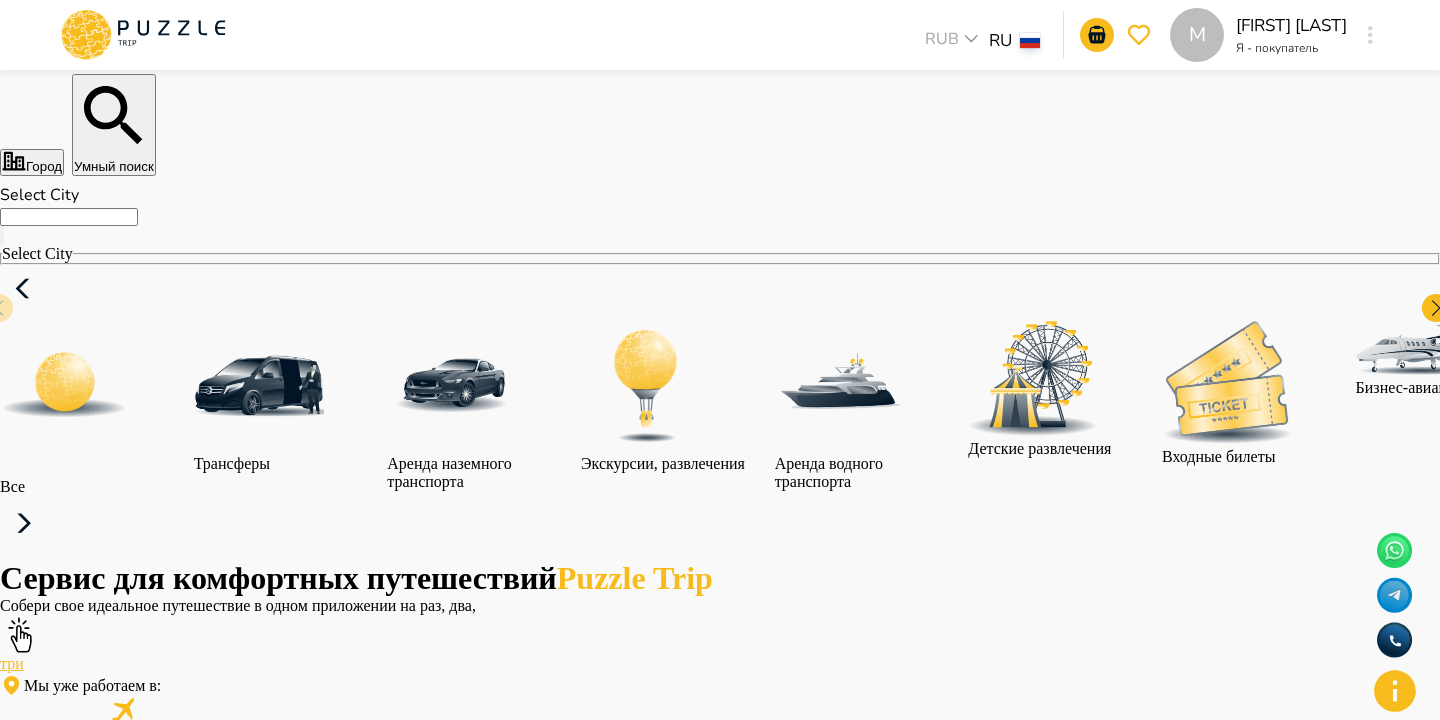 click on "Select City" at bounding box center [720, 235] 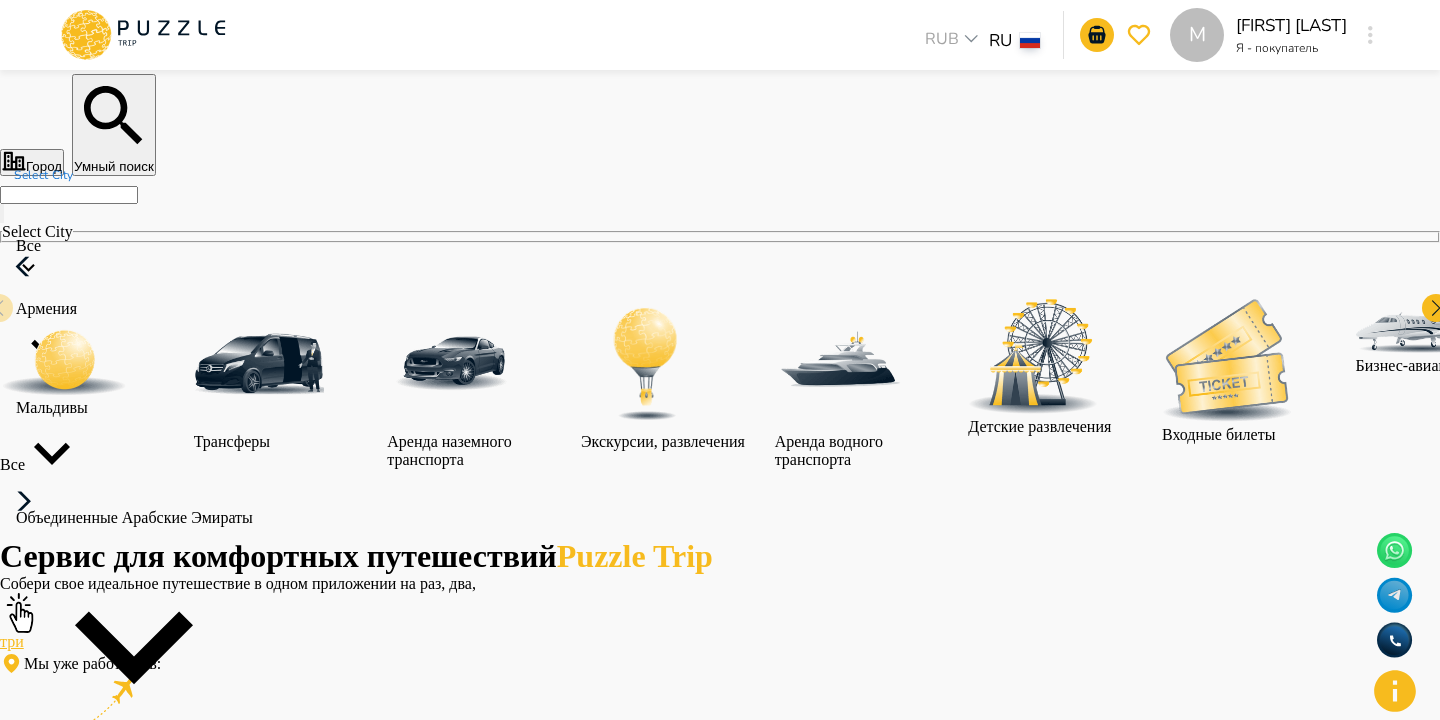 click on "Мальдивы" at bounding box center (576, 446) 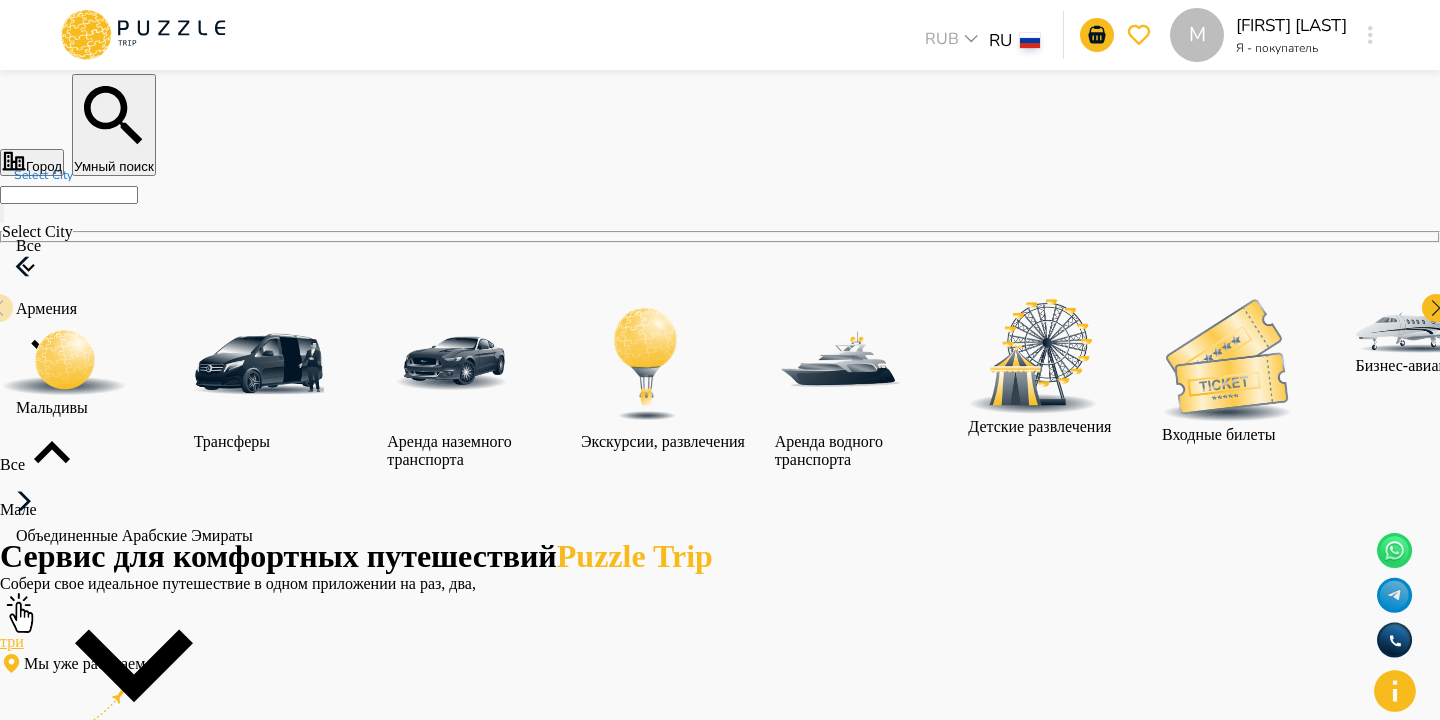 click on "Мале" at bounding box center (576, 510) 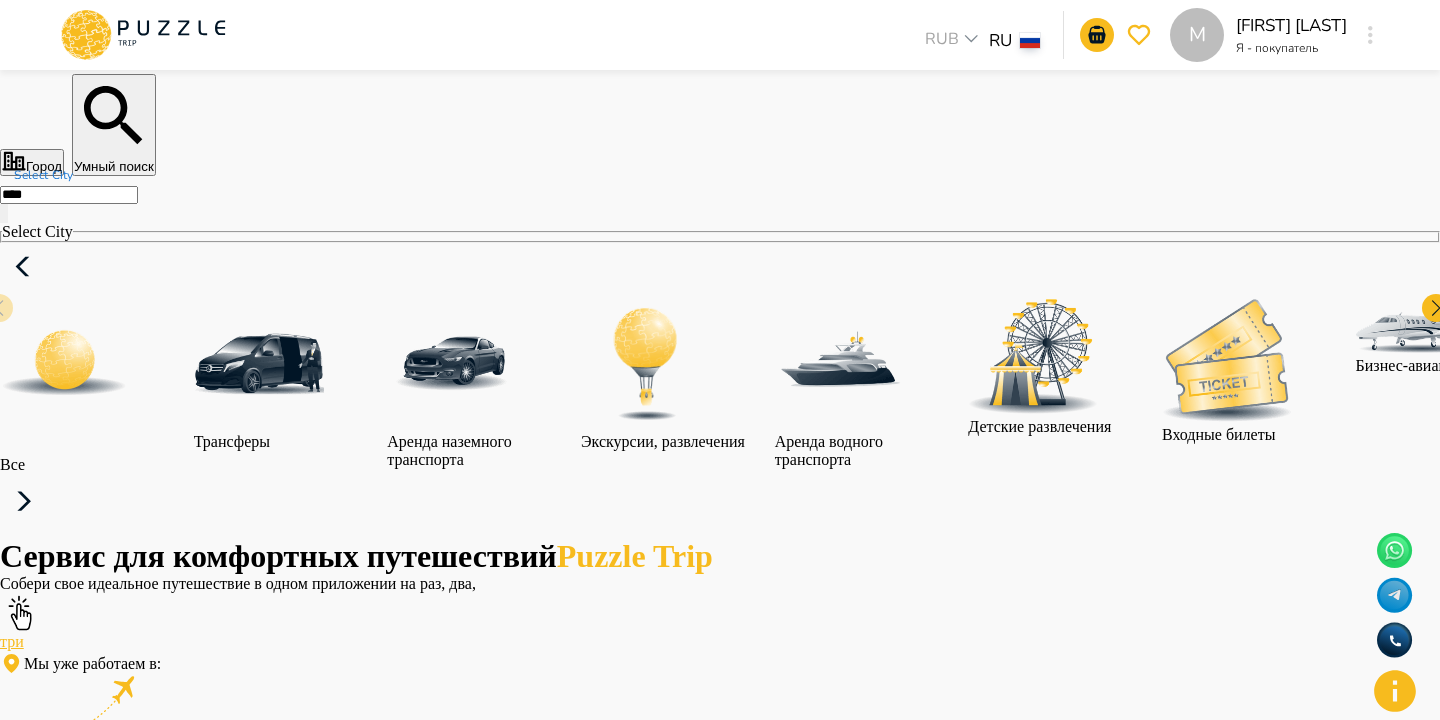 click on "****" at bounding box center [69, 195] 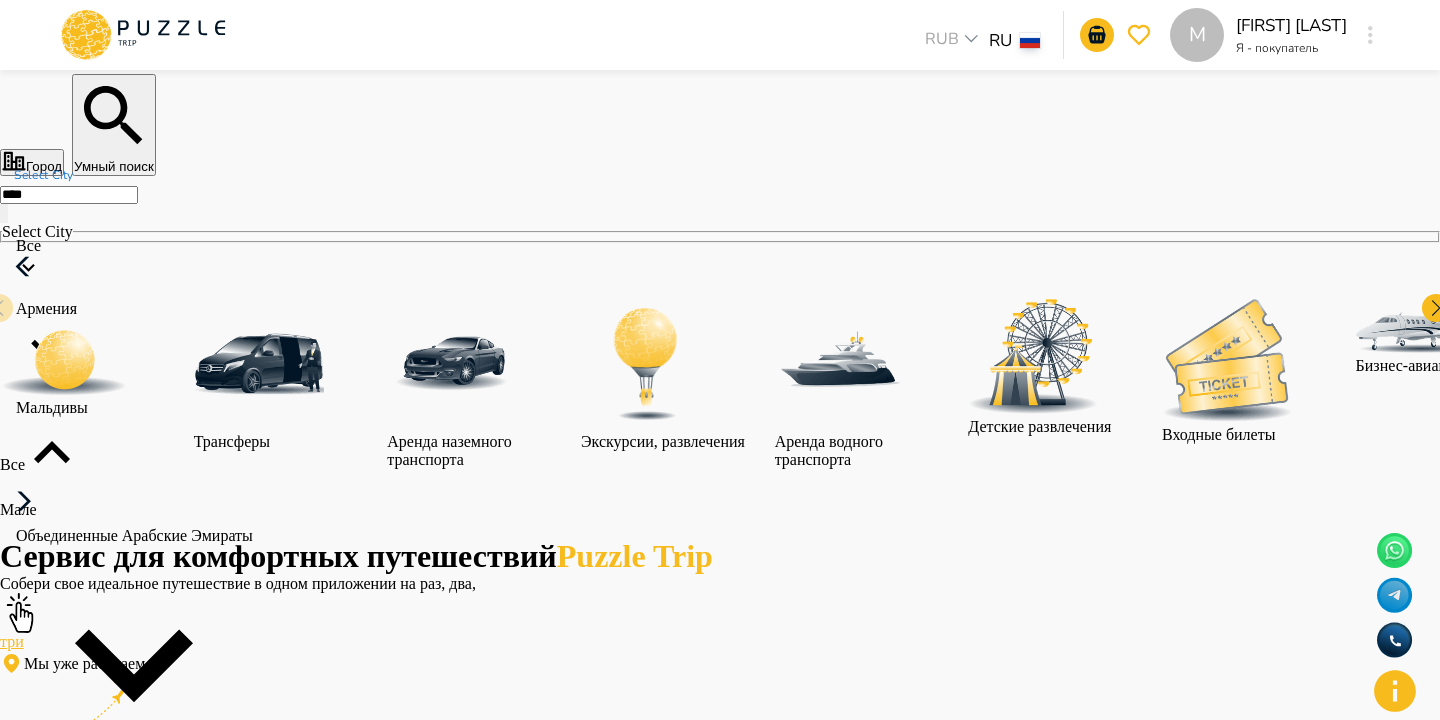click on "Все" at bounding box center (576, 260) 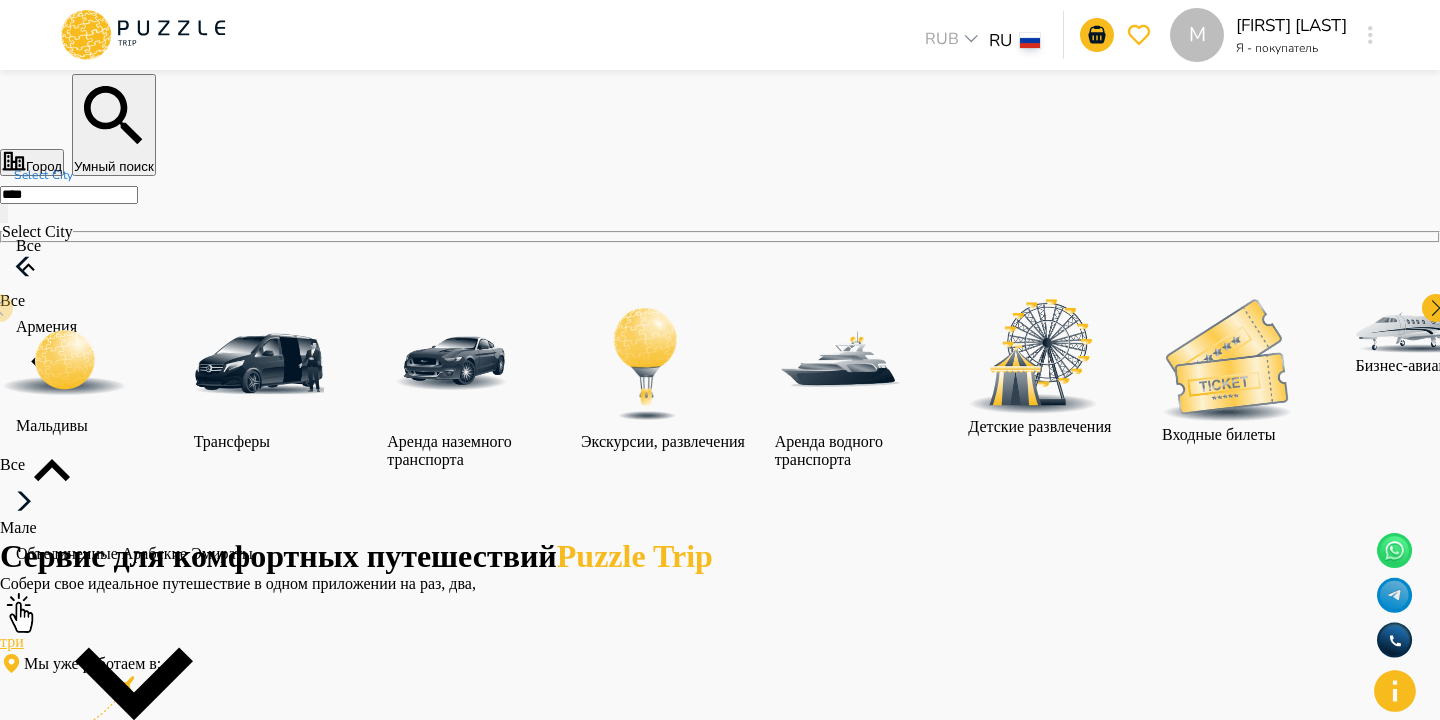 click on "Все" at bounding box center [576, 301] 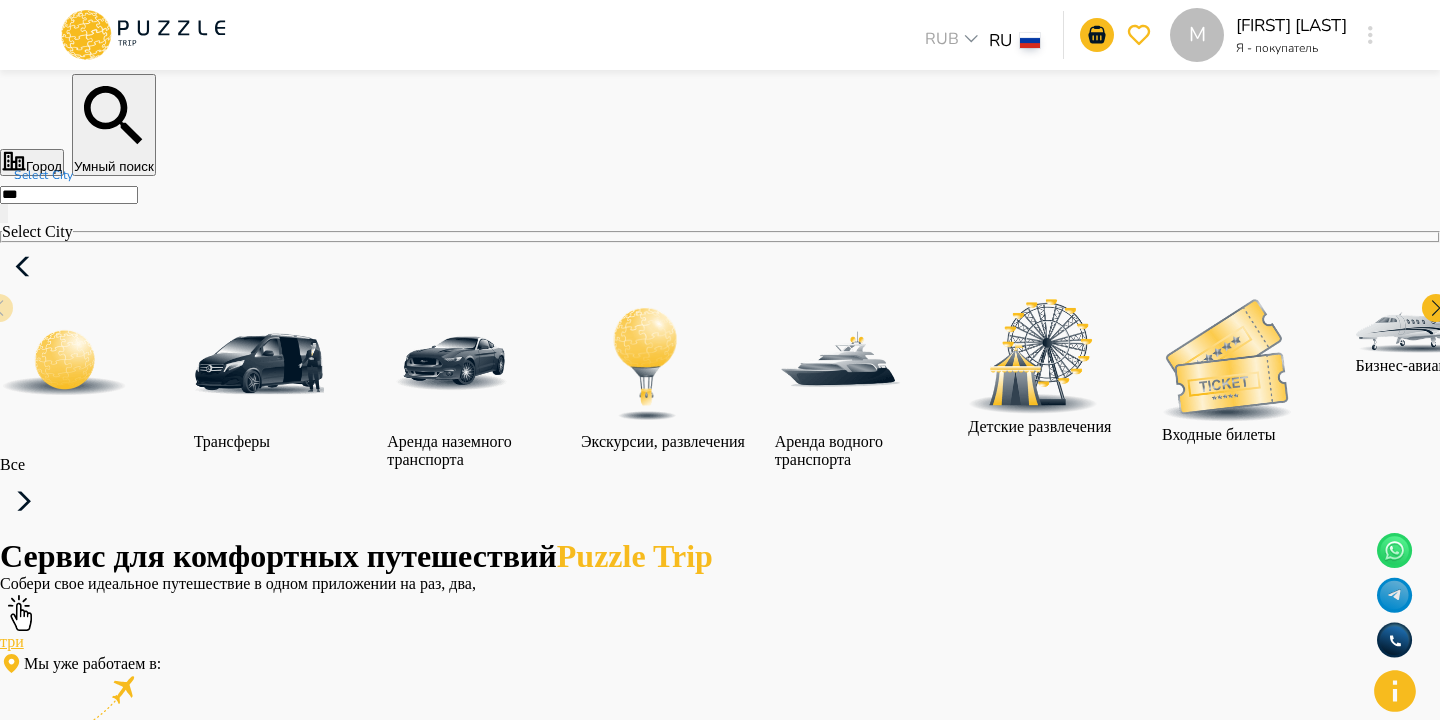 click at bounding box center (64, 363) 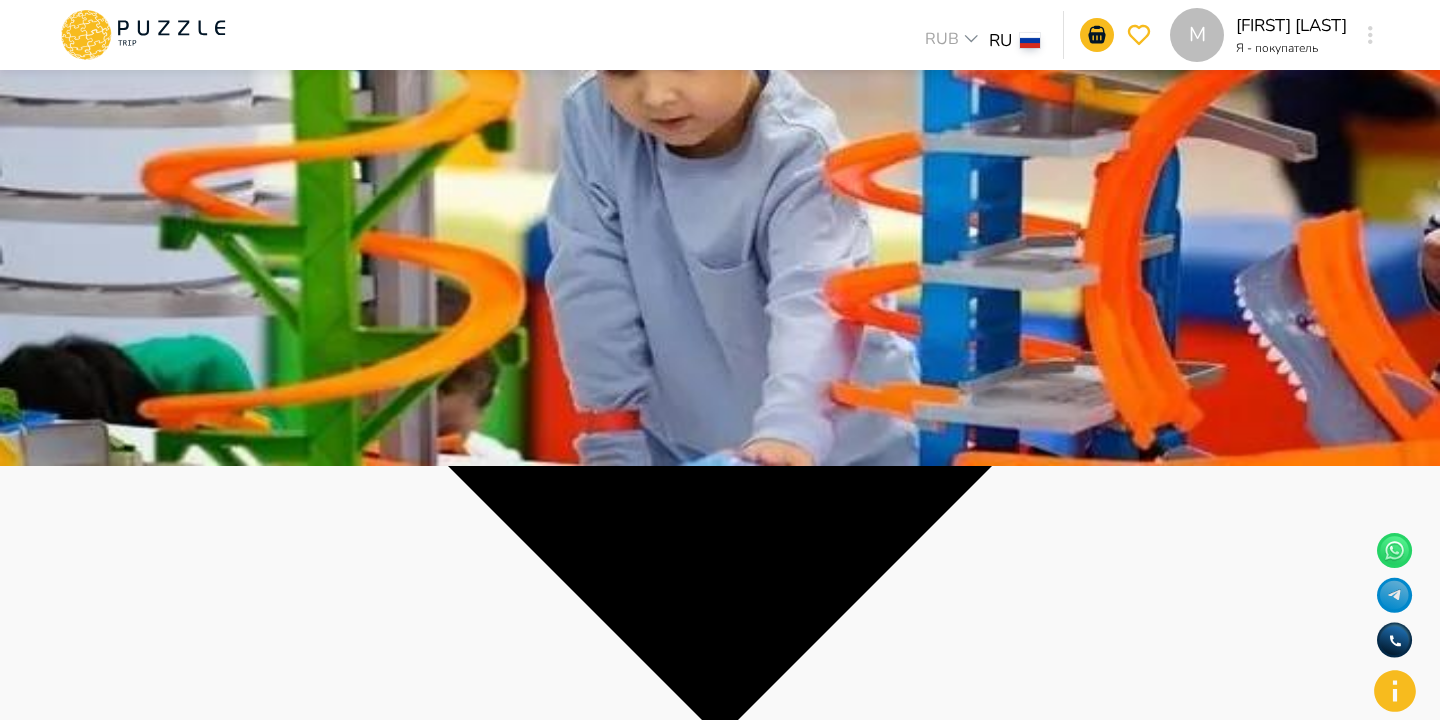 scroll, scrollTop: 255, scrollLeft: 0, axis: vertical 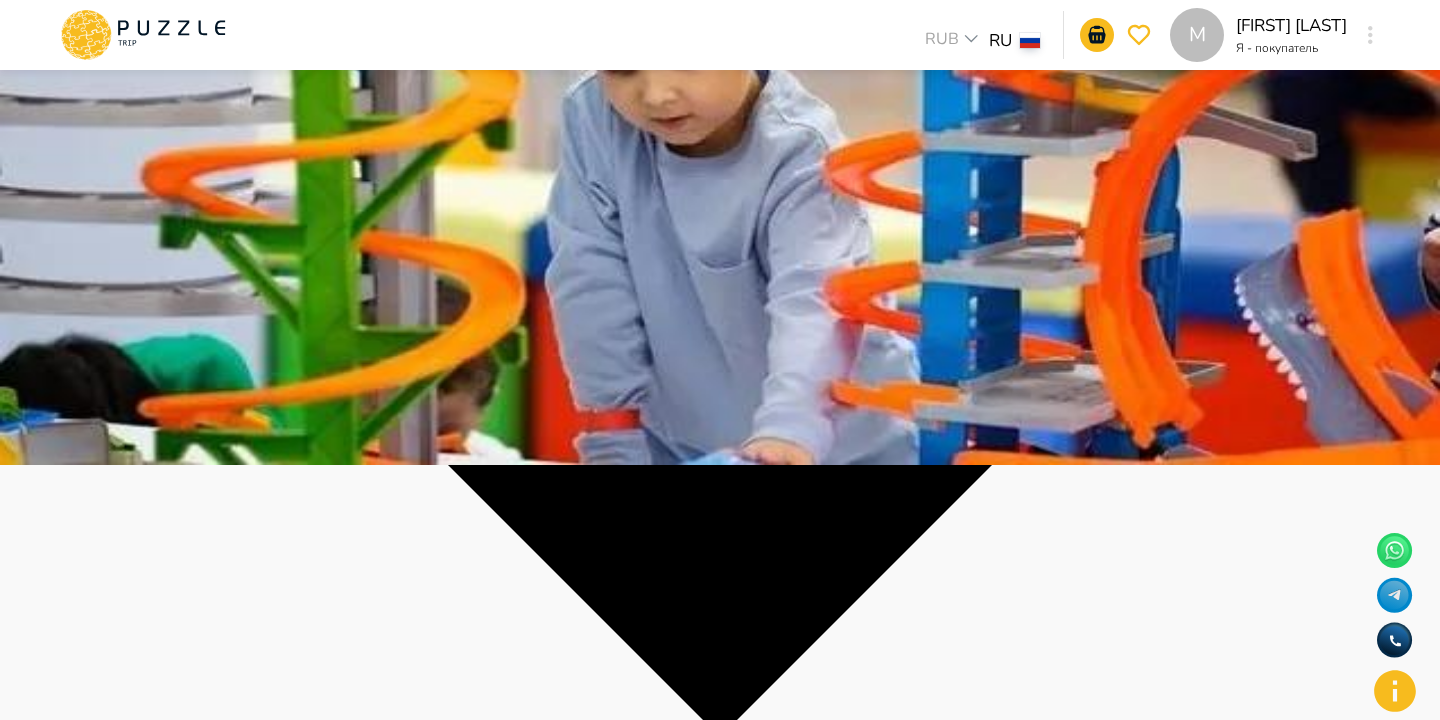 click at bounding box center (720, 105) 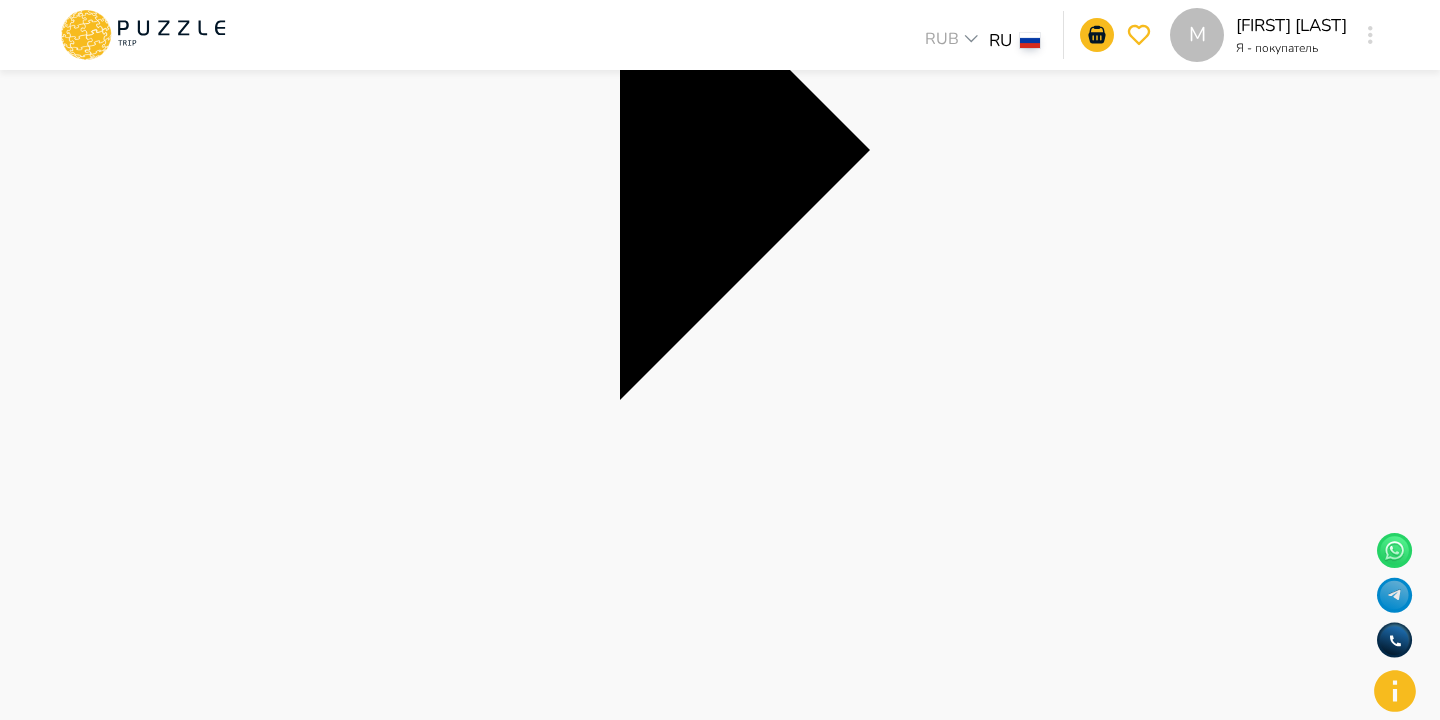scroll, scrollTop: 648, scrollLeft: 0, axis: vertical 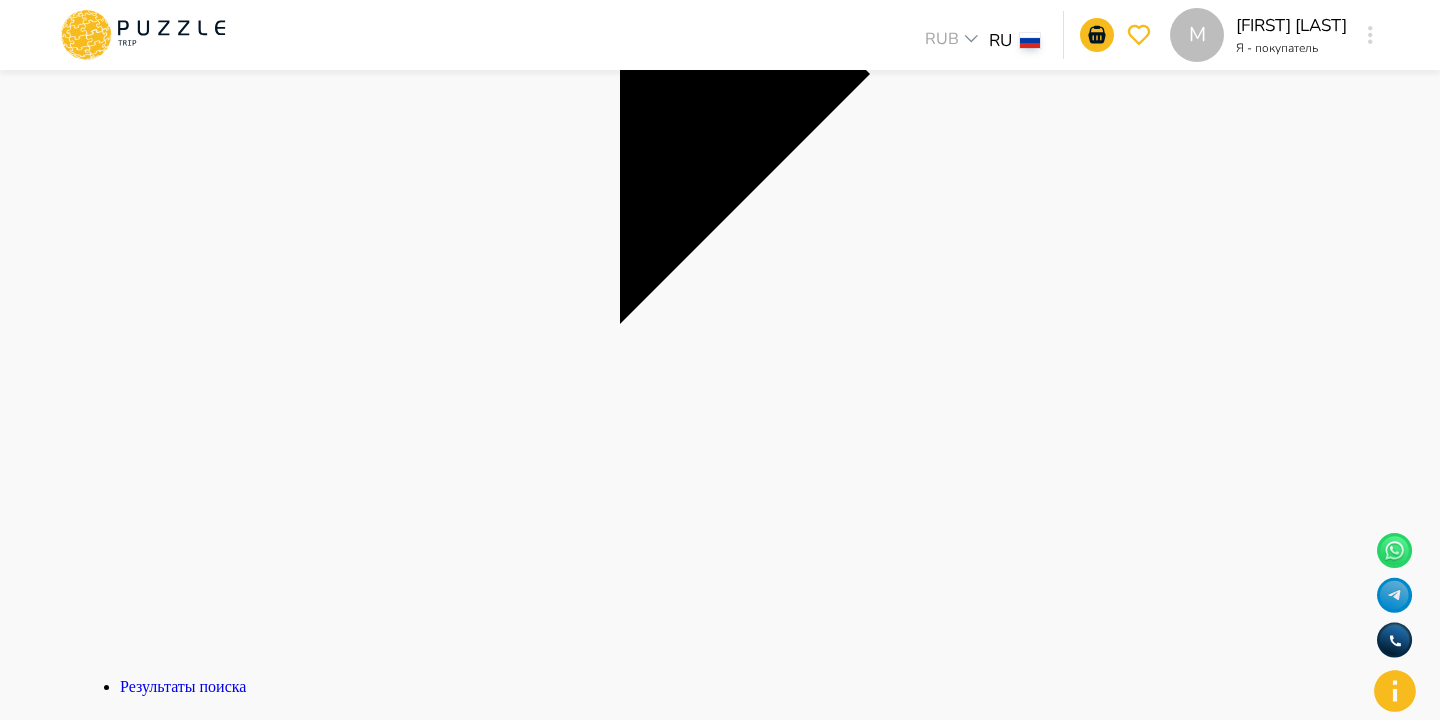 click on "В корзину" at bounding box center [1206, 5891] 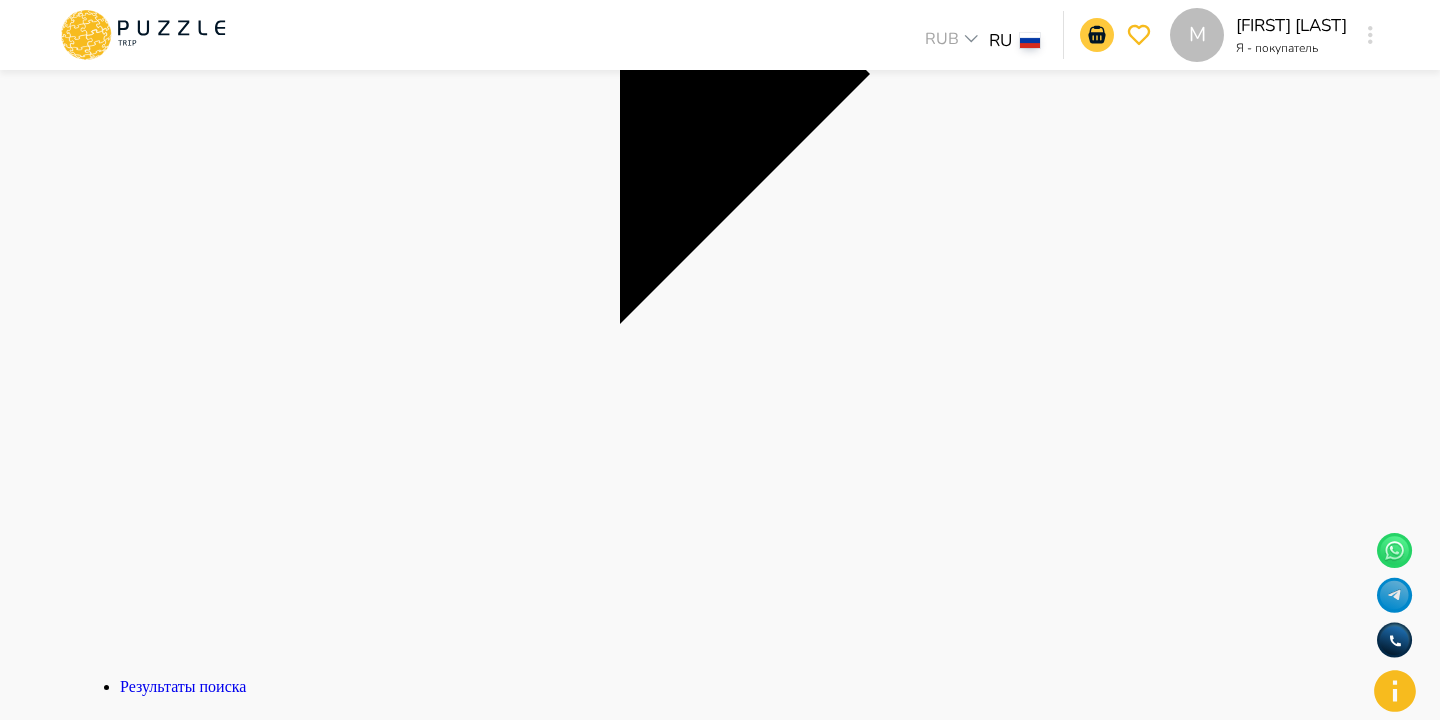 click 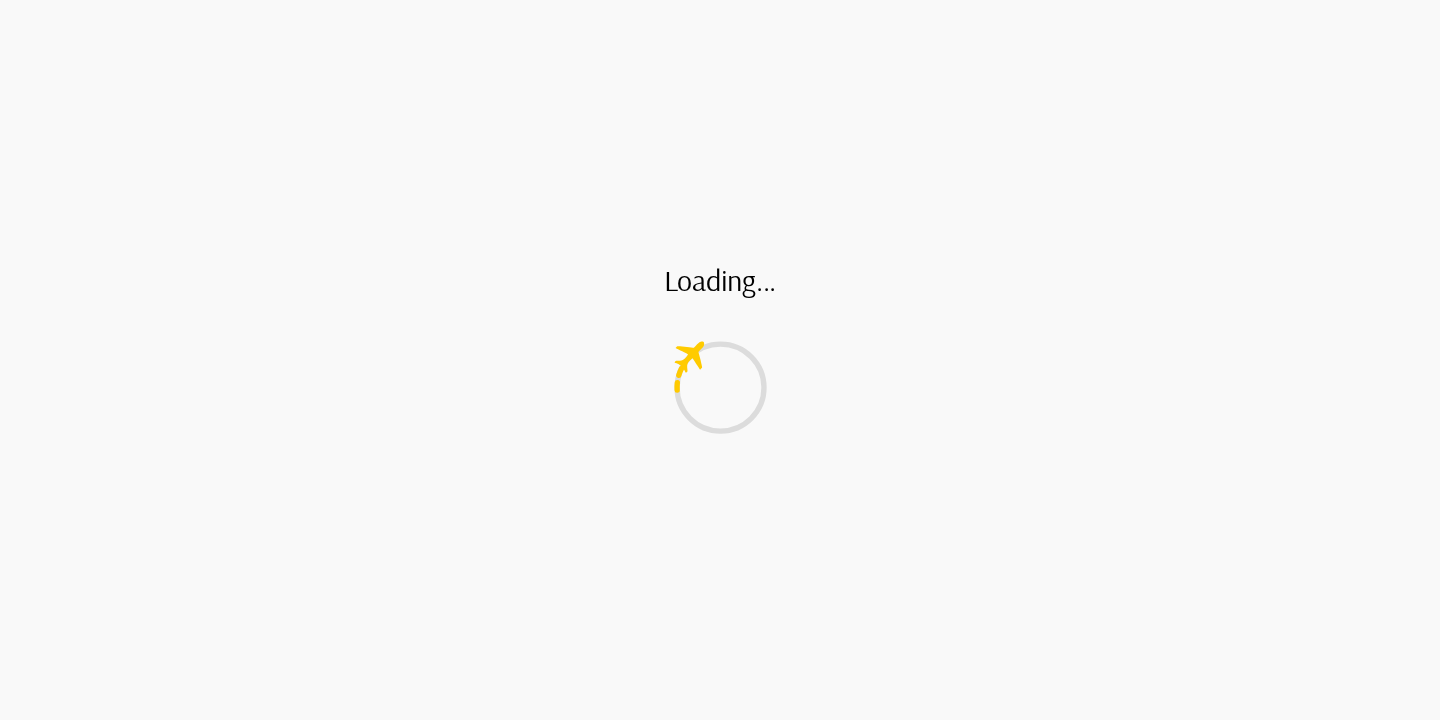scroll, scrollTop: 0, scrollLeft: 0, axis: both 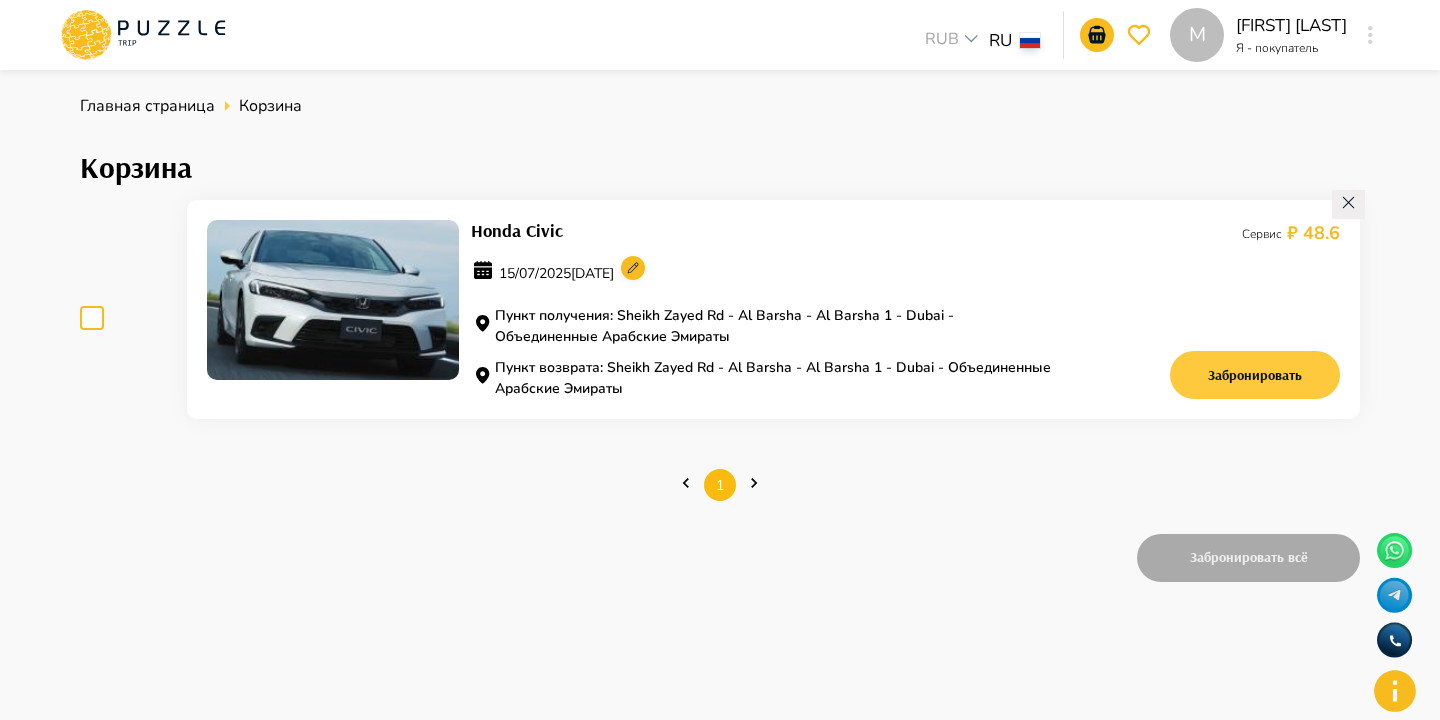 click on "Забронировать" at bounding box center (1255, 375) 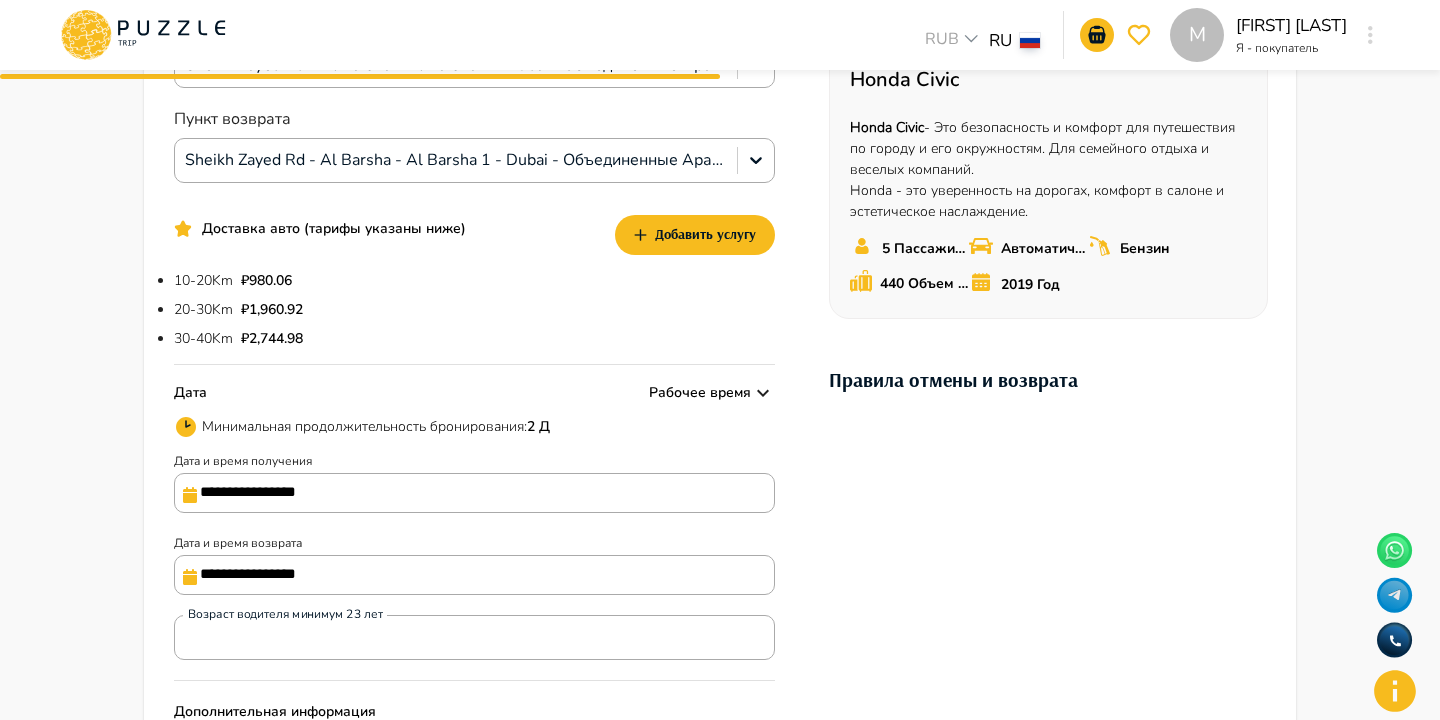 scroll, scrollTop: 295, scrollLeft: 0, axis: vertical 